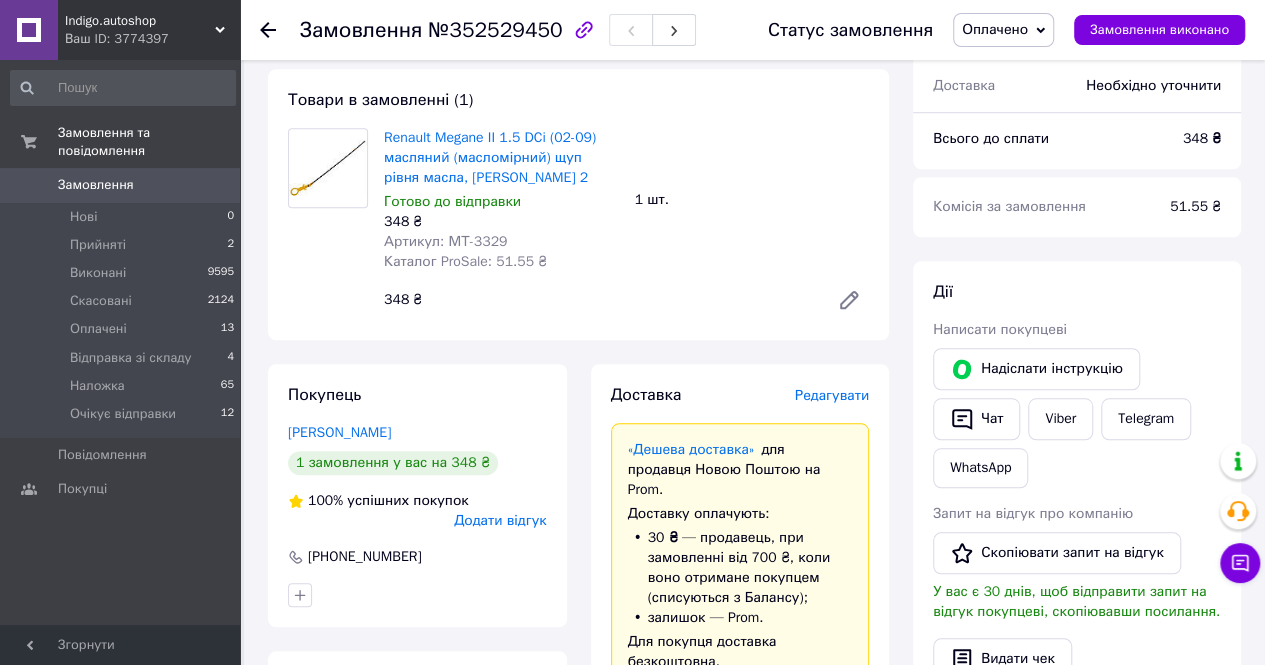 scroll, scrollTop: 700, scrollLeft: 0, axis: vertical 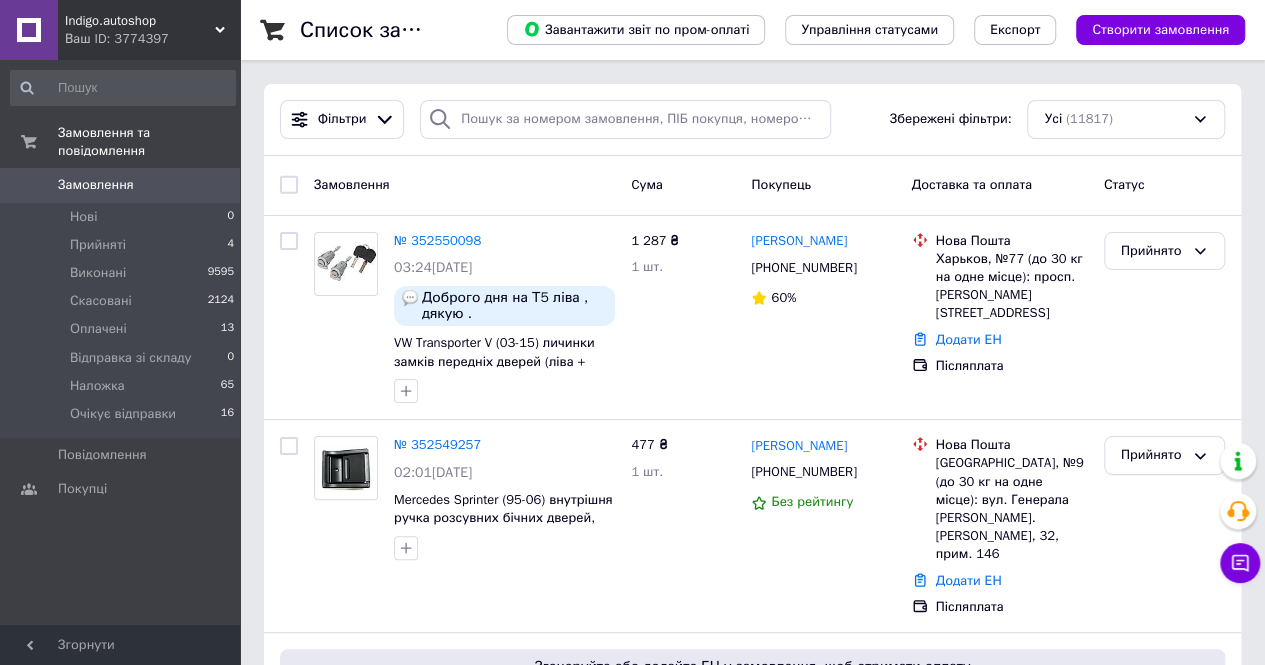 click on "Indigo.autoshop" at bounding box center (140, 21) 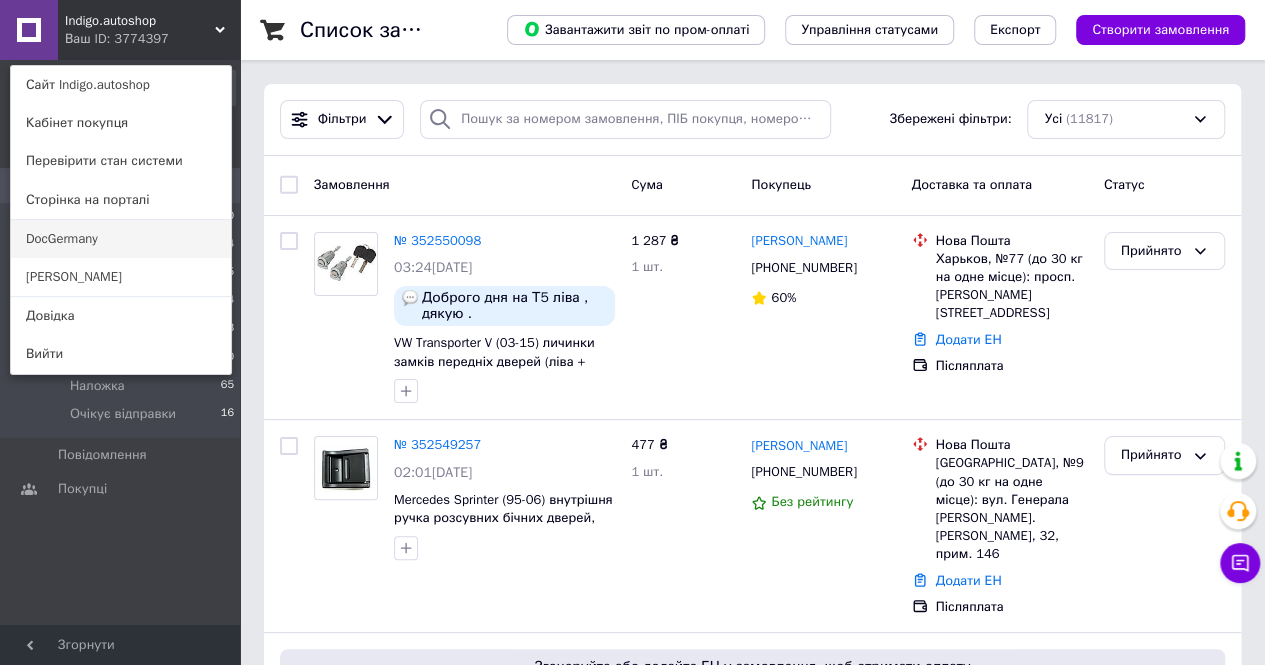 click on "DocGermany" at bounding box center [121, 239] 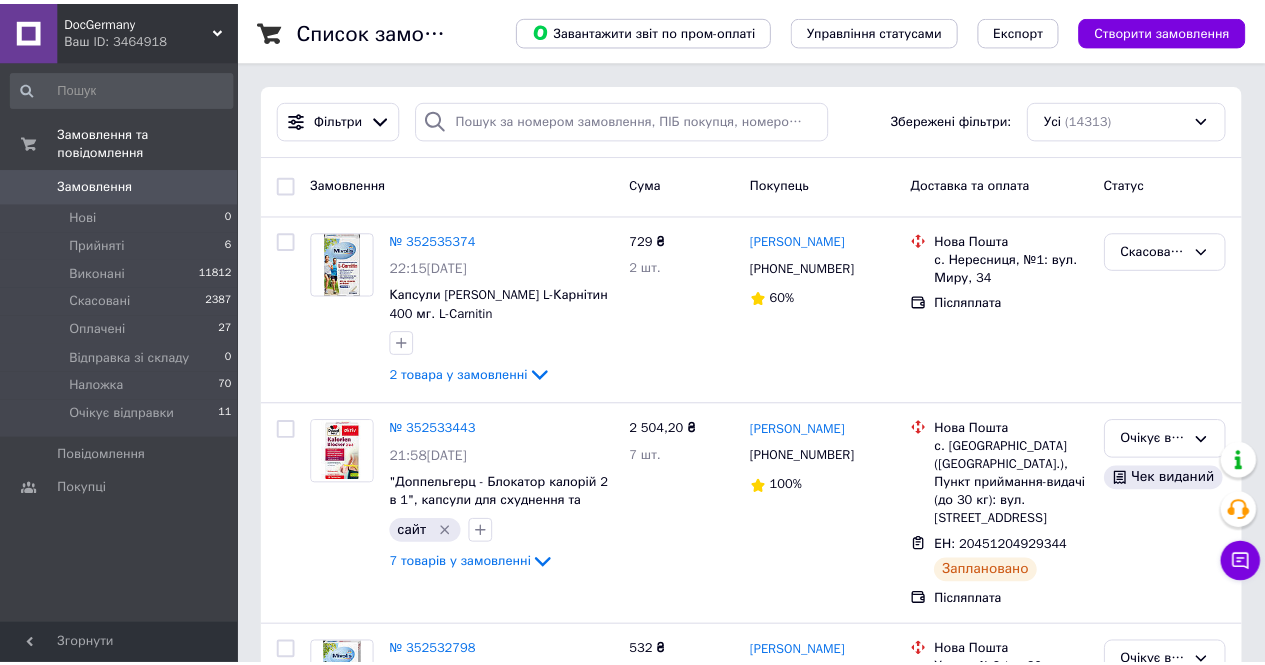 scroll, scrollTop: 0, scrollLeft: 0, axis: both 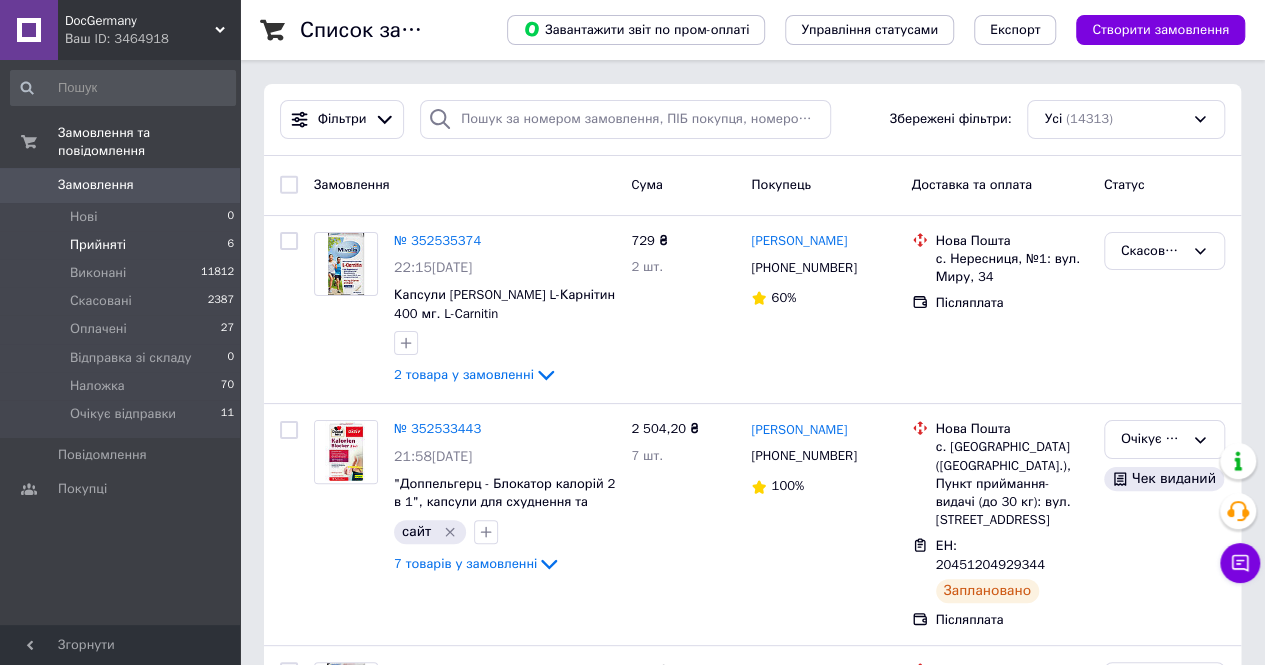 click on "Прийняті 6" at bounding box center (123, 245) 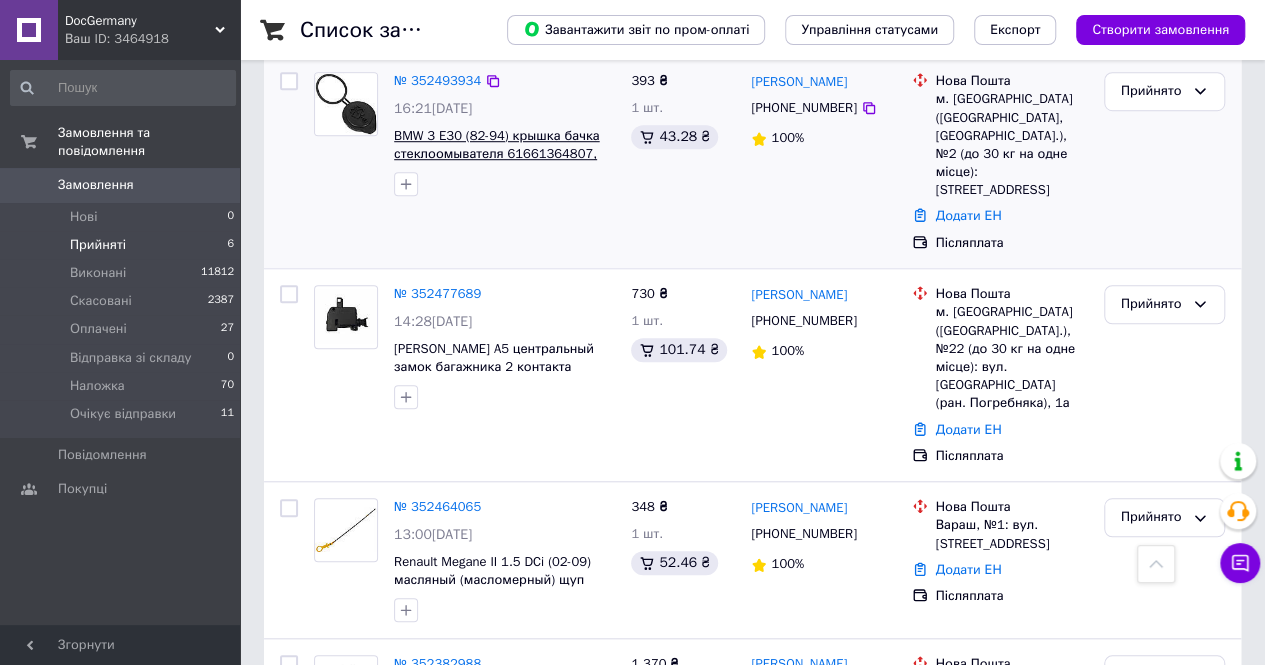 scroll, scrollTop: 801, scrollLeft: 0, axis: vertical 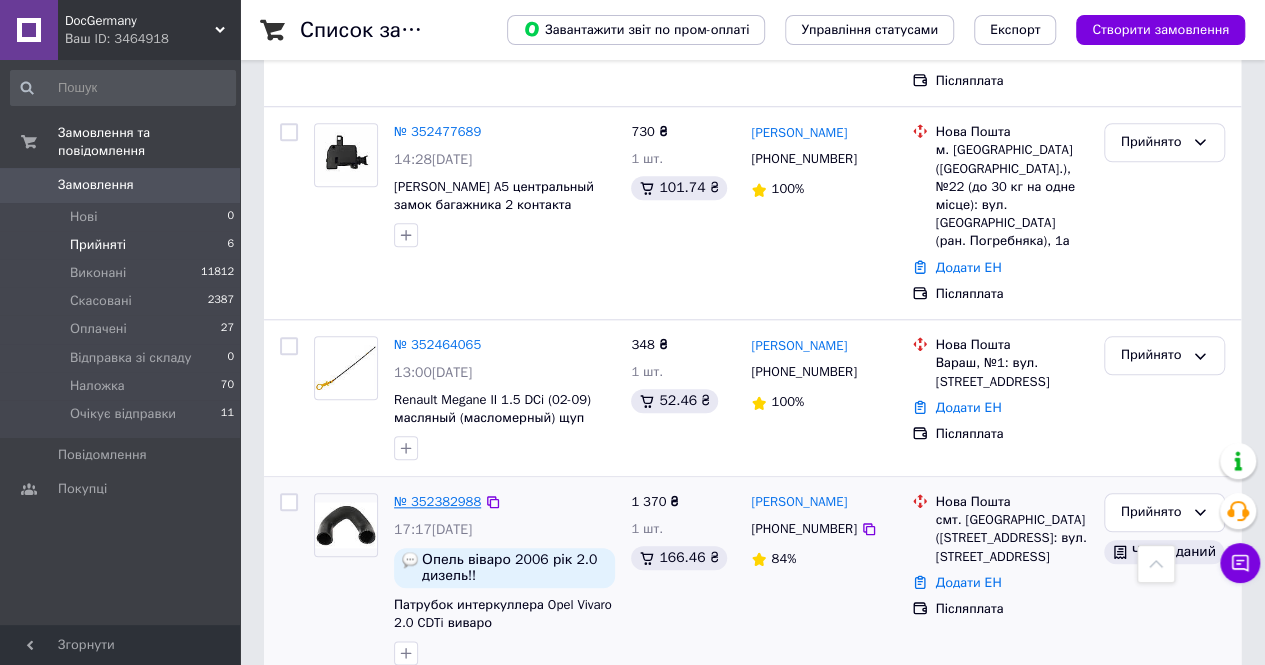 click on "№ 352382988" at bounding box center (437, 501) 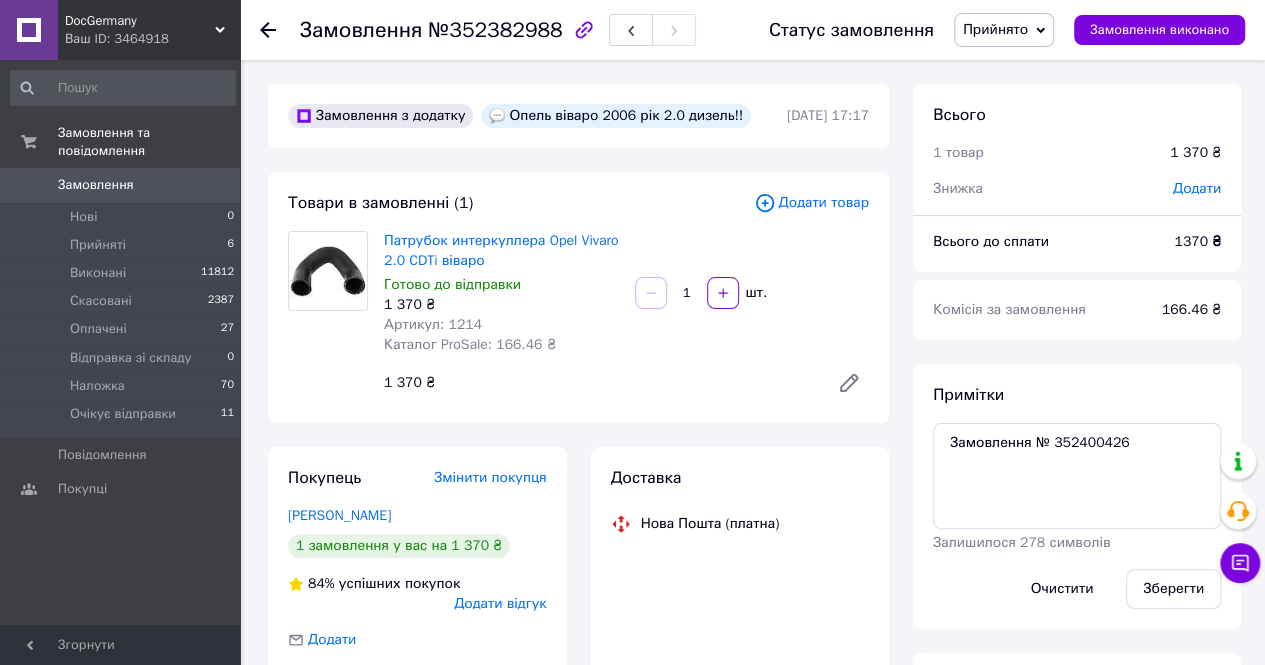 scroll, scrollTop: 154, scrollLeft: 0, axis: vertical 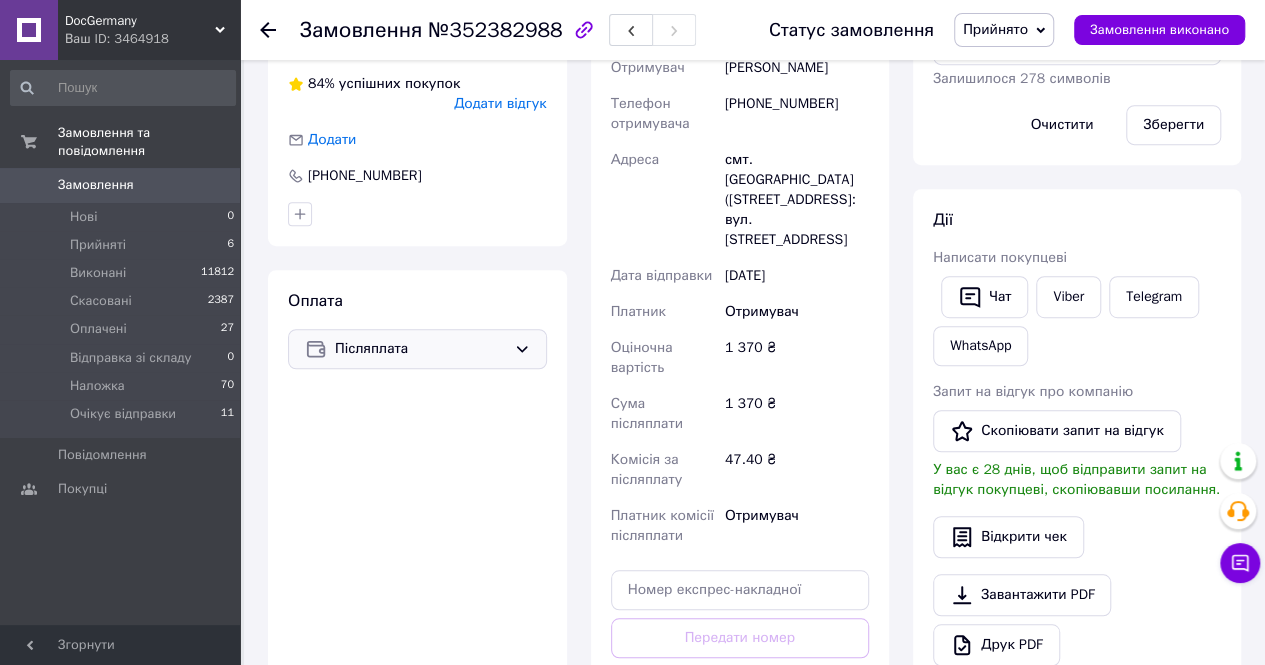 click on "Післяплата" at bounding box center [417, 349] 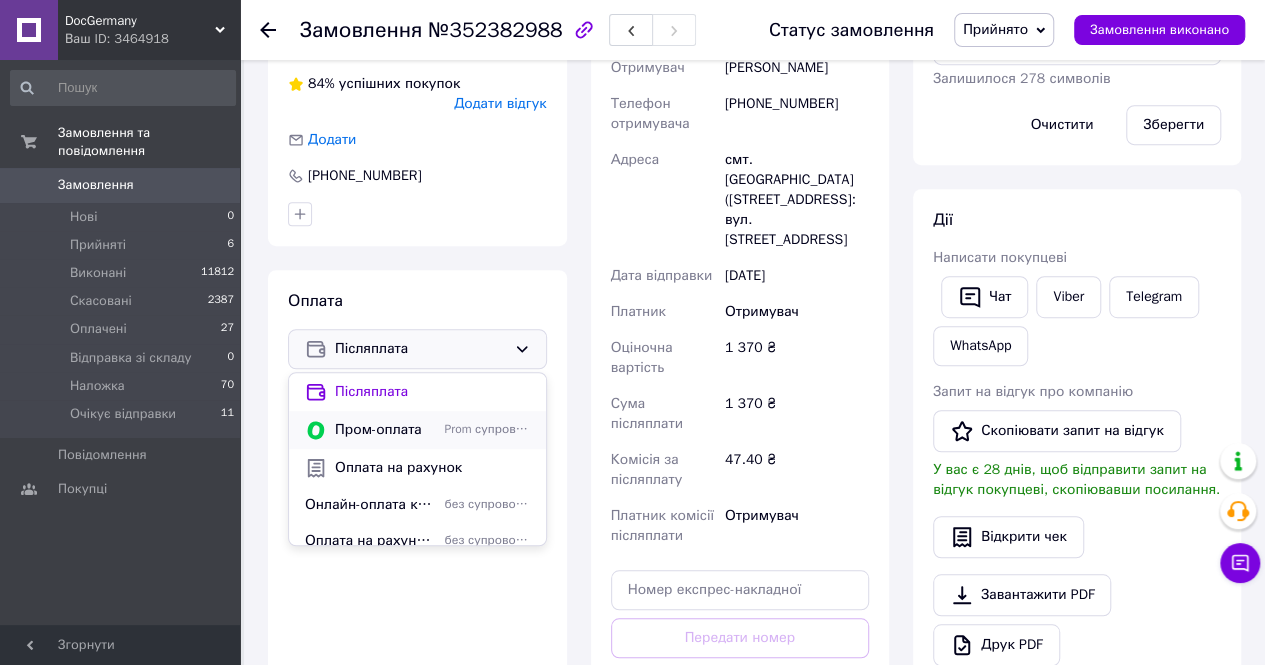 click on "Пром-оплата" at bounding box center [386, 430] 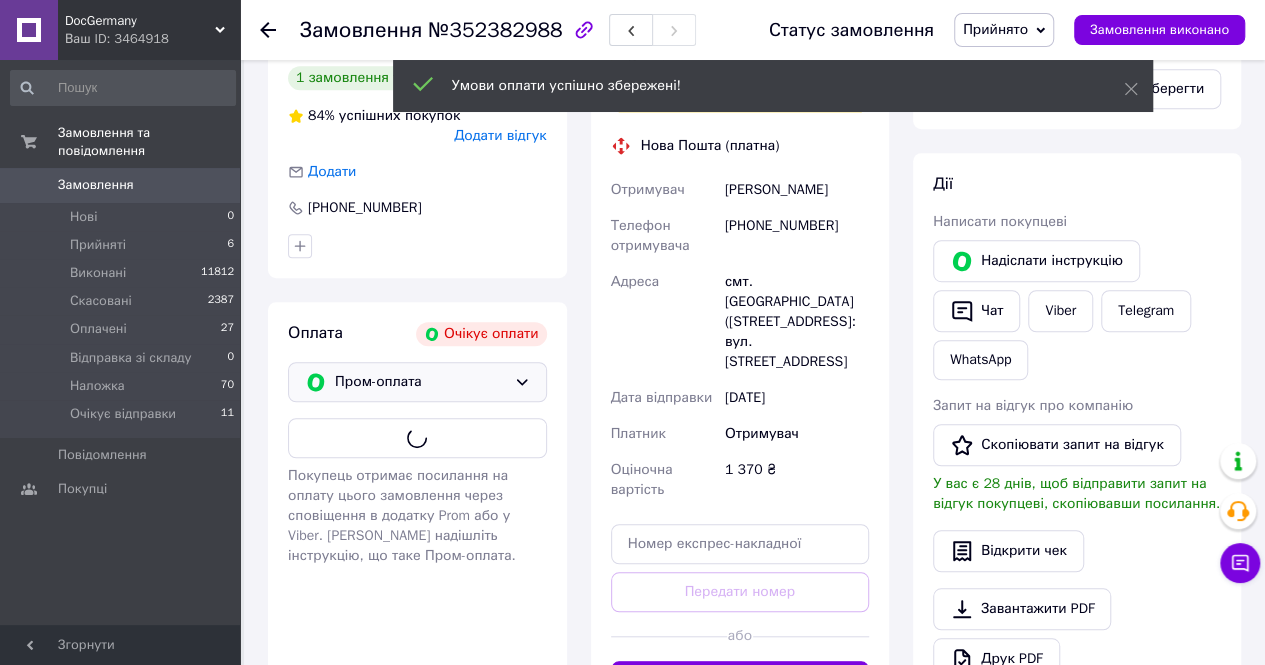 scroll, scrollTop: 202, scrollLeft: 0, axis: vertical 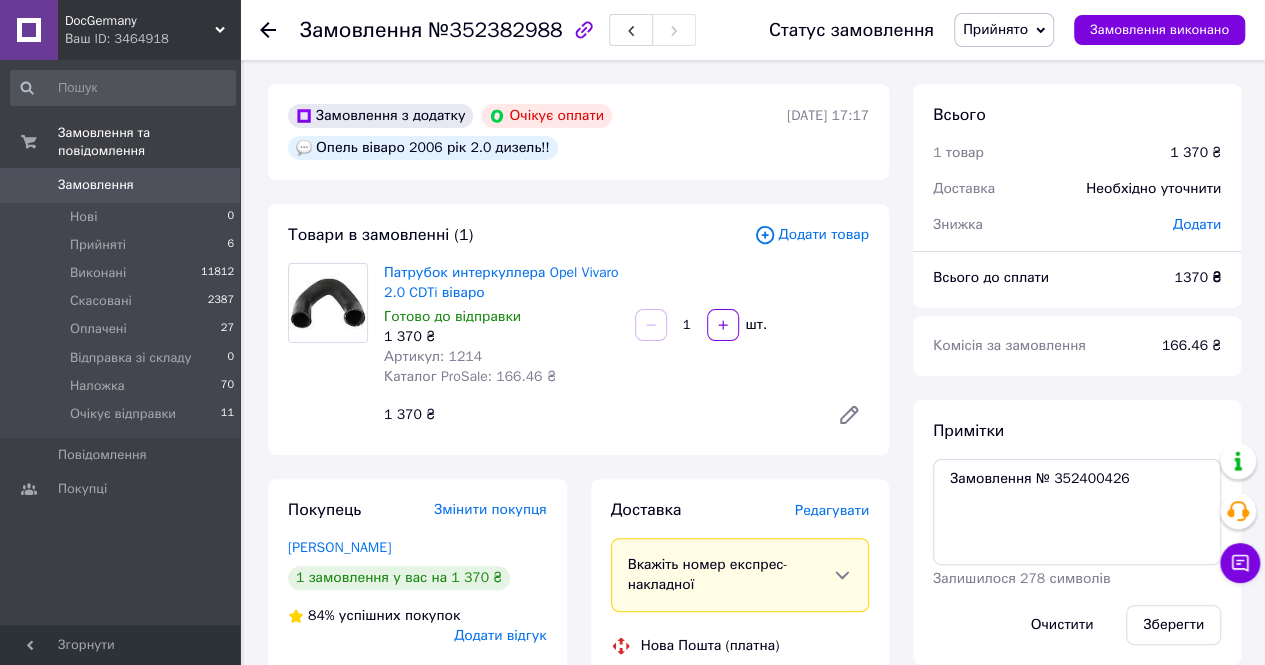 click on "Прийнято" at bounding box center [995, 29] 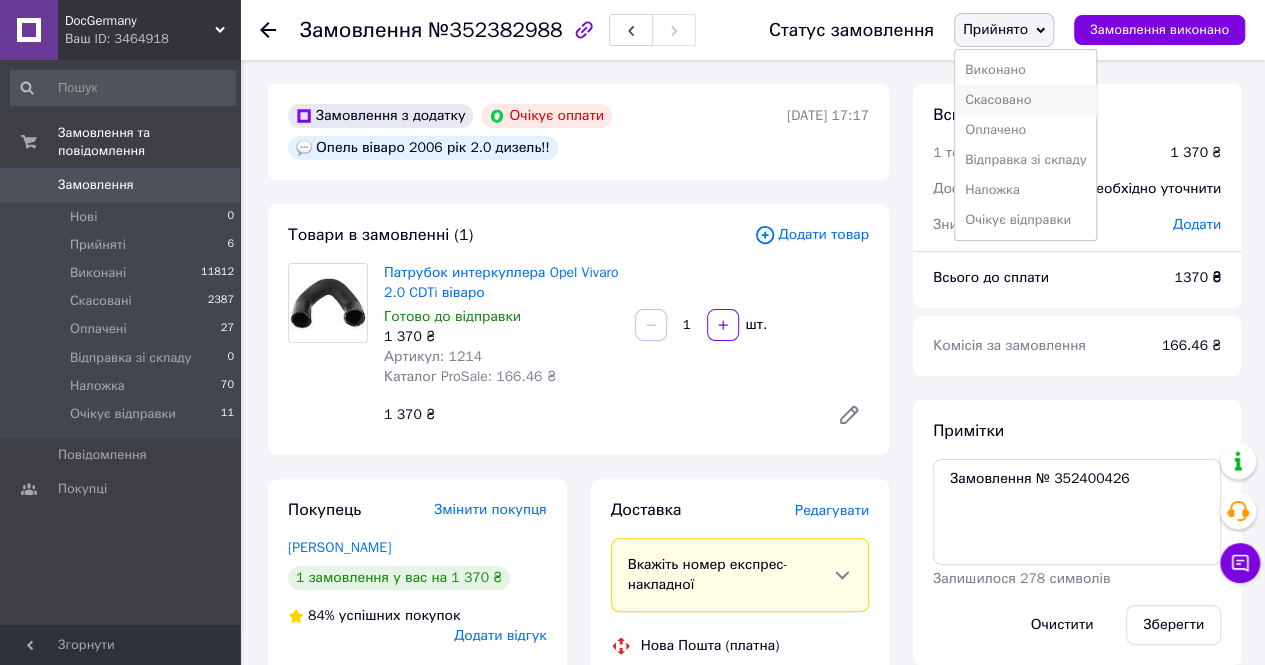 click on "Скасовано" at bounding box center [1026, 100] 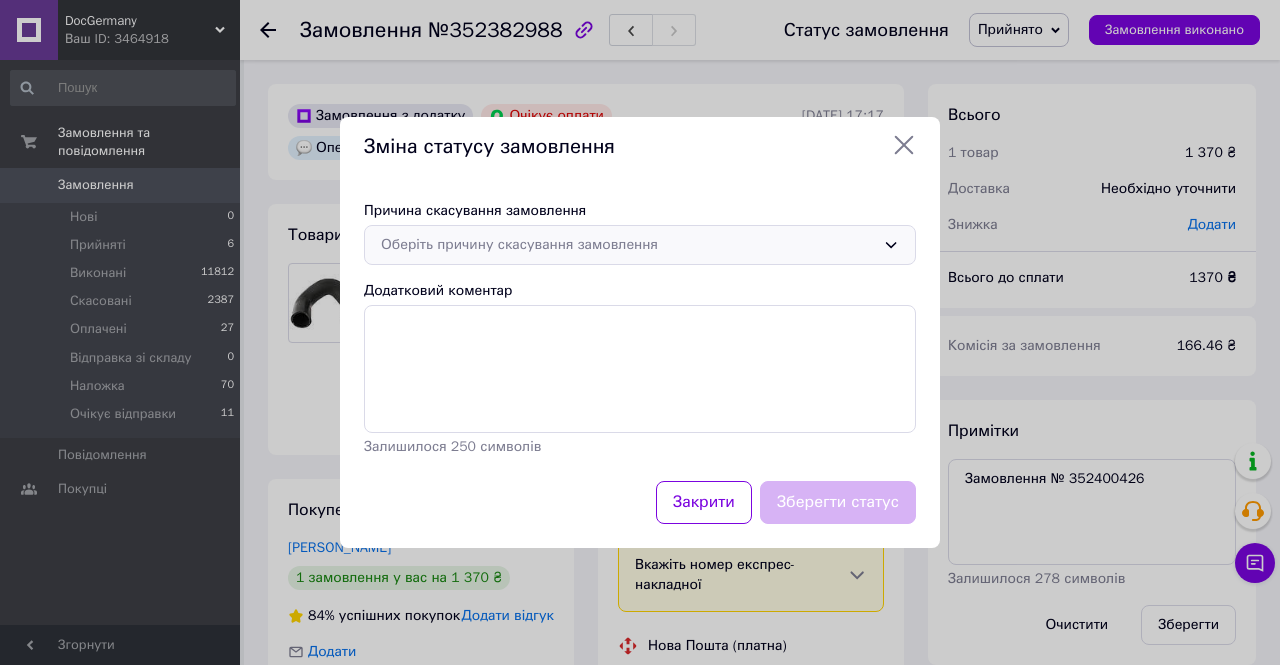 click on "Оберіть причину скасування замовлення" at bounding box center (640, 245) 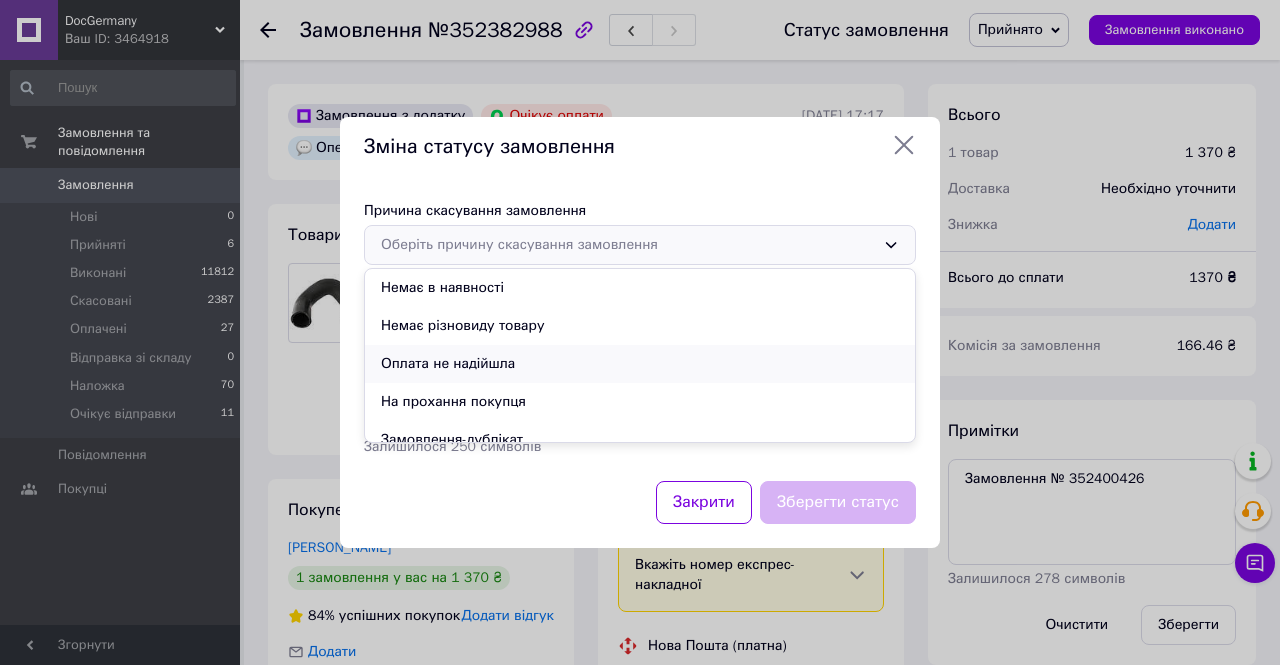 click on "Оплата не надійшла" at bounding box center (640, 364) 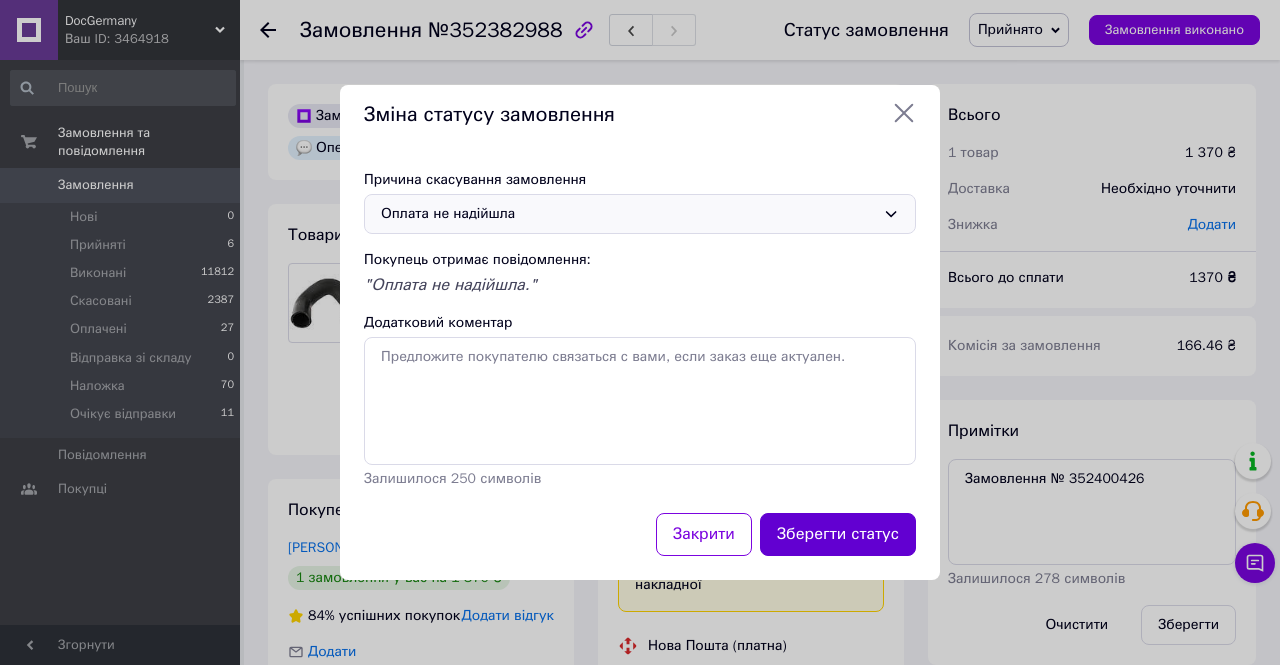 click on "Зберегти статус" at bounding box center [838, 534] 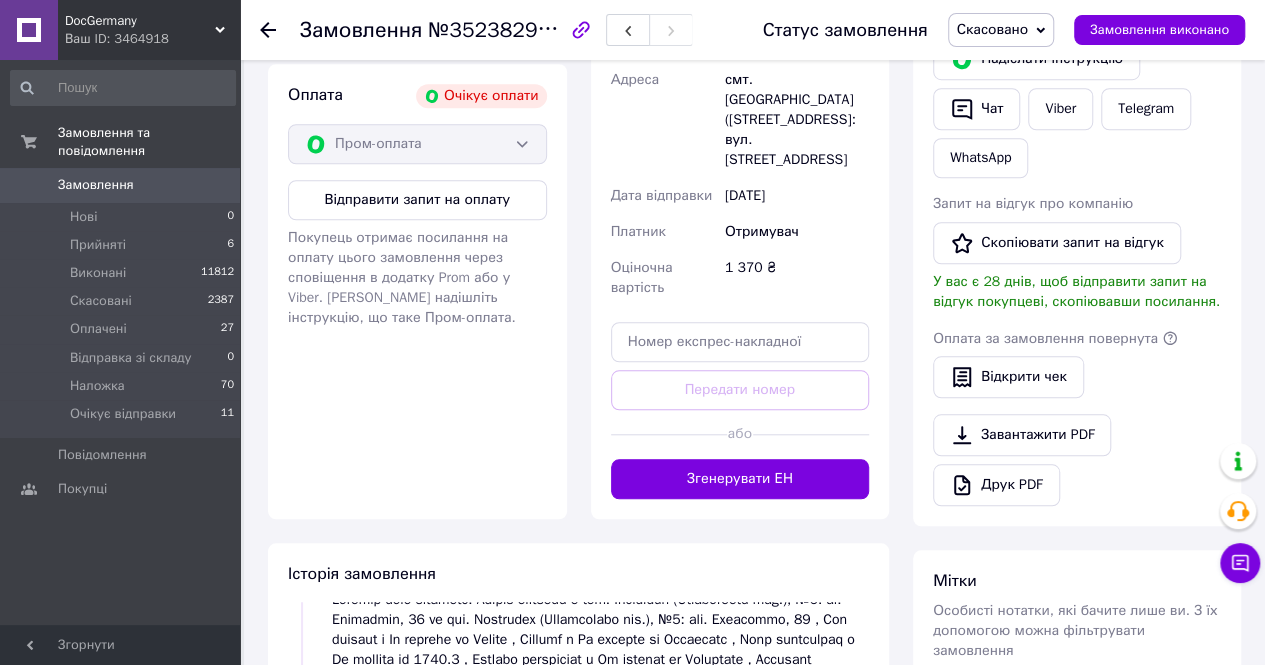 scroll, scrollTop: 1000, scrollLeft: 0, axis: vertical 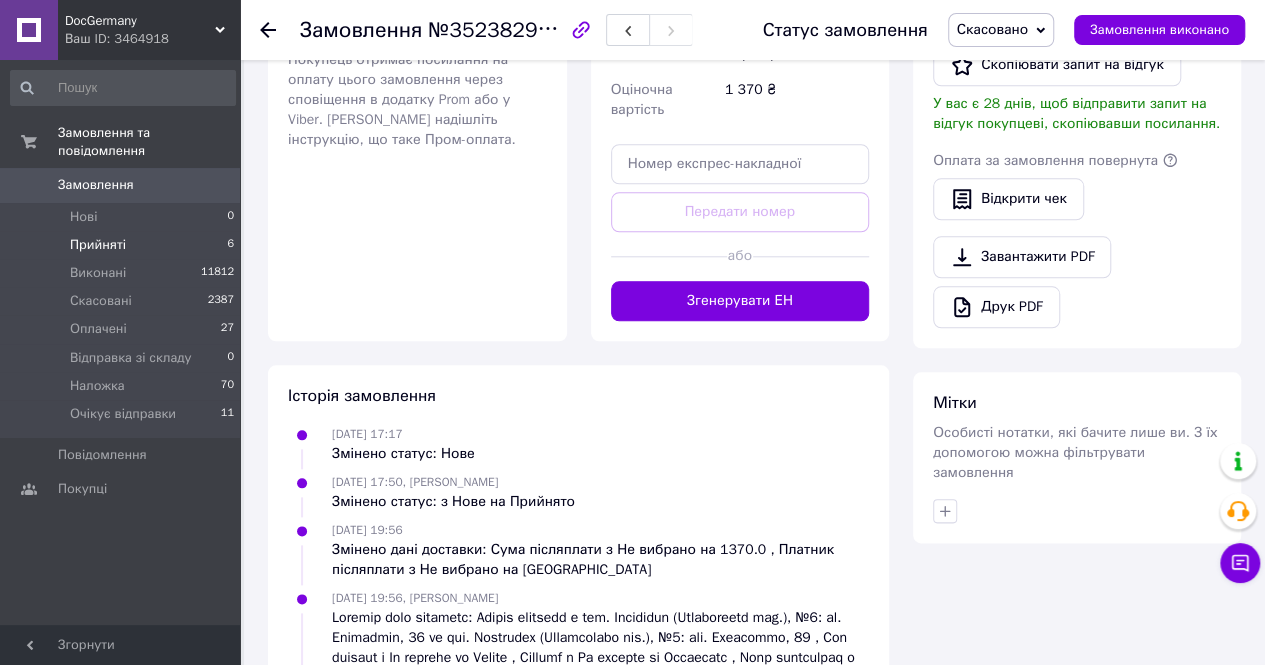 click on "Прийняті" at bounding box center (98, 245) 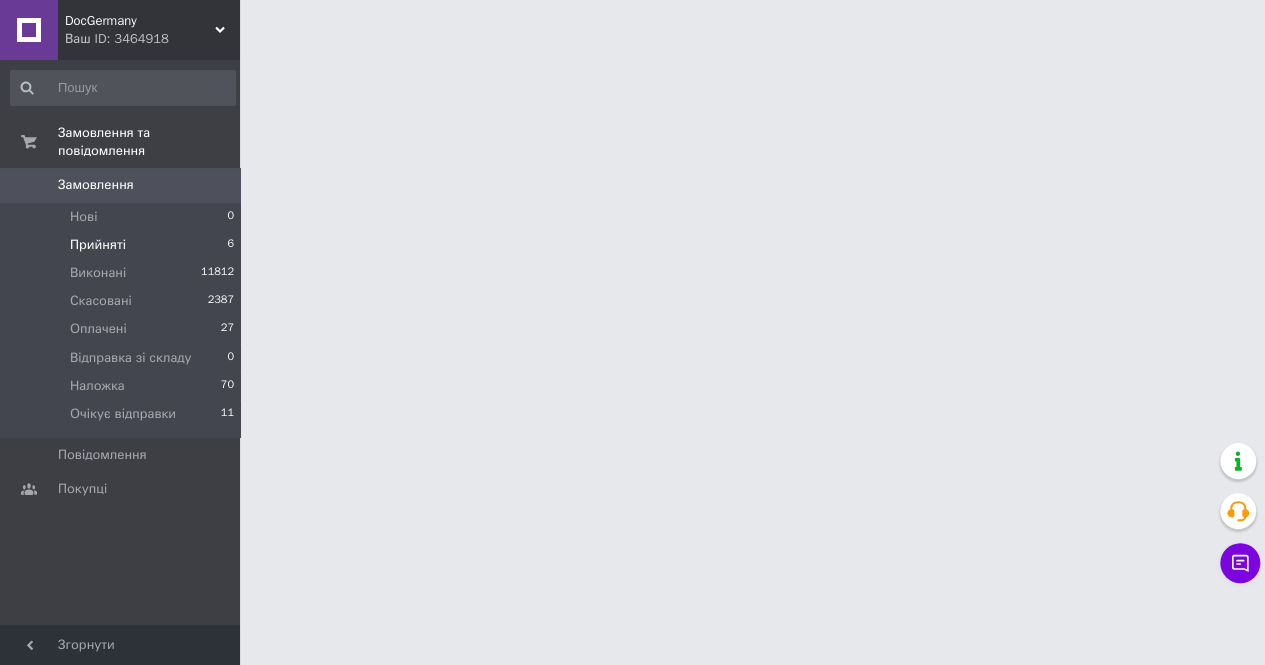 scroll, scrollTop: 0, scrollLeft: 0, axis: both 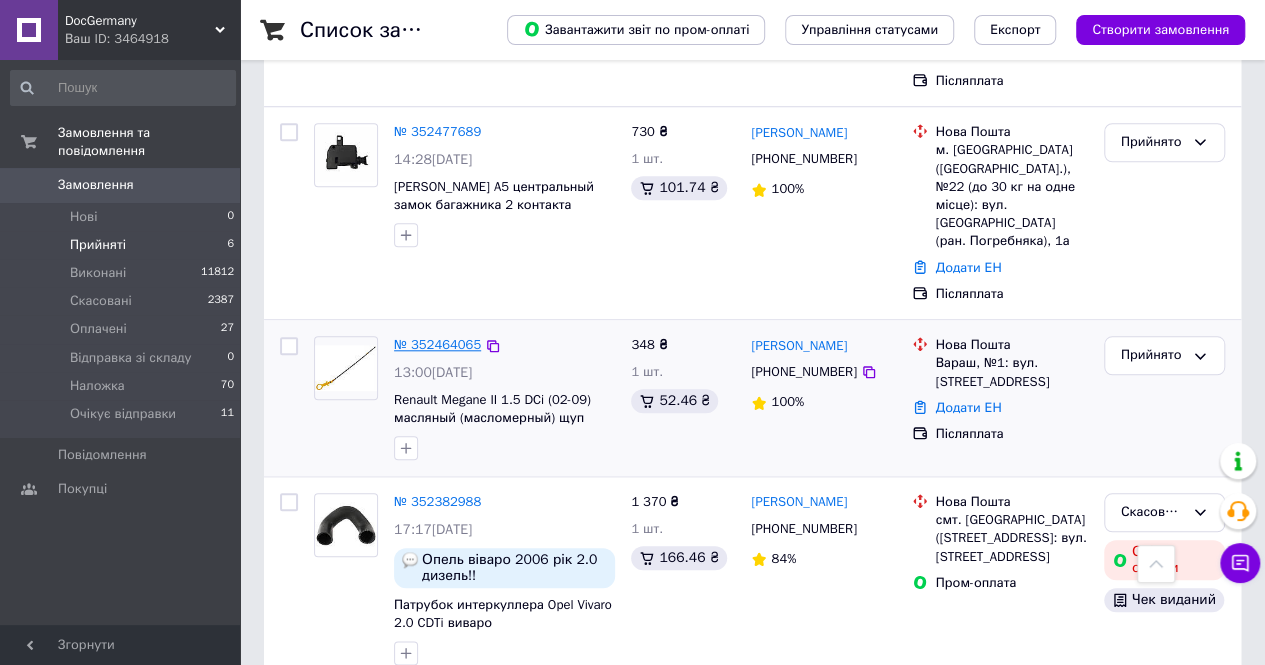 click on "№ 352464065" at bounding box center (437, 344) 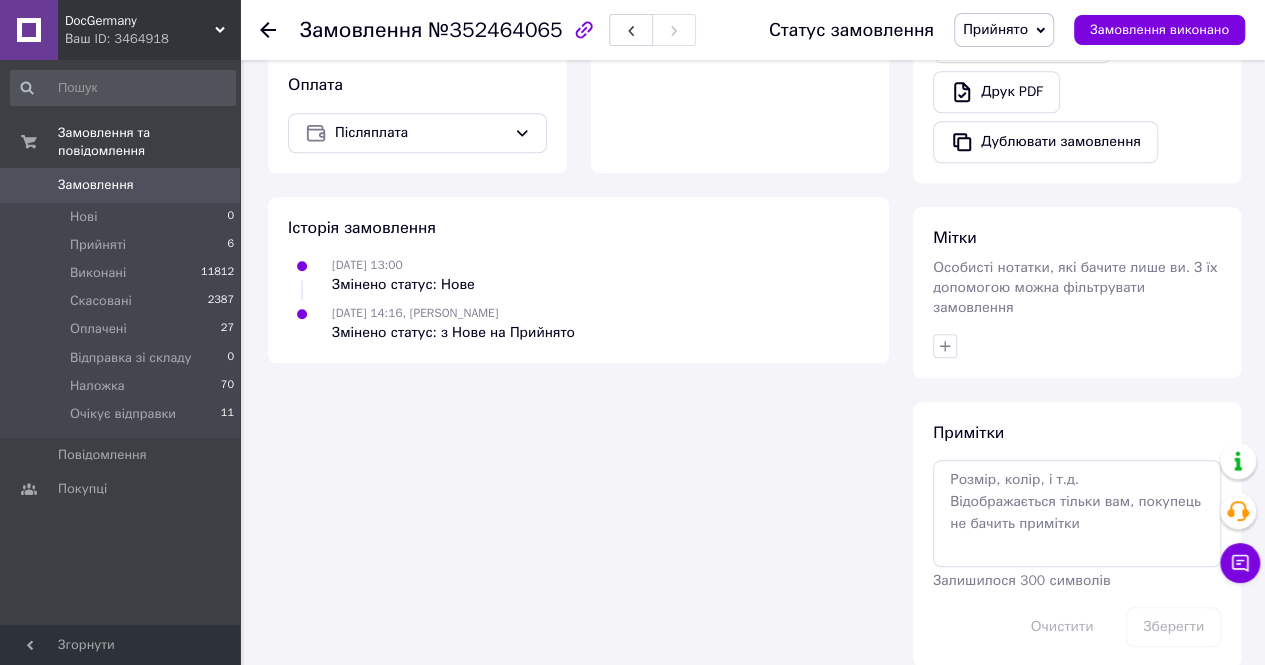 scroll, scrollTop: 0, scrollLeft: 0, axis: both 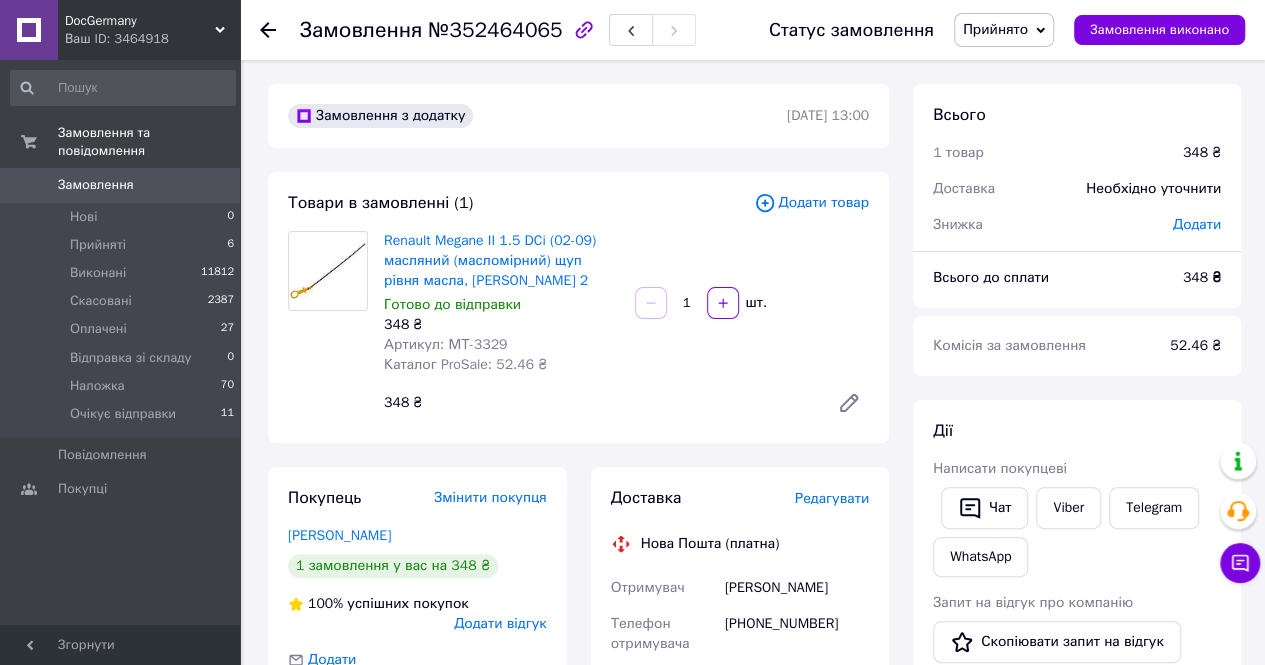 click on "Артикул: МТ-3329" at bounding box center (445, 344) 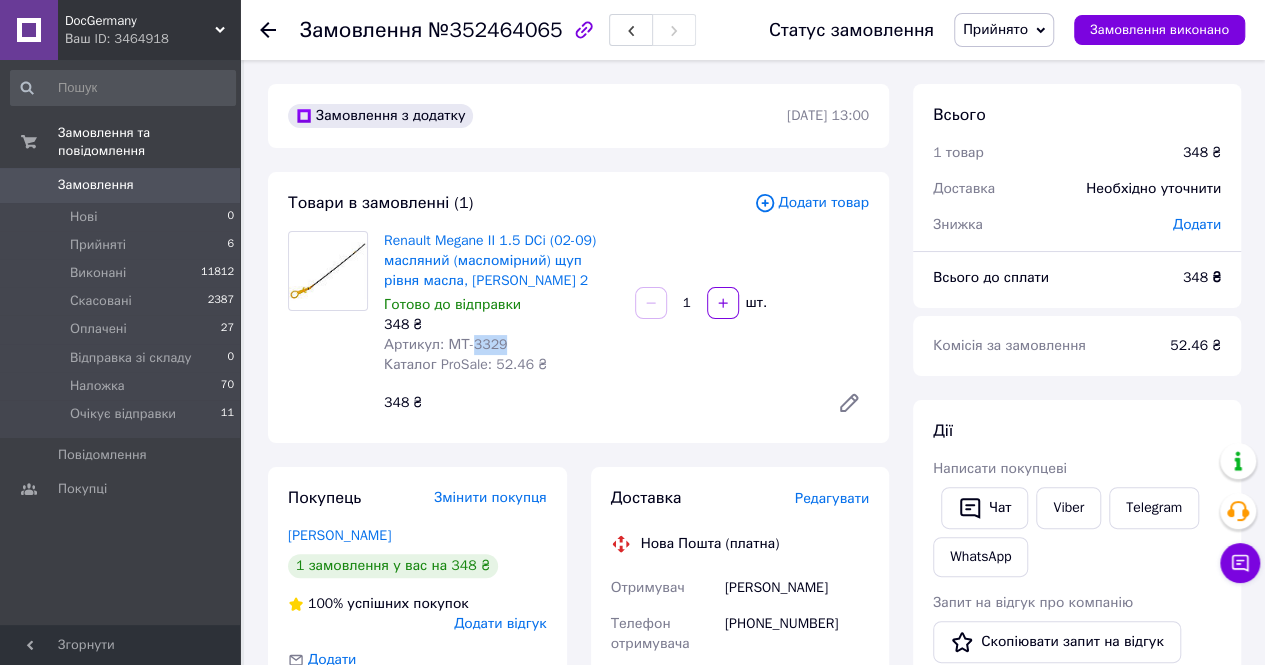 click on "Артикул: МТ-3329" at bounding box center [445, 344] 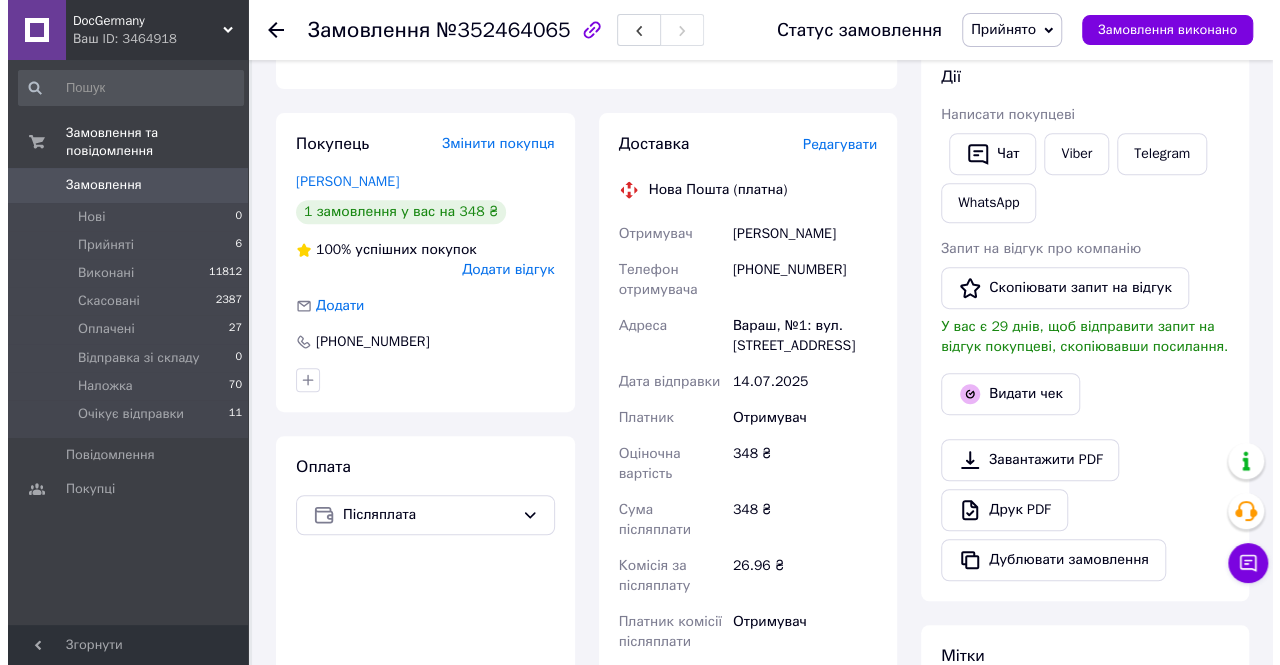 scroll, scrollTop: 100, scrollLeft: 0, axis: vertical 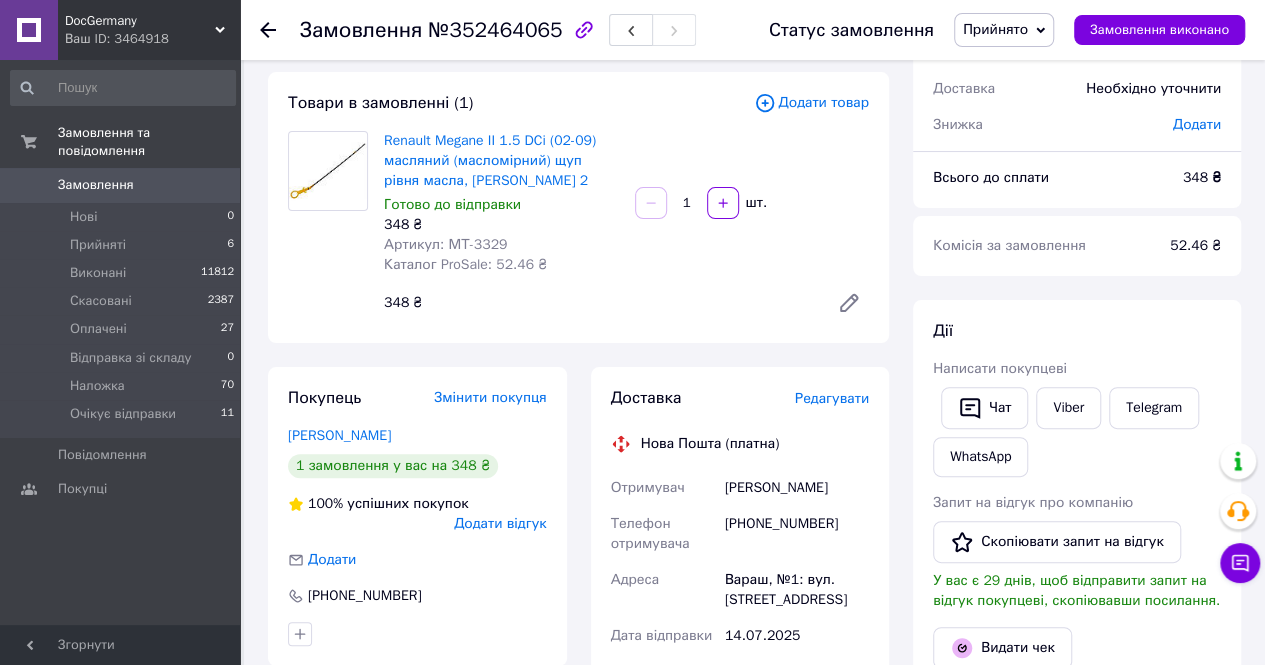 click on "Редагувати" at bounding box center [832, 398] 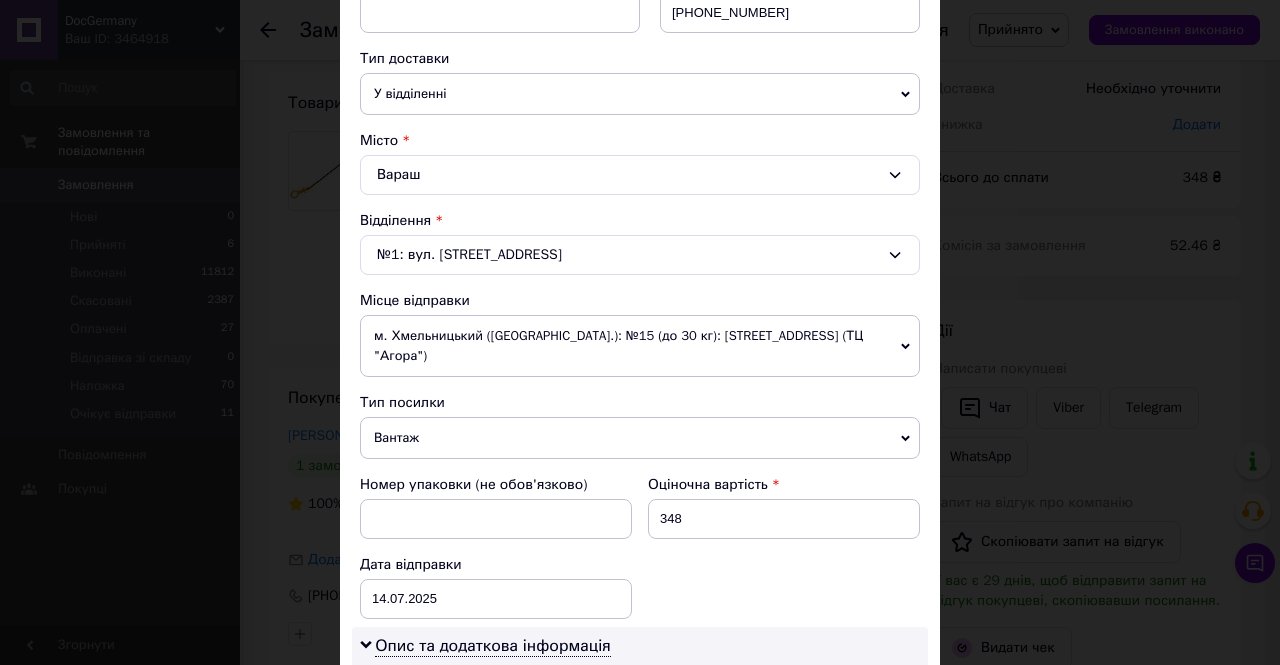 scroll, scrollTop: 500, scrollLeft: 0, axis: vertical 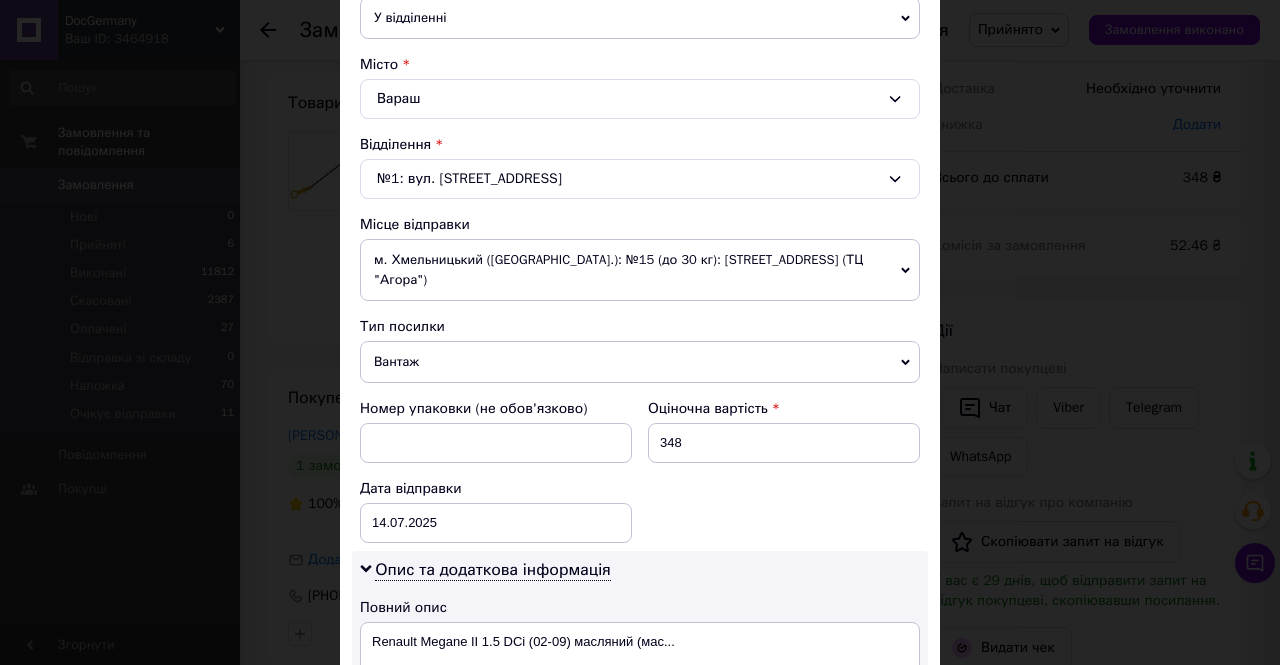 click on "м. Хмельницький ([GEOGRAPHIC_DATA].): №15 (до 30 кг): [STREET_ADDRESS] (ТЦ "Агора")" at bounding box center [640, 270] 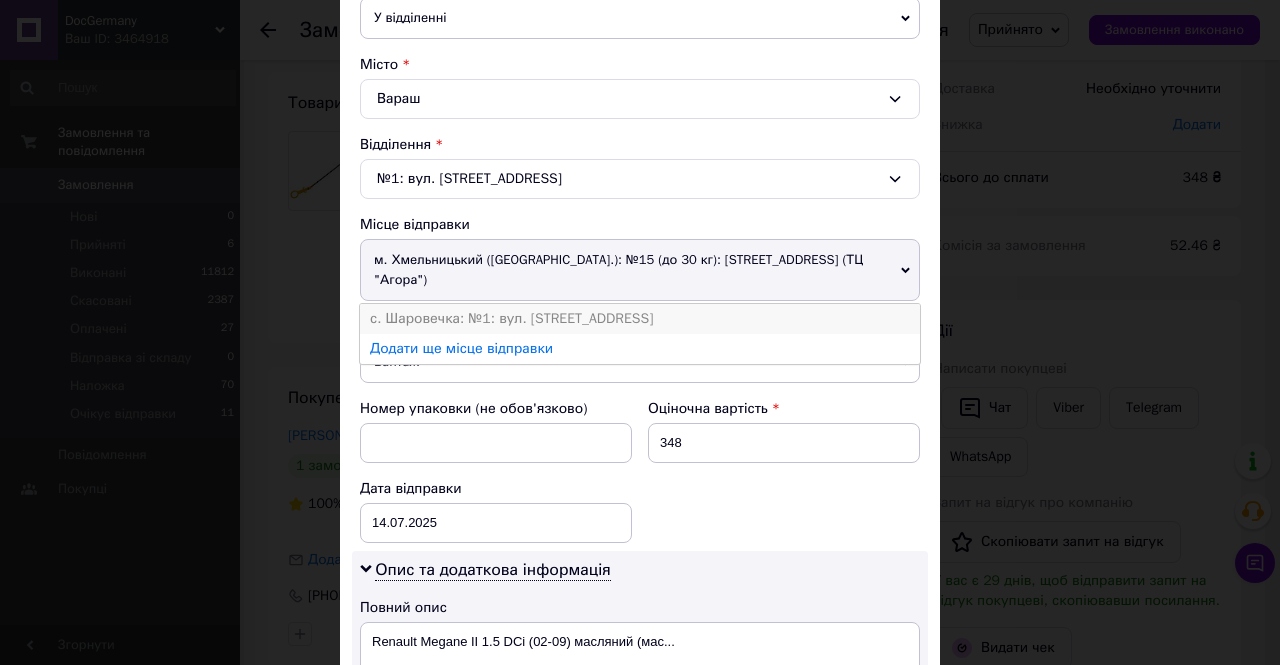 click on "с. Шаровечка: №1: вул. [STREET_ADDRESS]" at bounding box center (640, 319) 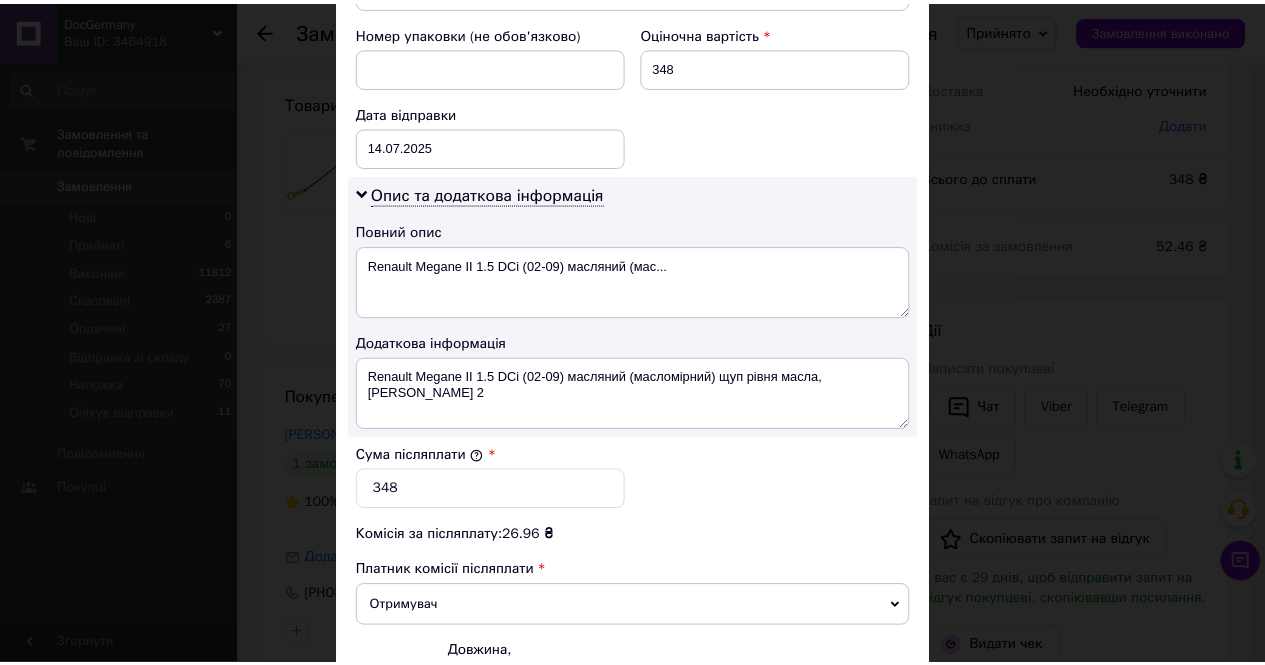 scroll, scrollTop: 1073, scrollLeft: 0, axis: vertical 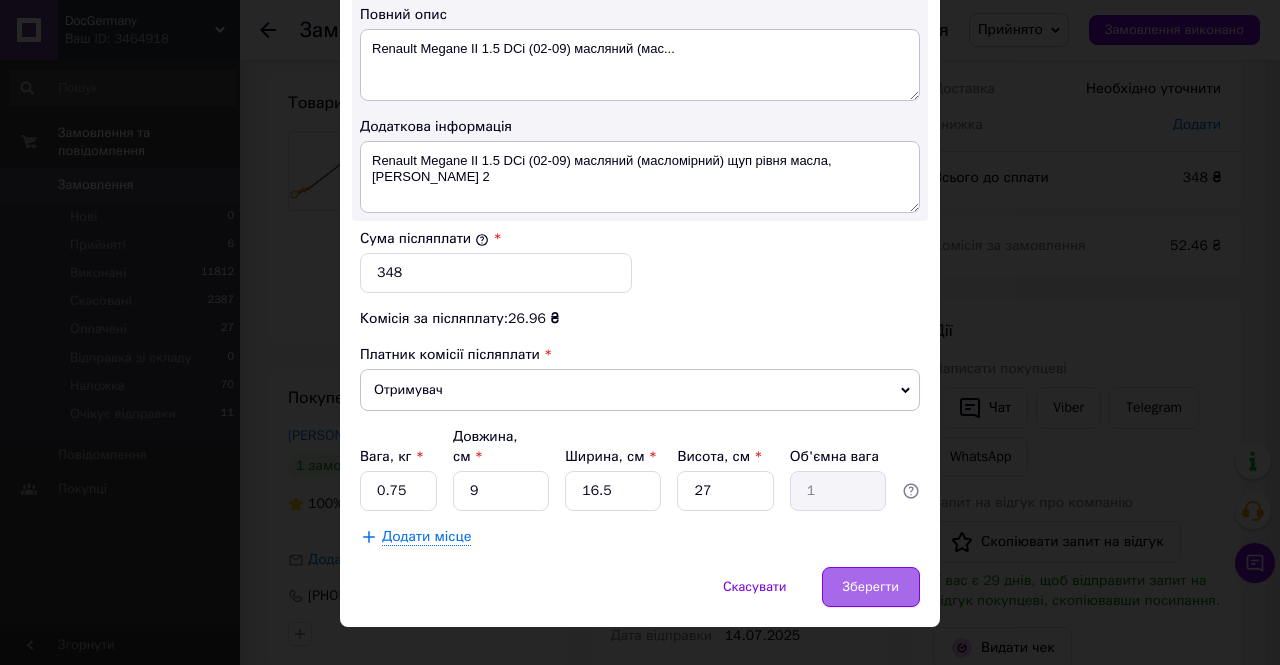 click on "Зберегти" at bounding box center (871, 587) 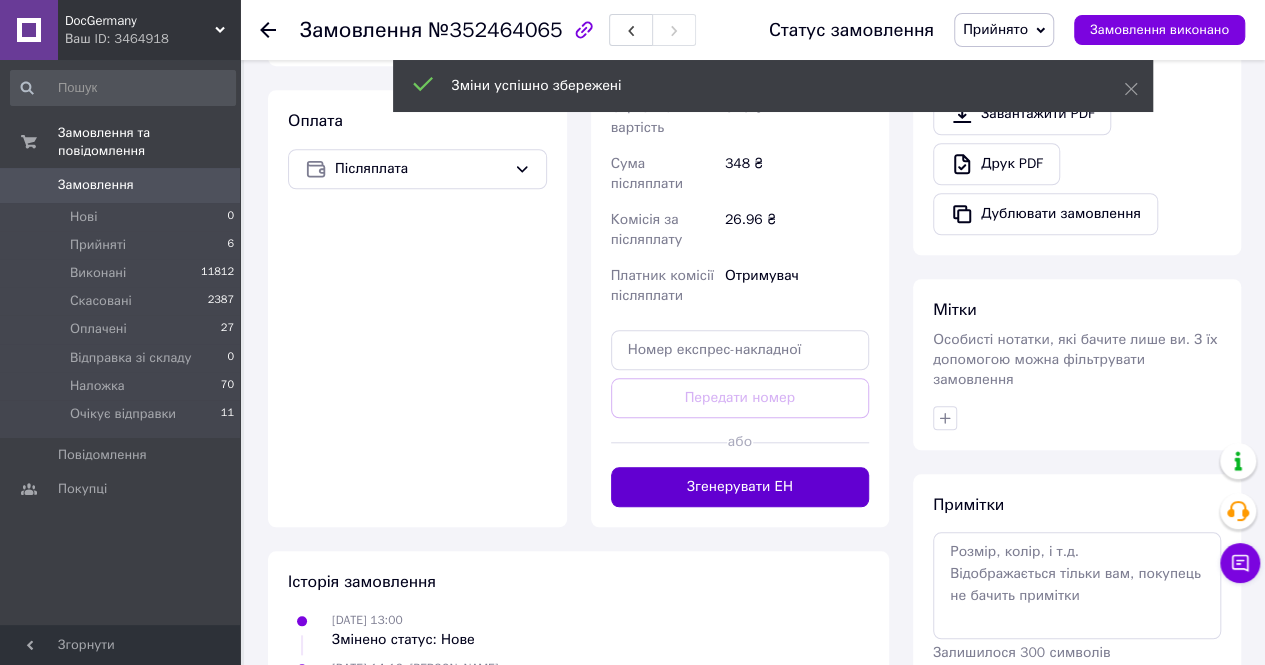 click on "Згенерувати ЕН" at bounding box center (740, 487) 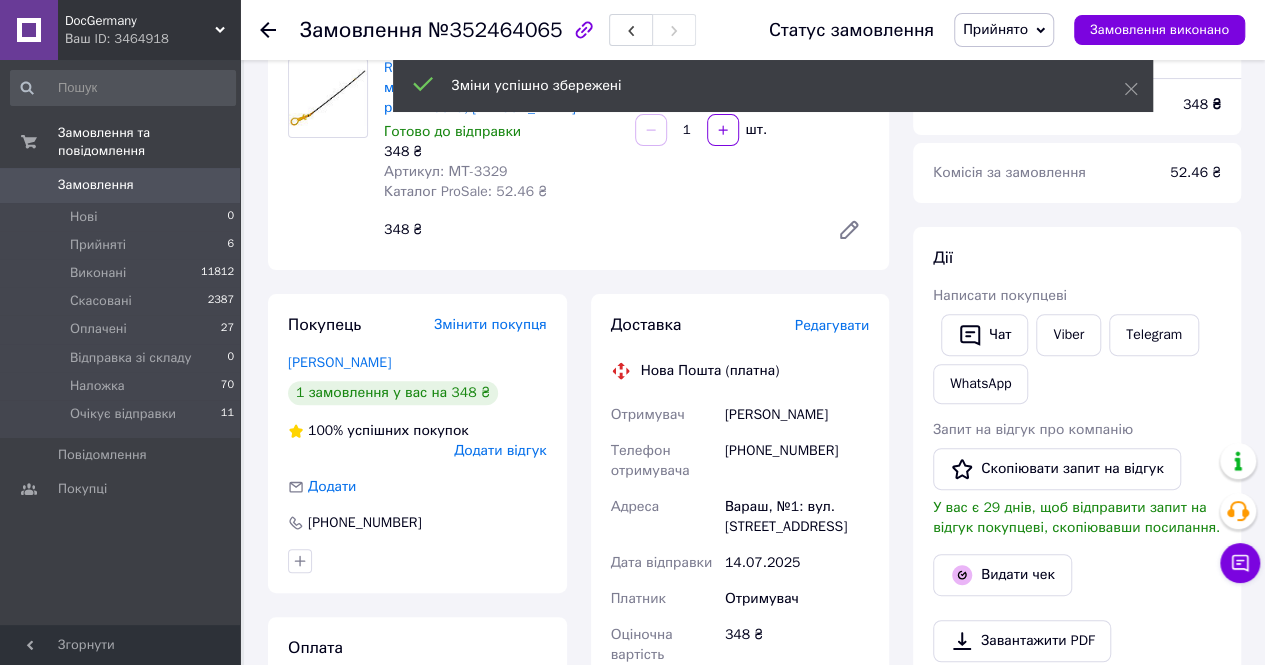 scroll, scrollTop: 0, scrollLeft: 0, axis: both 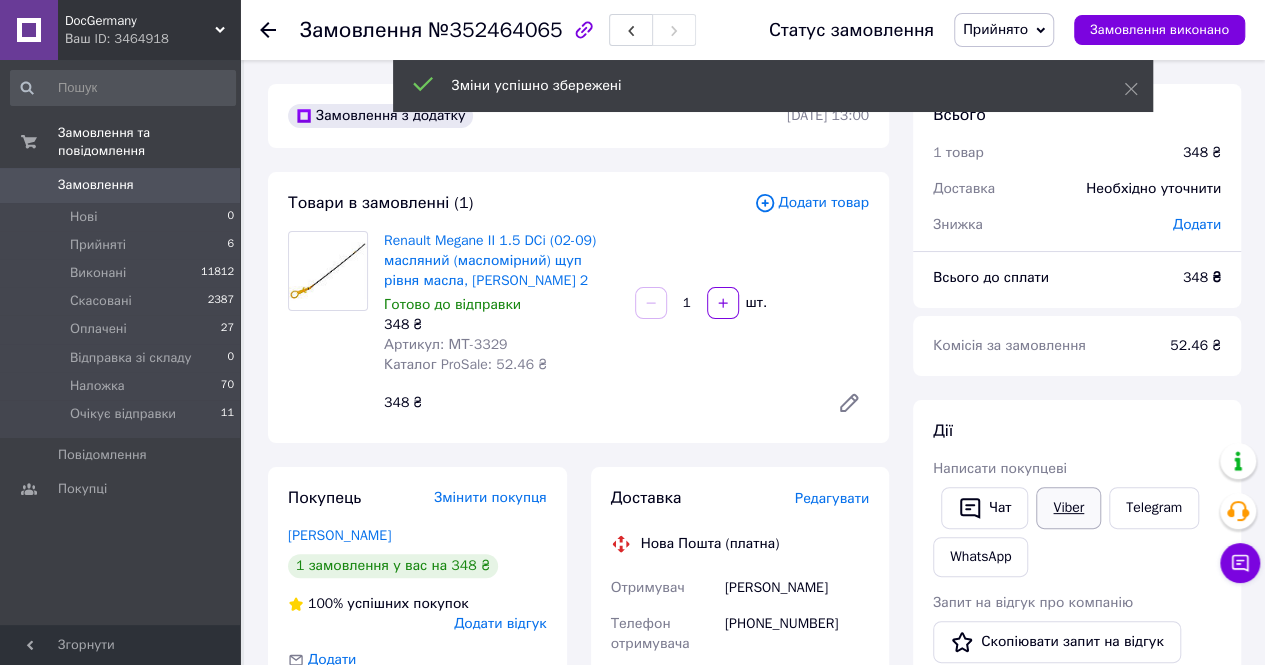 click on "Viber" at bounding box center (1068, 508) 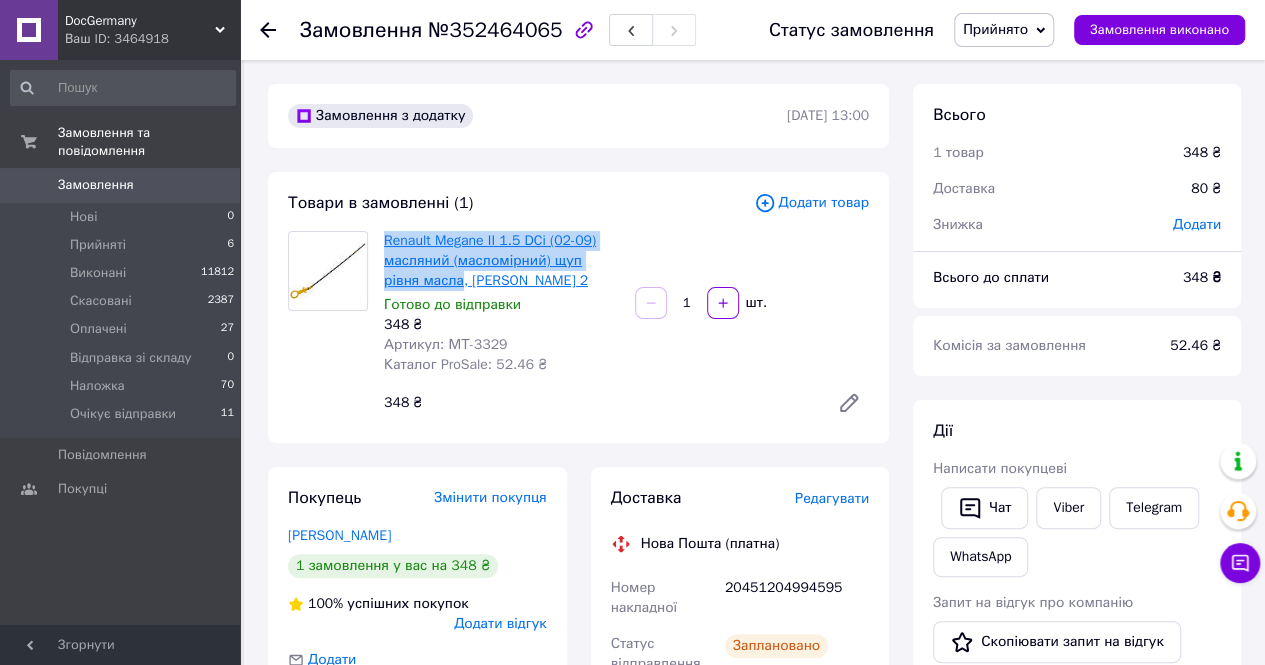 drag, startPoint x: 403, startPoint y: 252, endPoint x: 422, endPoint y: 289, distance: 41.59327 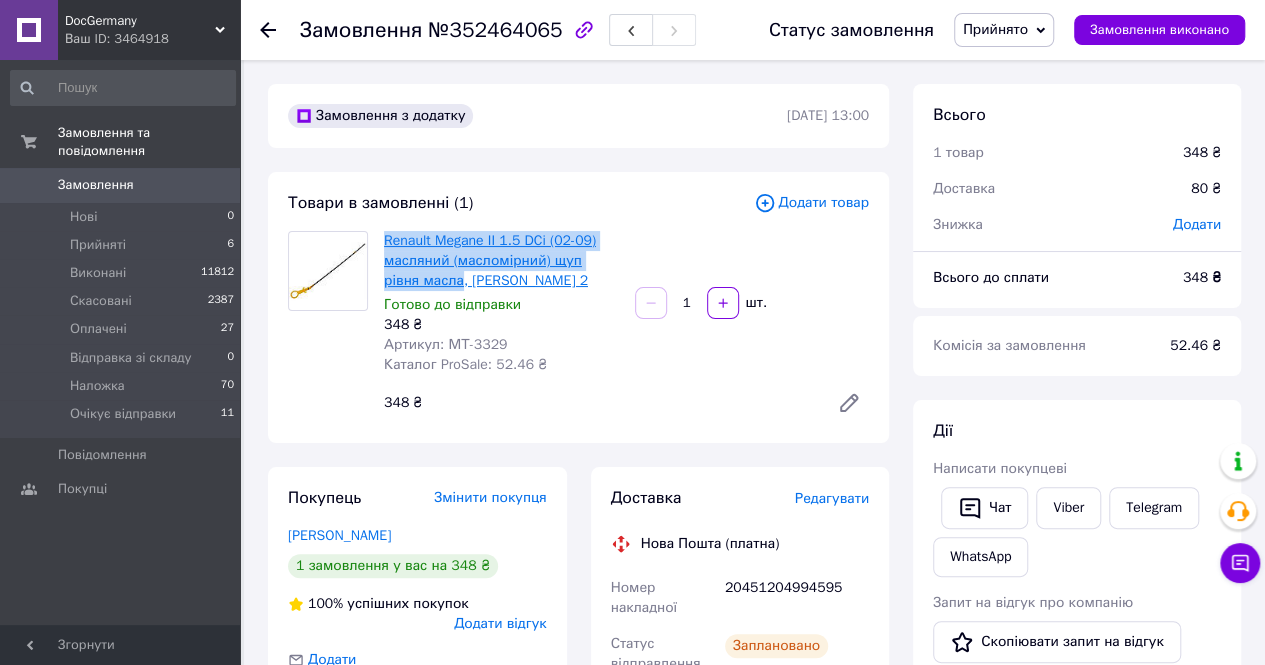 copy on "Renault Megane II 1.5 DCi (02-09) масляний (масломірний) щуп рівня масла" 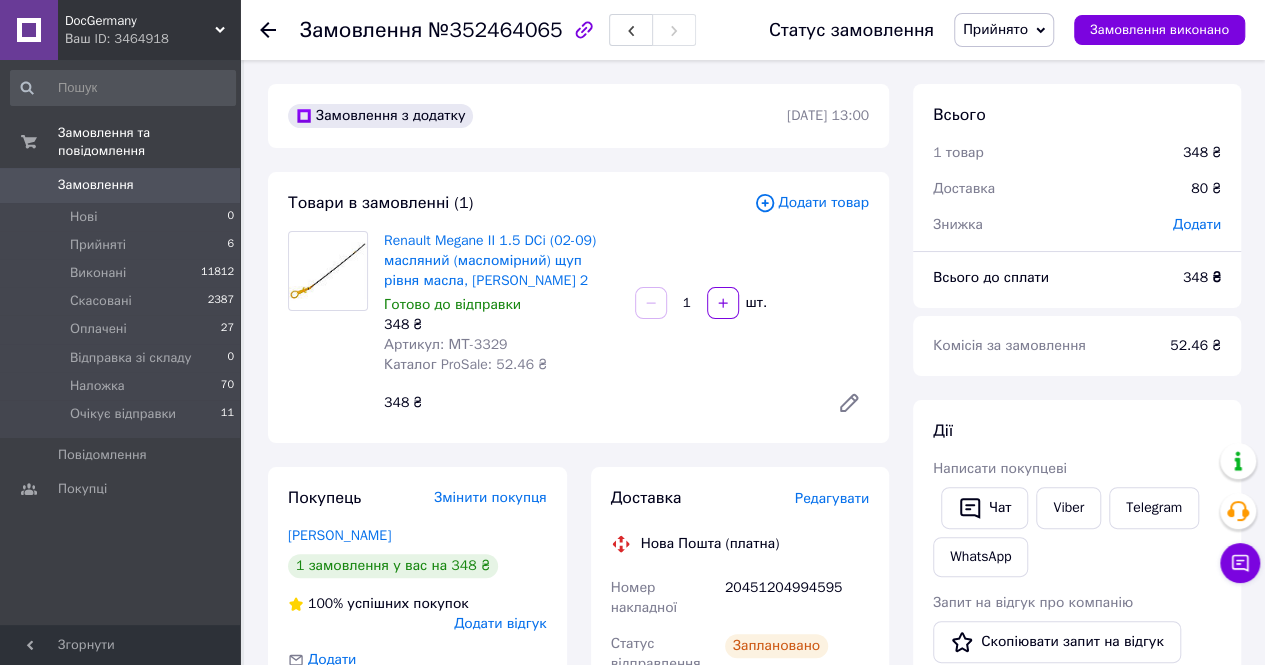 click on "20451204994595" at bounding box center (797, 598) 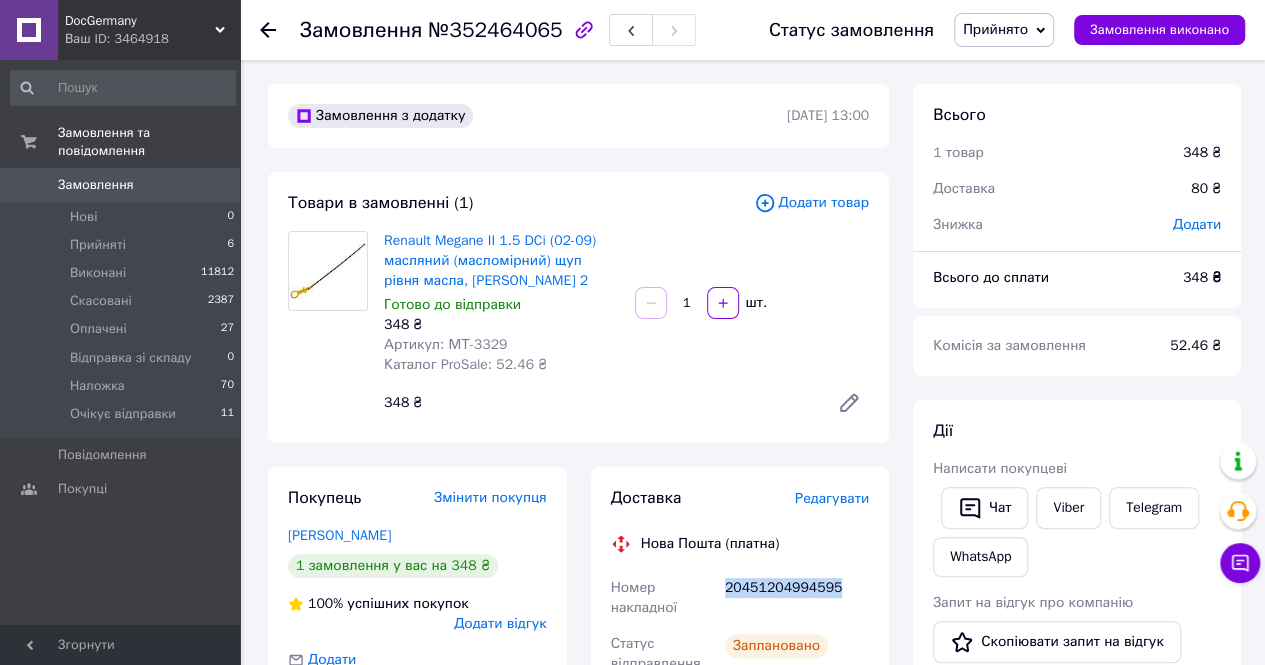 click on "20451204994595" at bounding box center (797, 598) 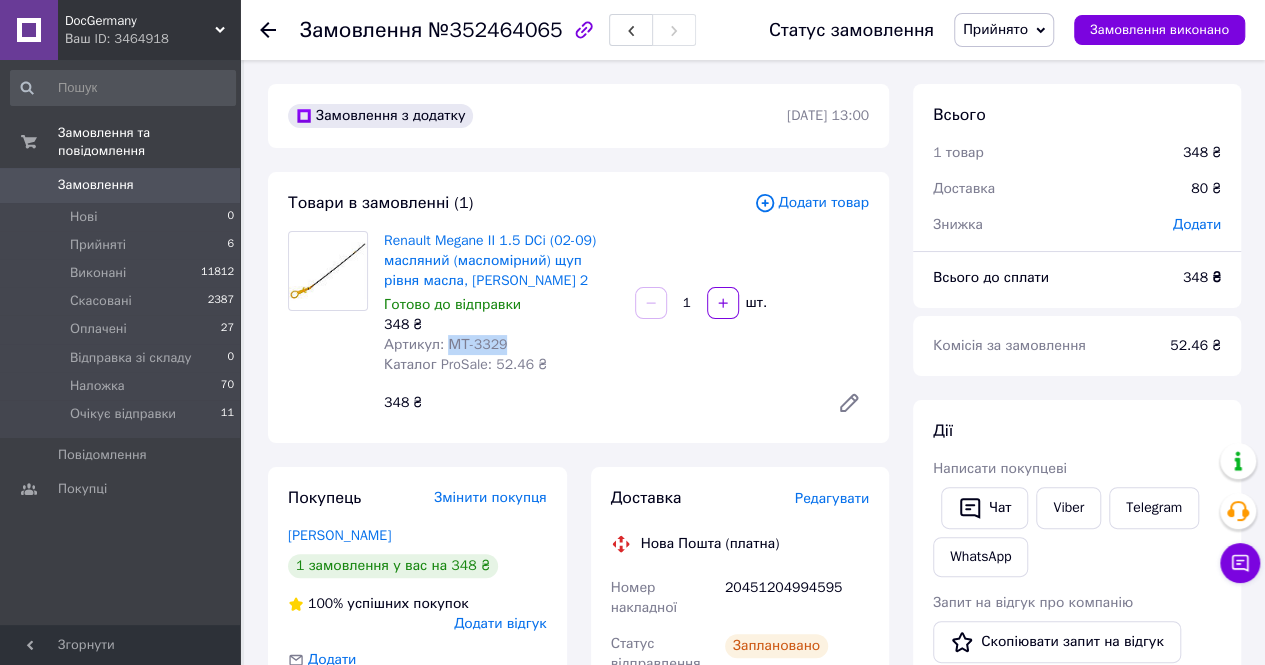 drag, startPoint x: 444, startPoint y: 343, endPoint x: 558, endPoint y: 343, distance: 114 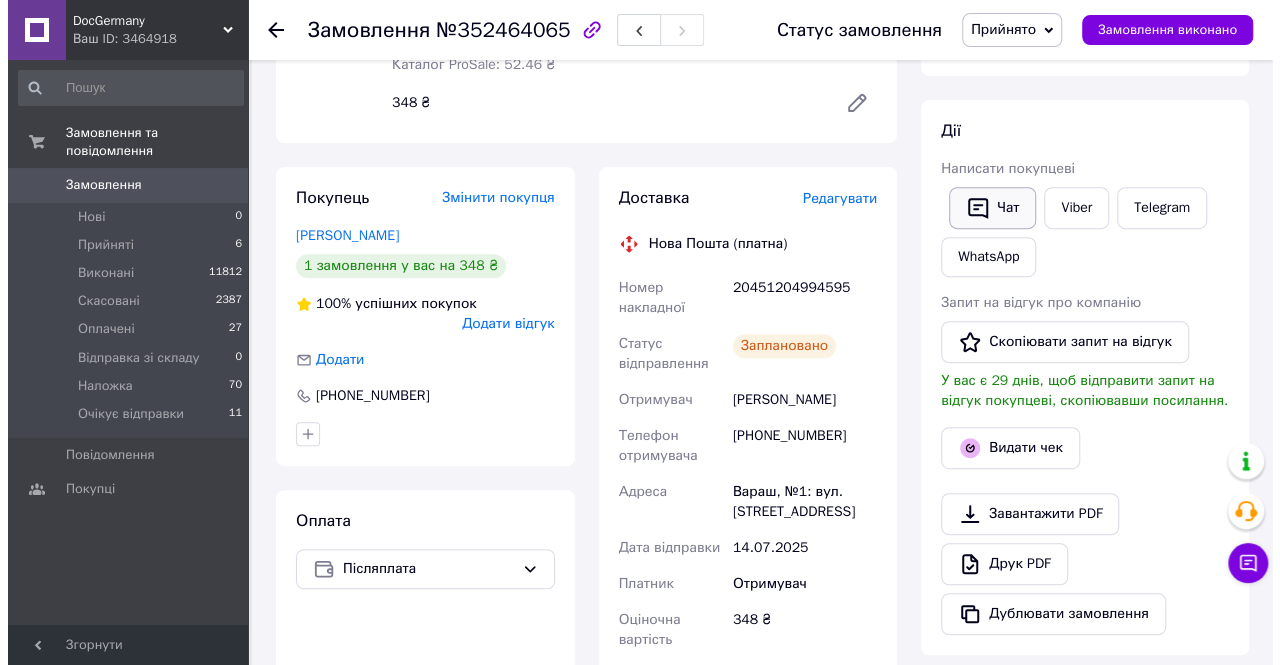 scroll, scrollTop: 400, scrollLeft: 0, axis: vertical 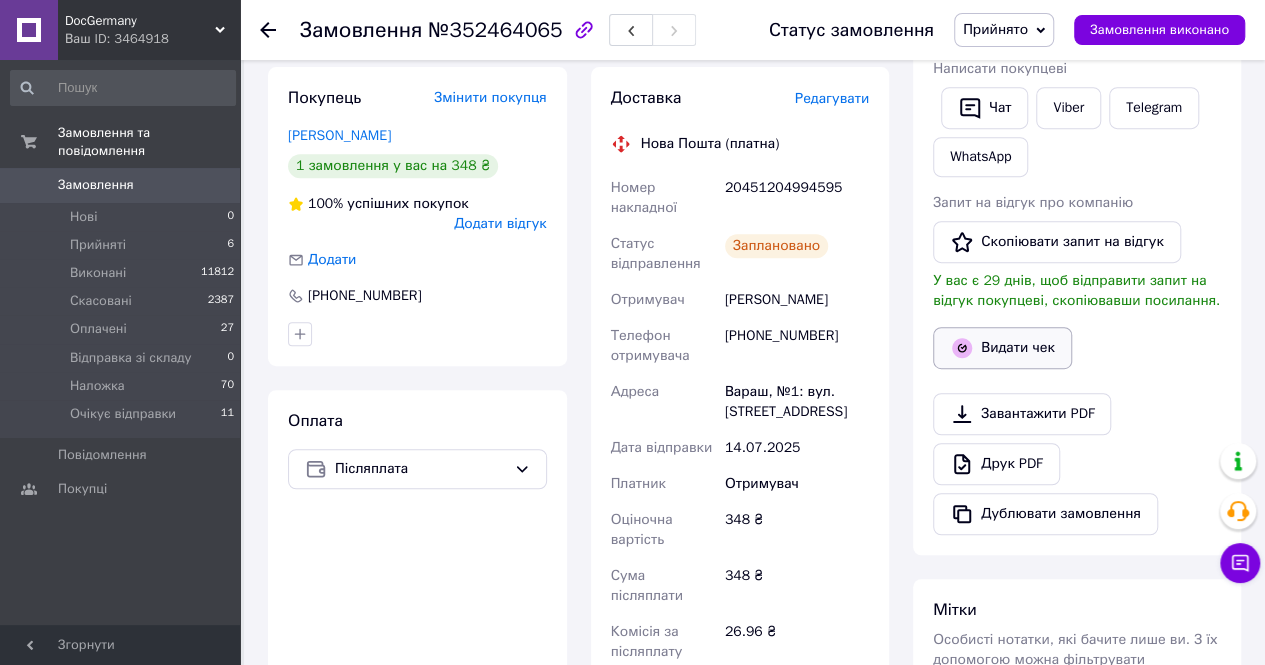 click on "Видати чек" at bounding box center (1002, 348) 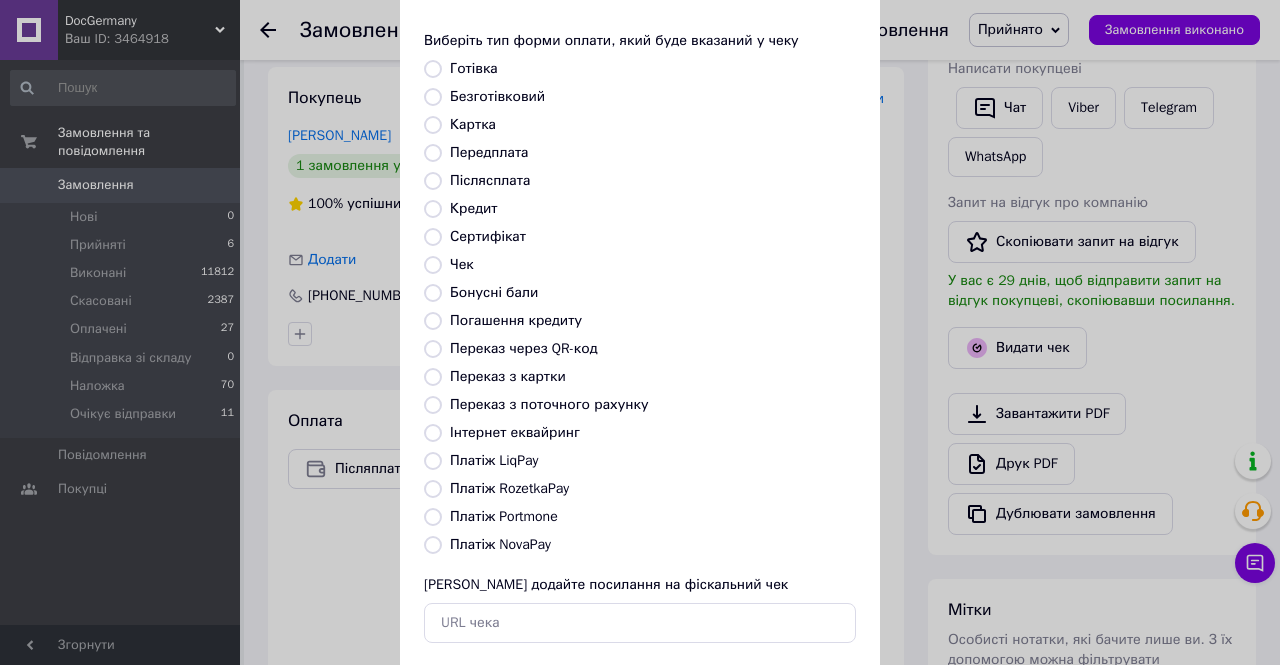 scroll, scrollTop: 192, scrollLeft: 0, axis: vertical 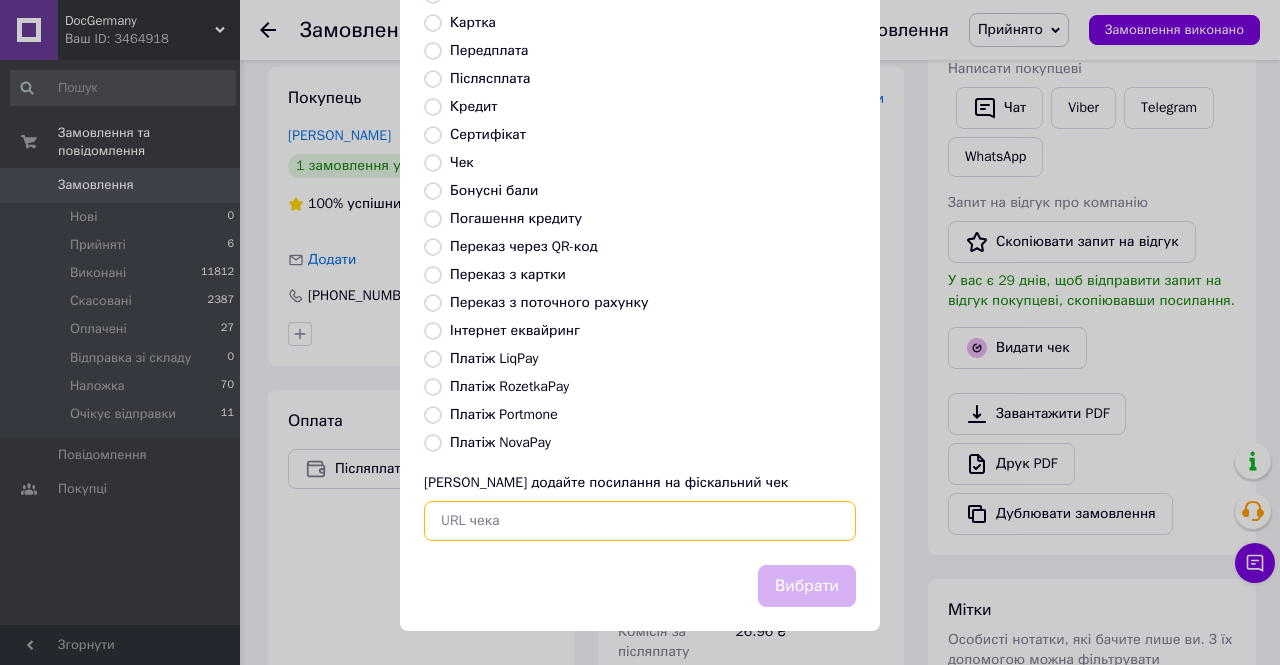 click at bounding box center (640, 521) 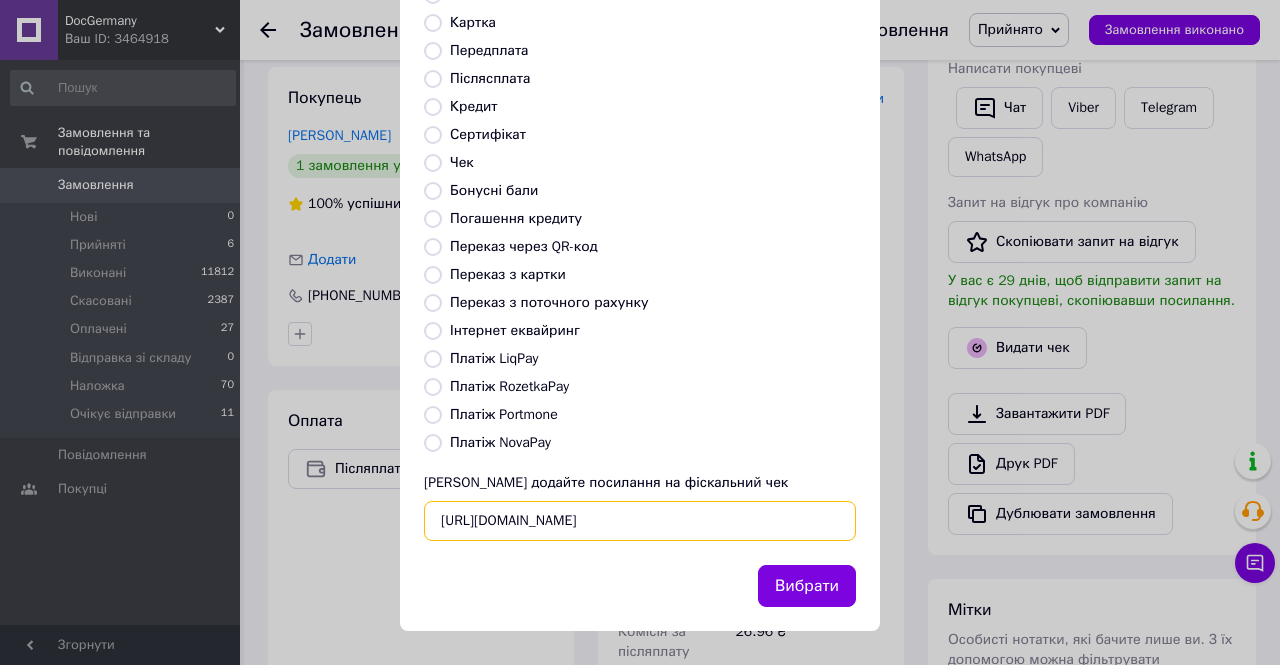 scroll, scrollTop: 0, scrollLeft: 24, axis: horizontal 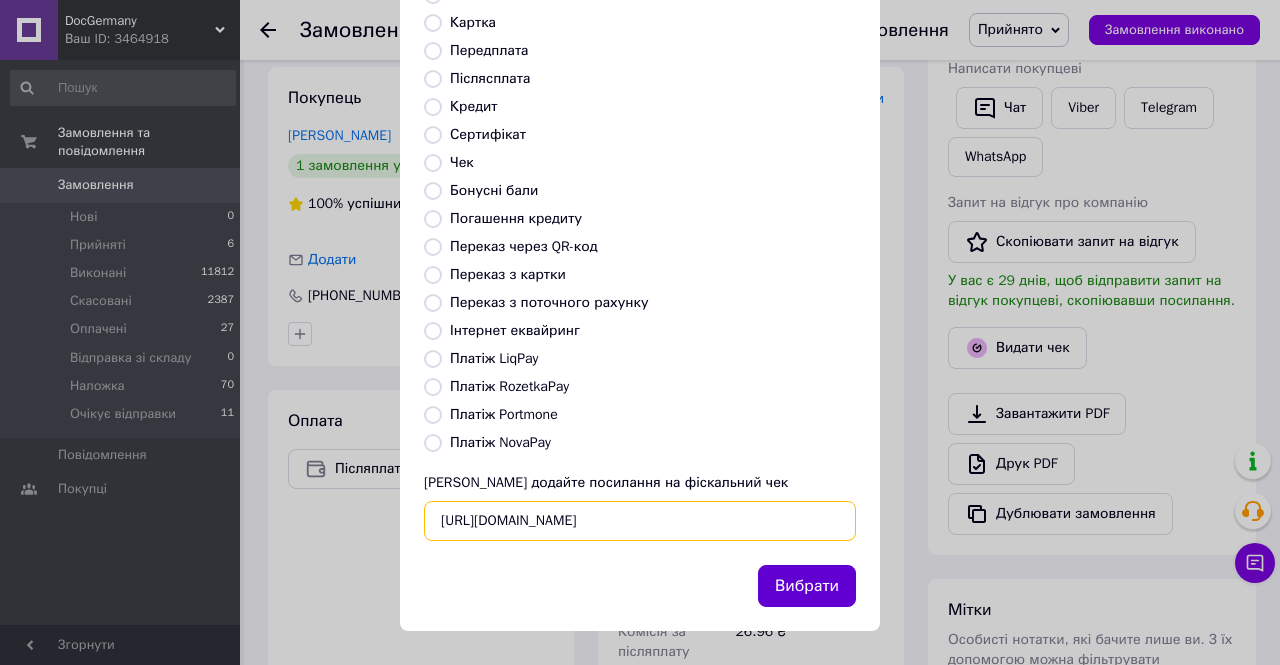 type on "[URL][DOMAIN_NAME]" 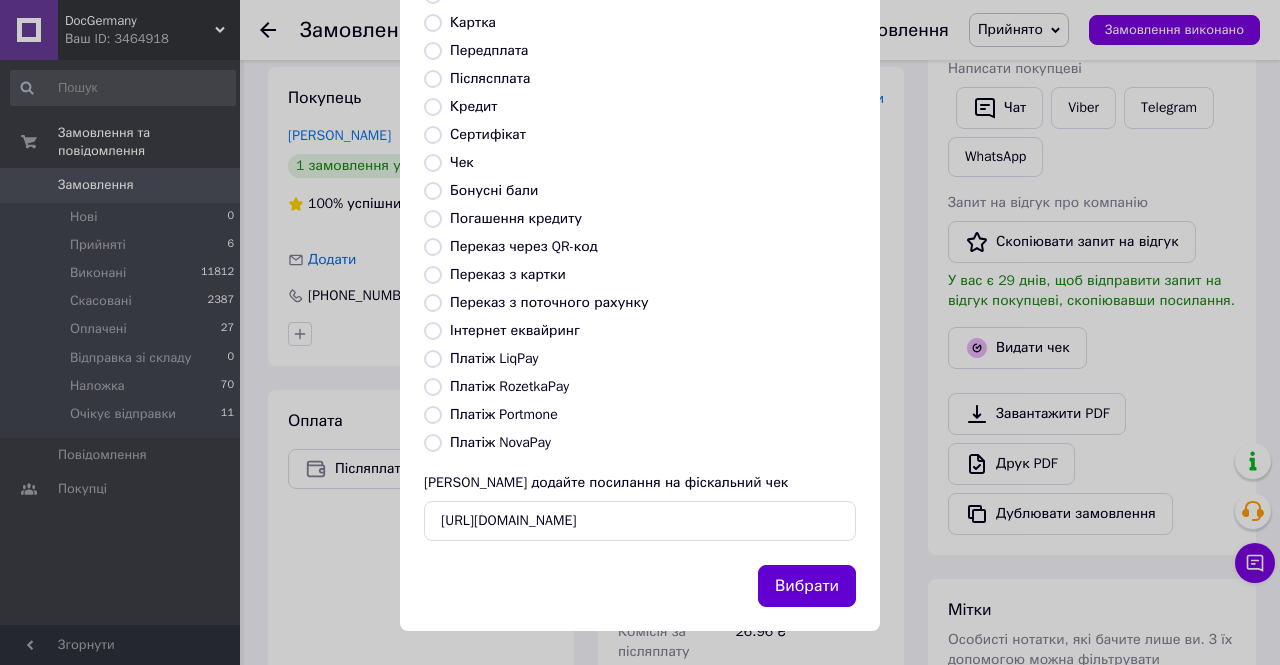 click on "Вибрати" at bounding box center (807, 586) 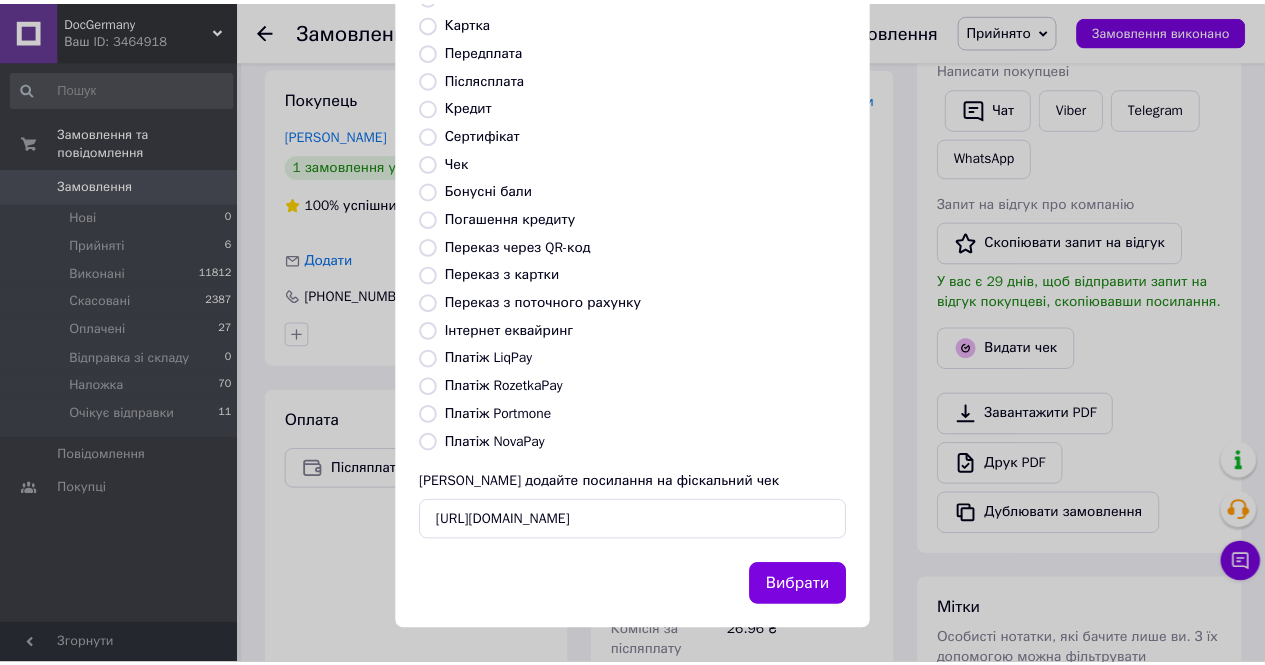 scroll, scrollTop: 0, scrollLeft: 0, axis: both 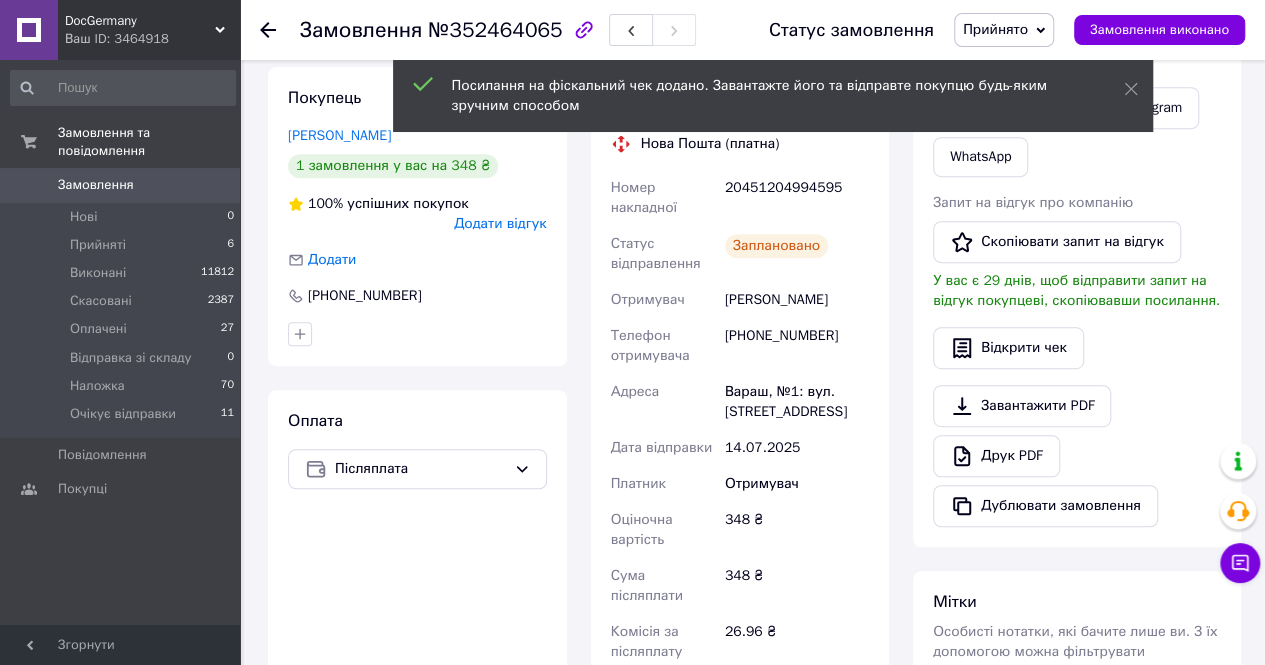 click on "[PERSON_NAME]" at bounding box center (797, 300) 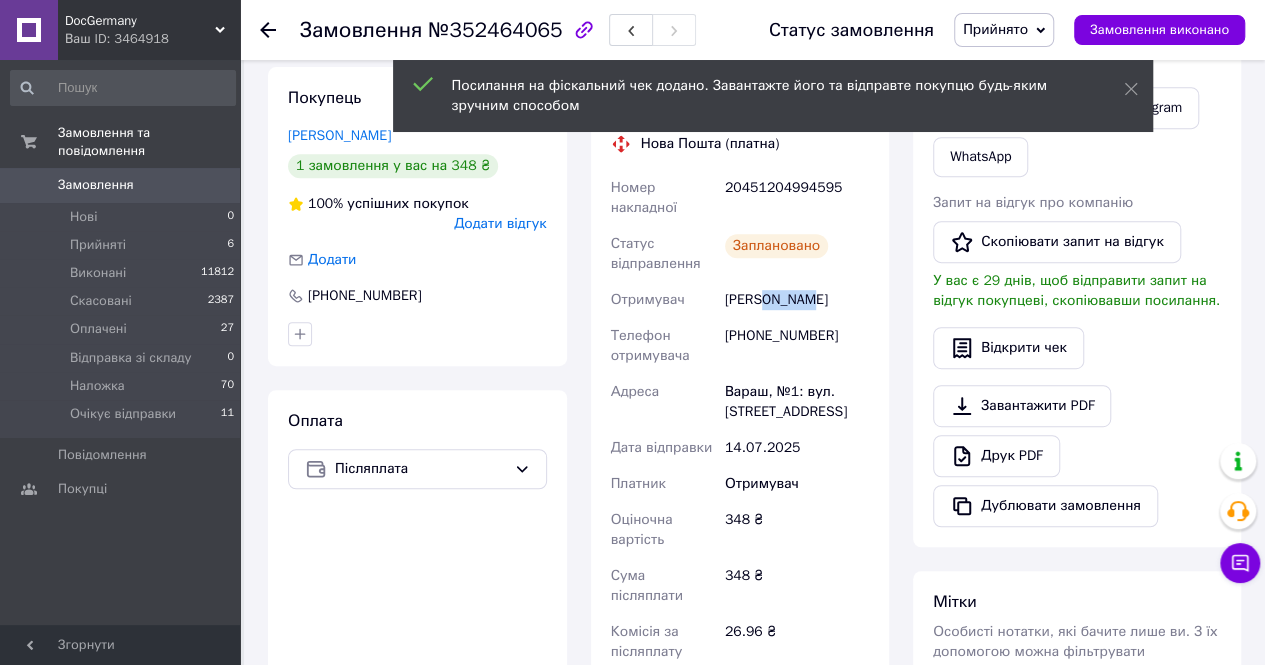 click on "[PERSON_NAME]" at bounding box center [797, 300] 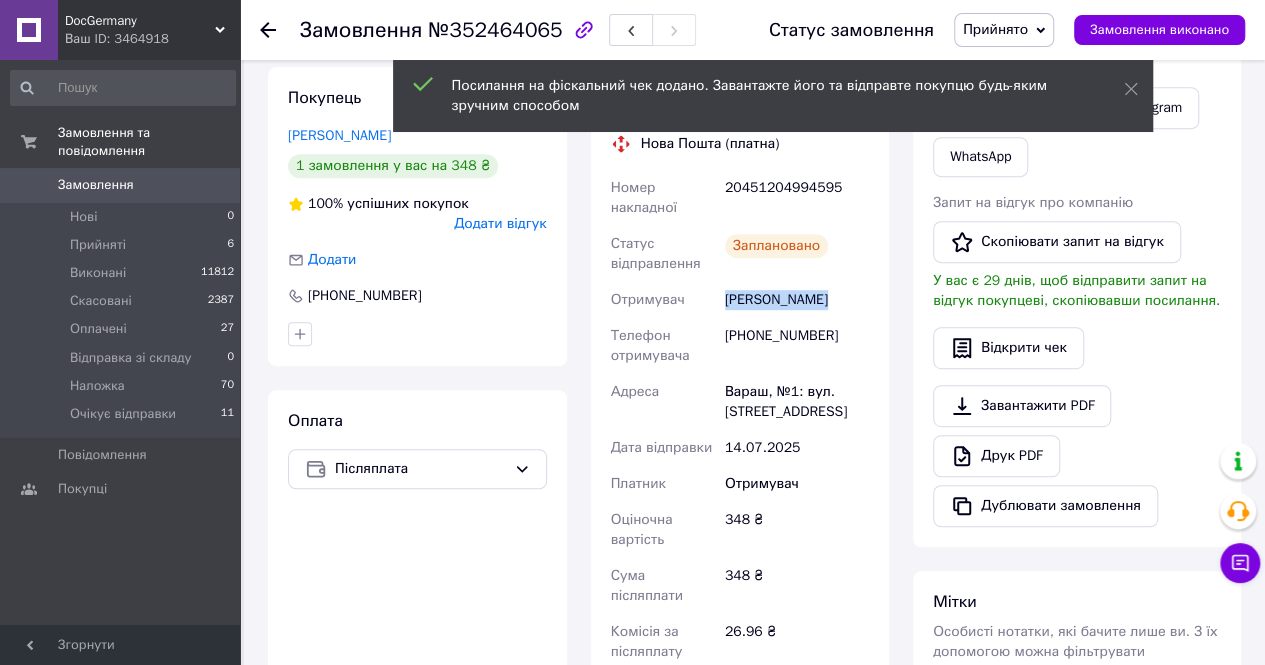 click on "[PERSON_NAME]" at bounding box center (797, 300) 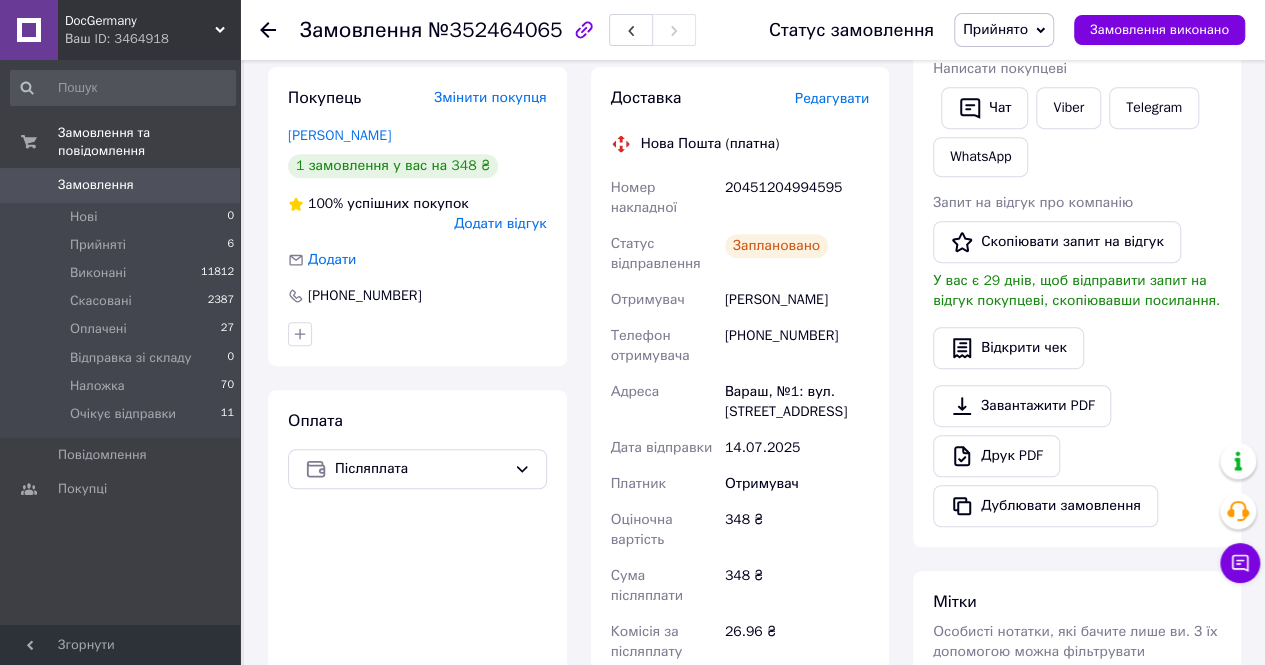 click on "20451204994595" at bounding box center [797, 198] 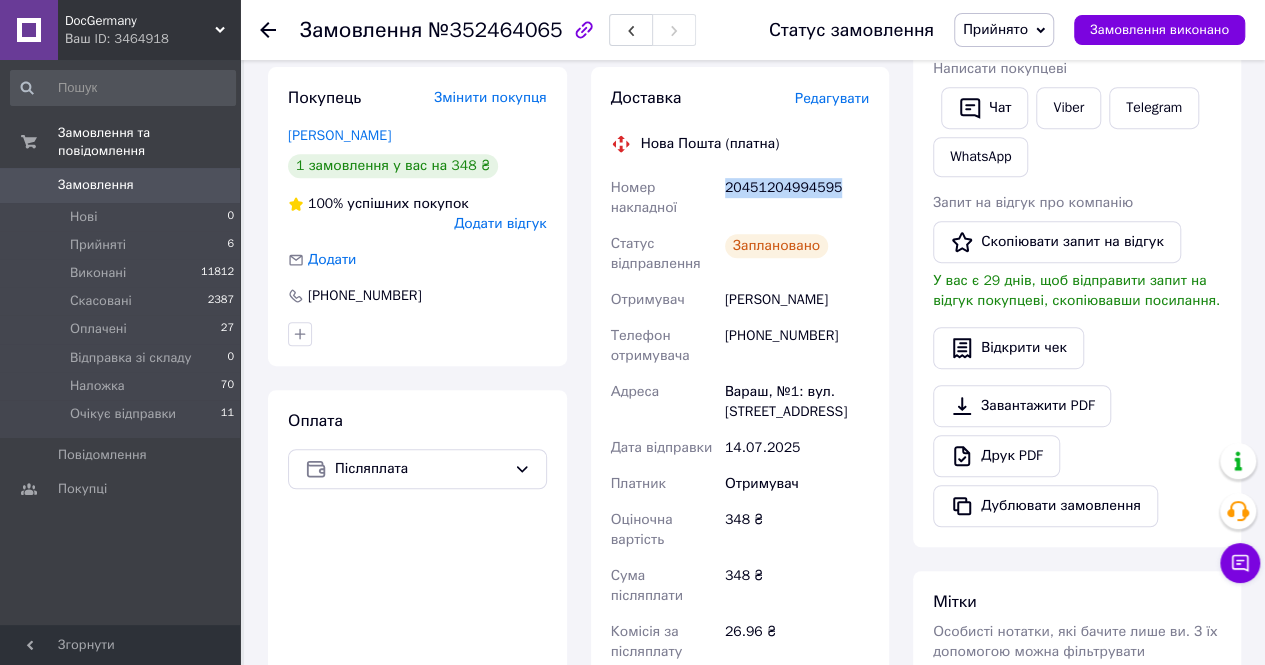 click on "20451204994595" at bounding box center (797, 198) 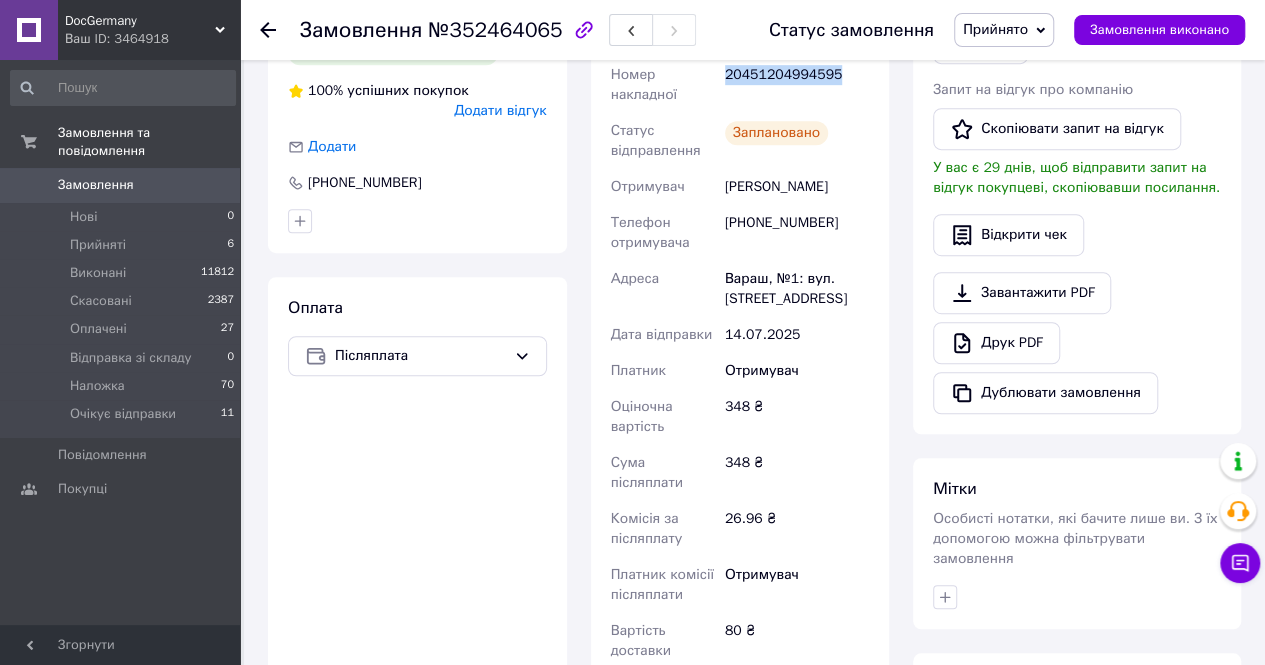 scroll, scrollTop: 800, scrollLeft: 0, axis: vertical 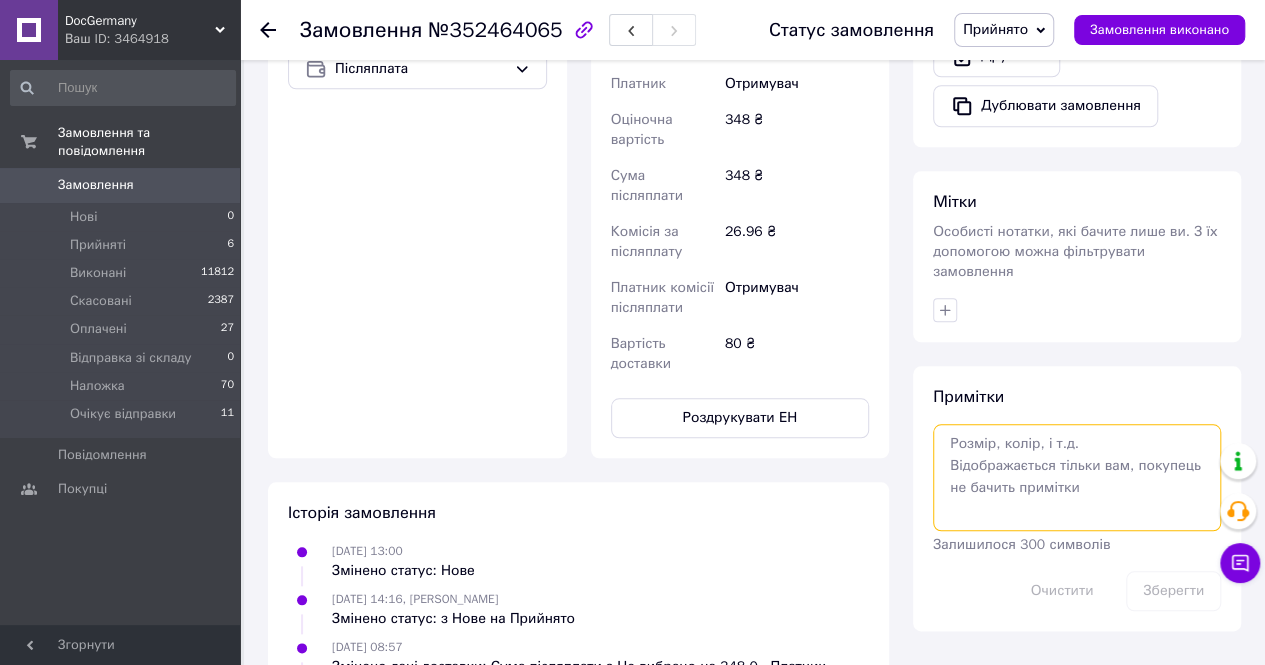 click at bounding box center (1077, 477) 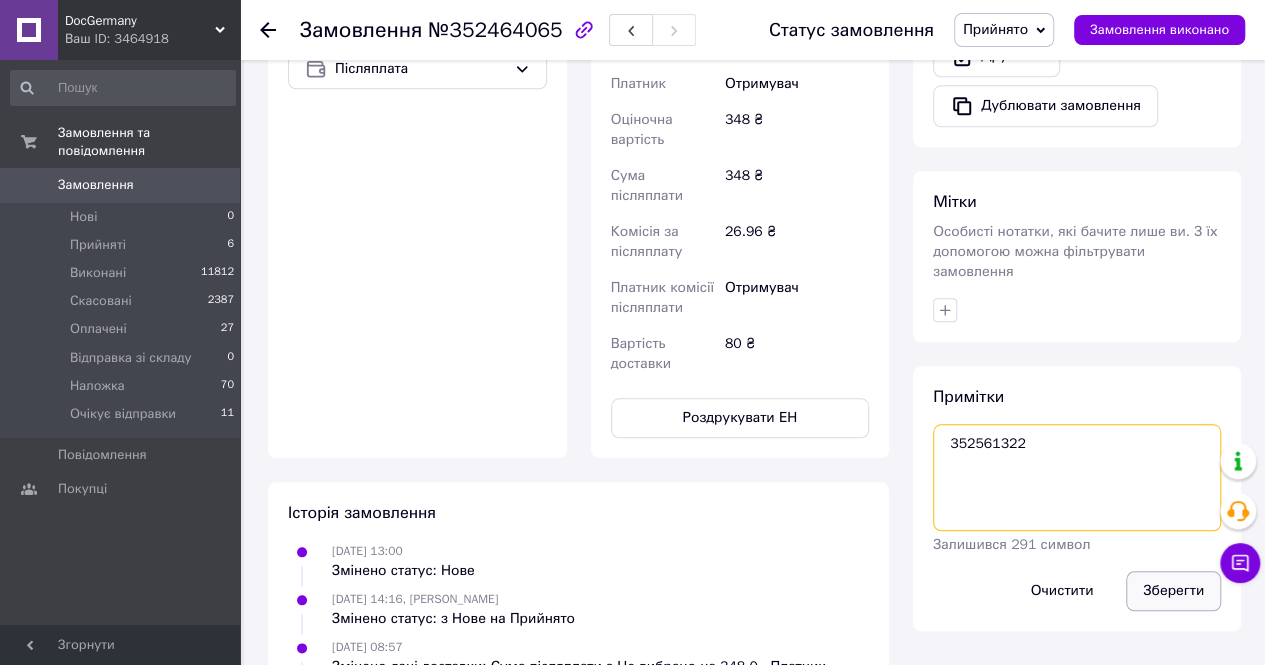 type on "352561322" 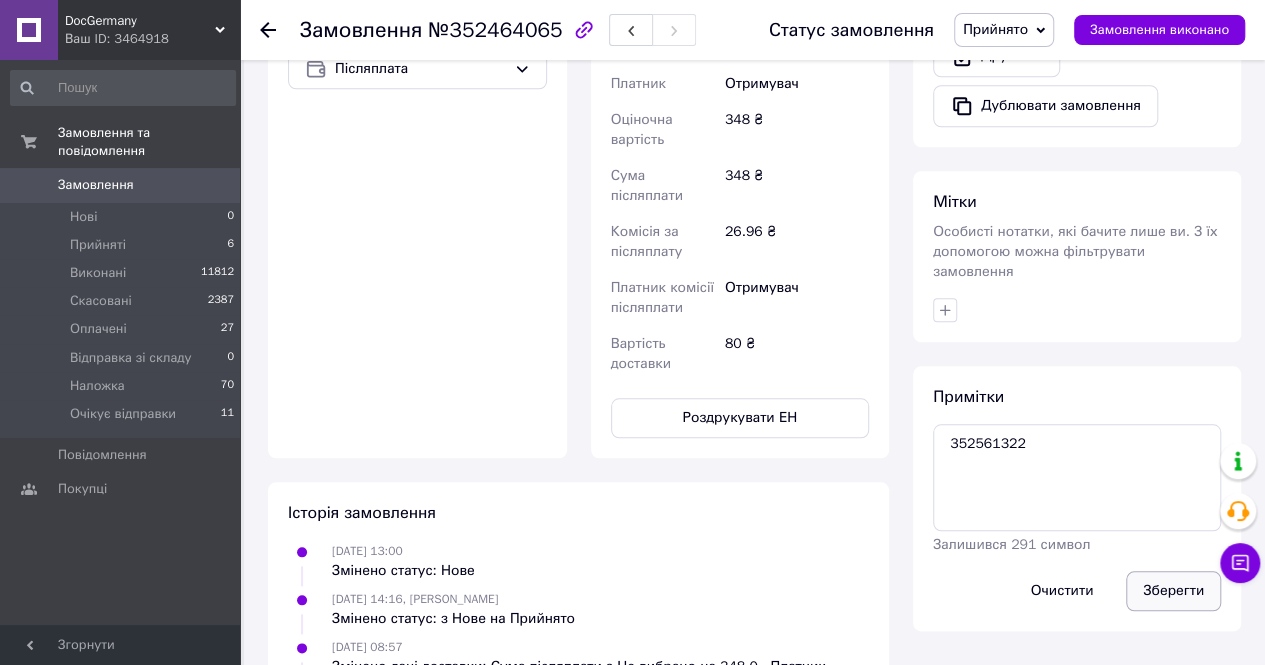 click on "Зберегти" at bounding box center (1173, 591) 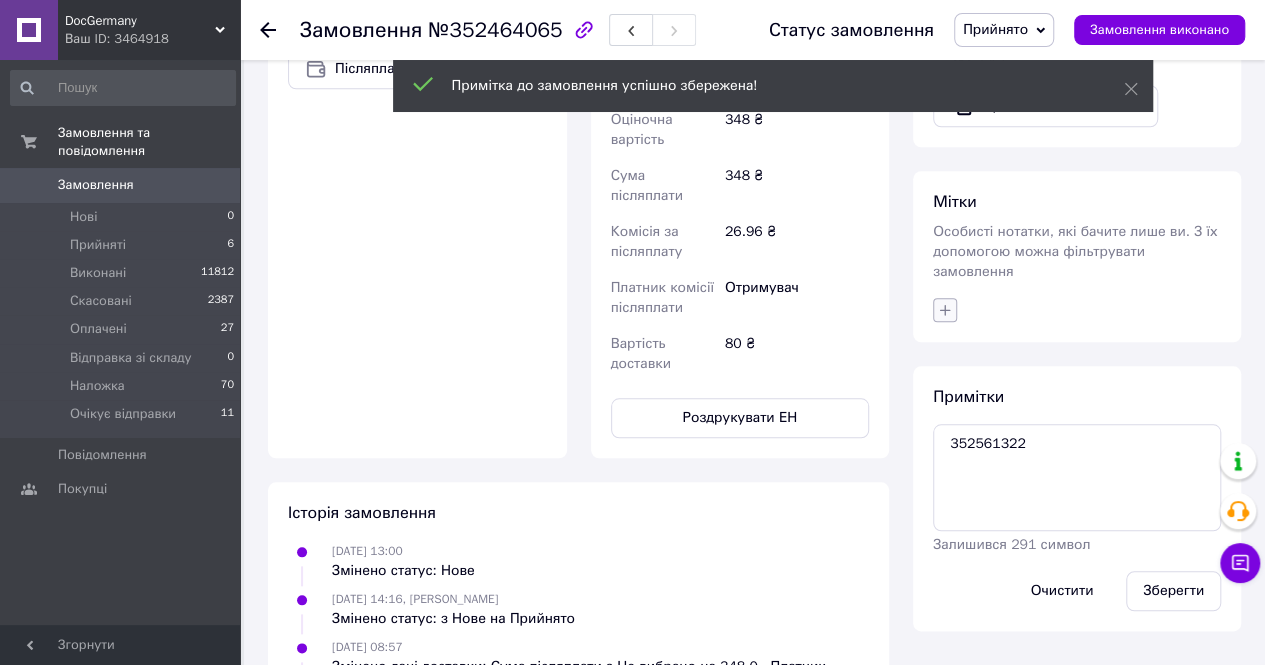 click 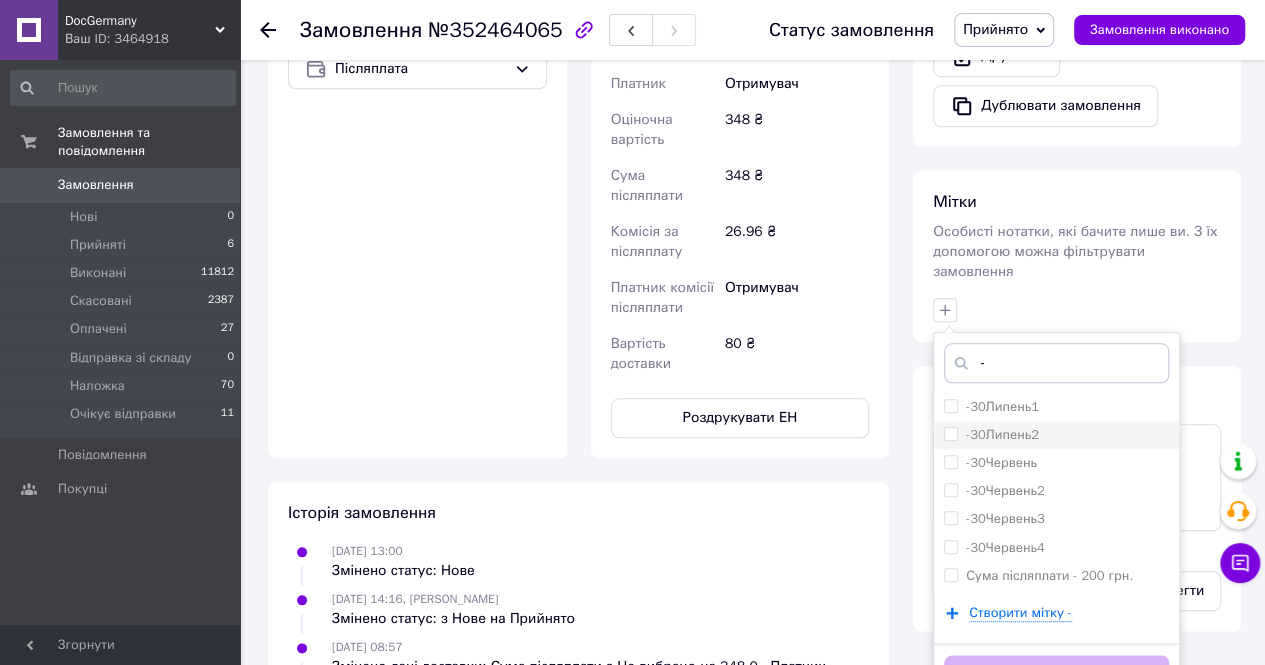 type on "-" 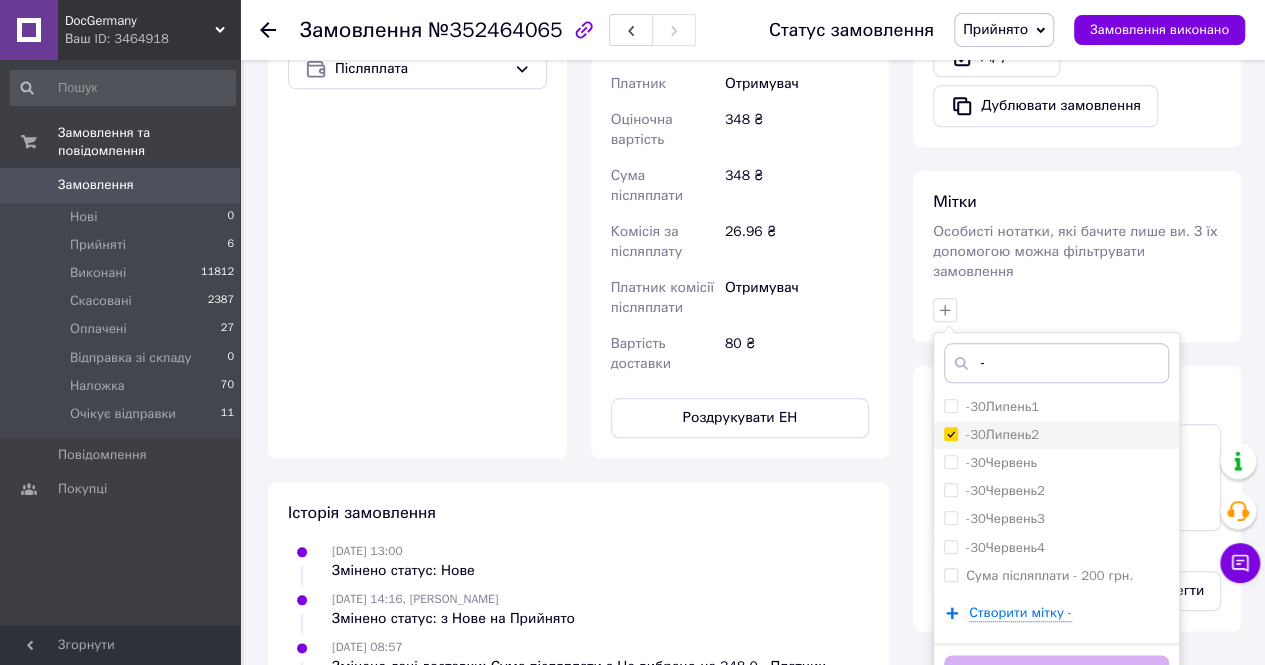 checkbox on "true" 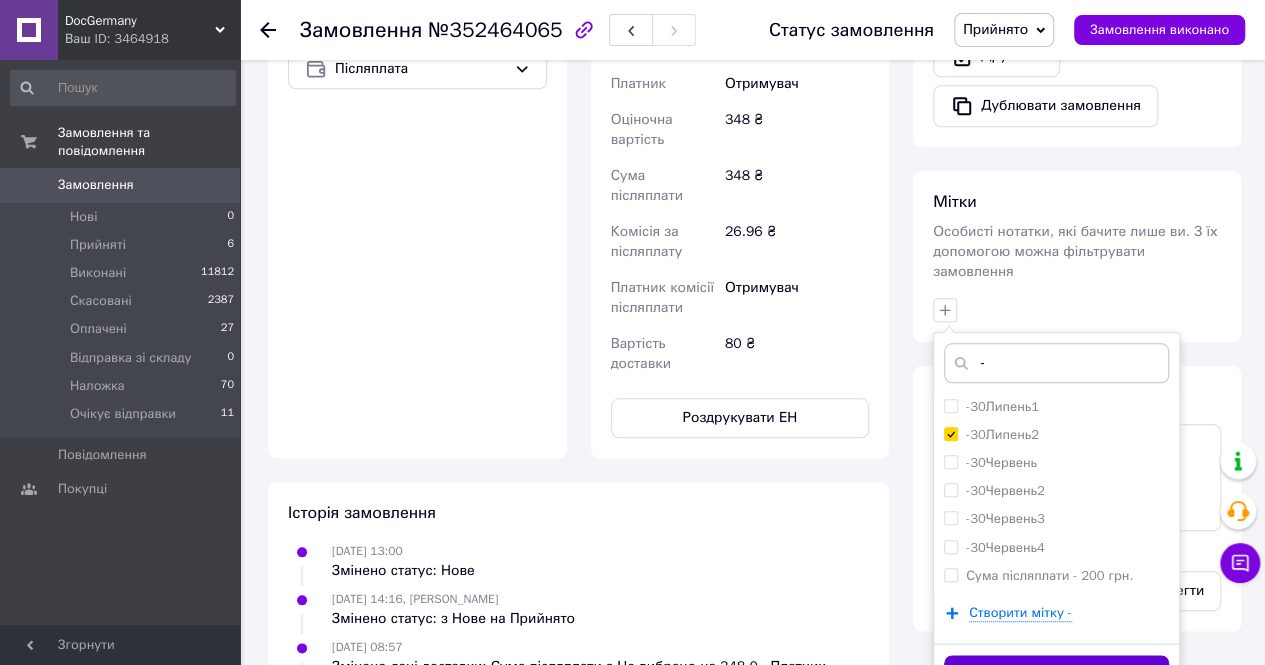 click on "Додати мітку" at bounding box center (1056, 674) 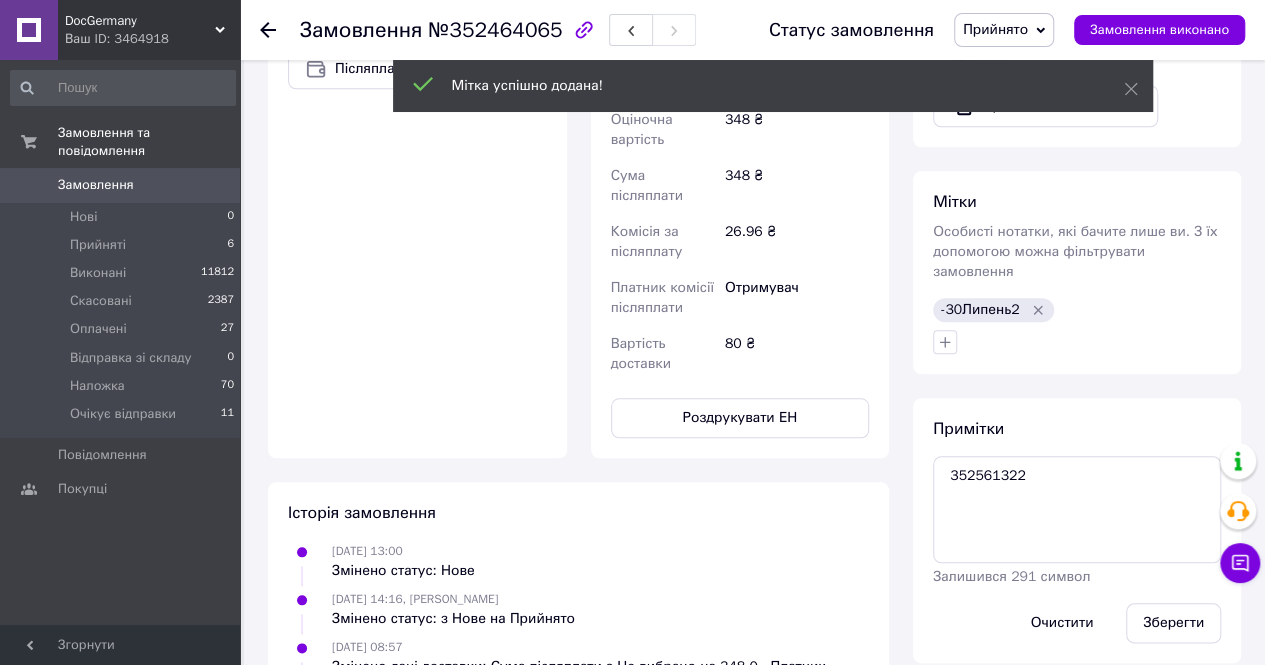 click on "Прийнято" at bounding box center (995, 29) 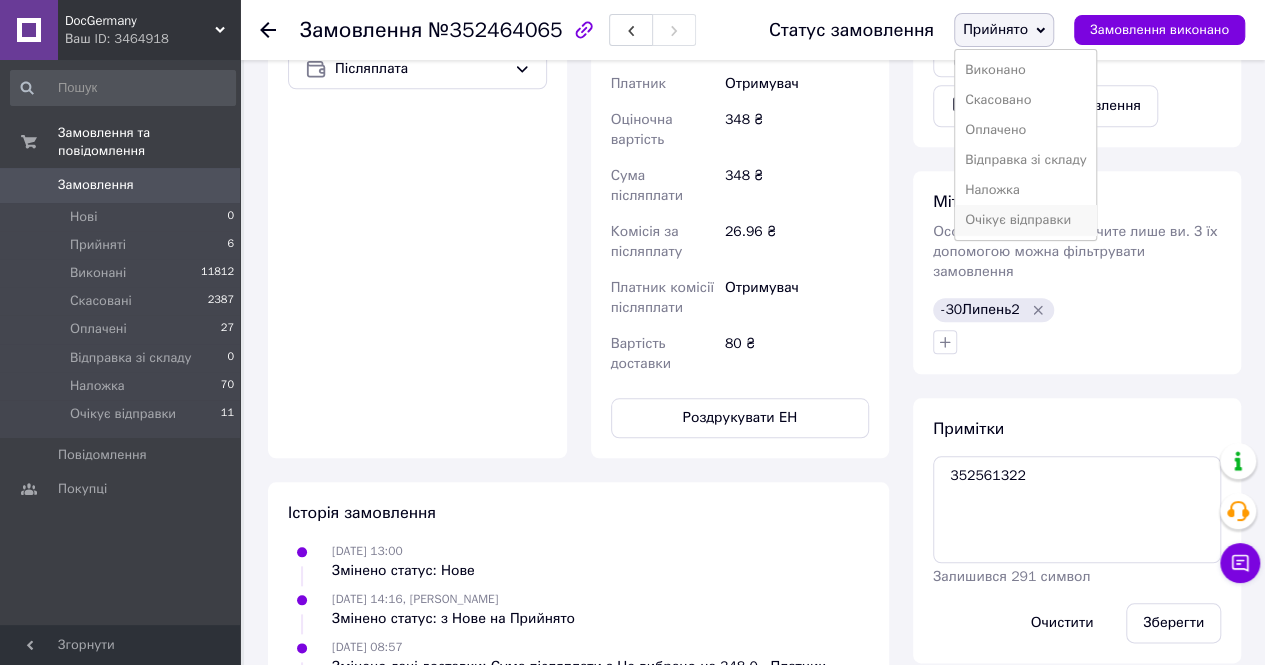 click on "Очікує відправки" at bounding box center (1026, 220) 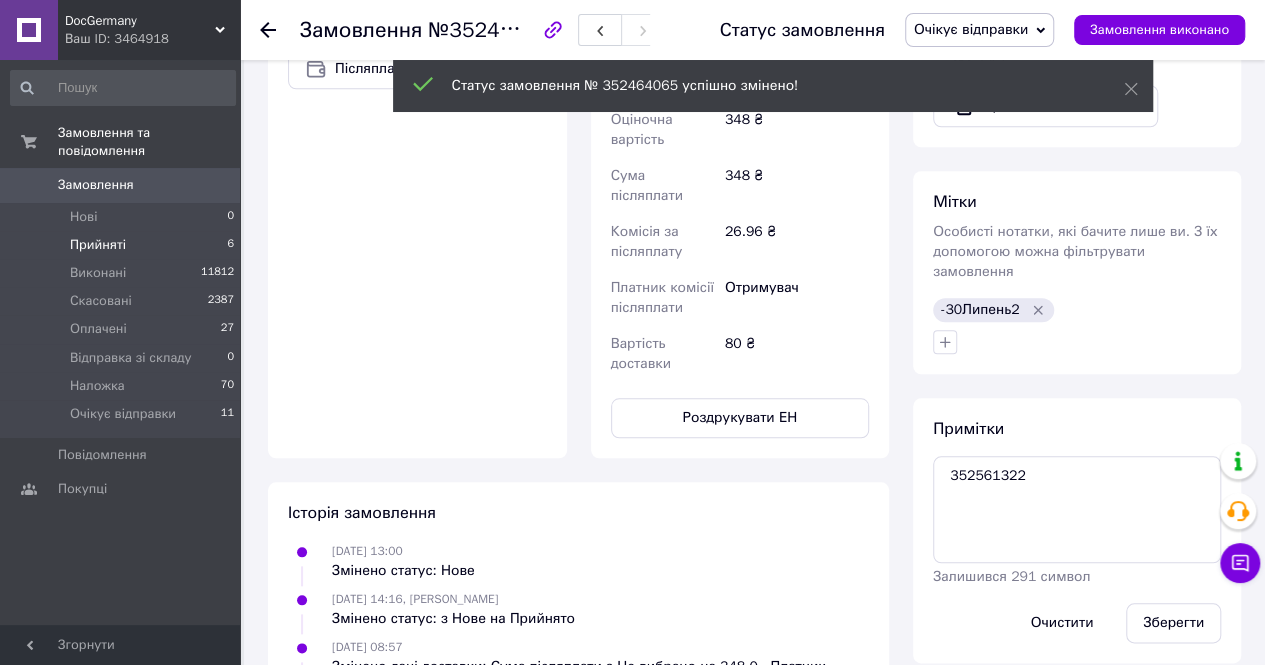 click on "Прийняті" at bounding box center [98, 245] 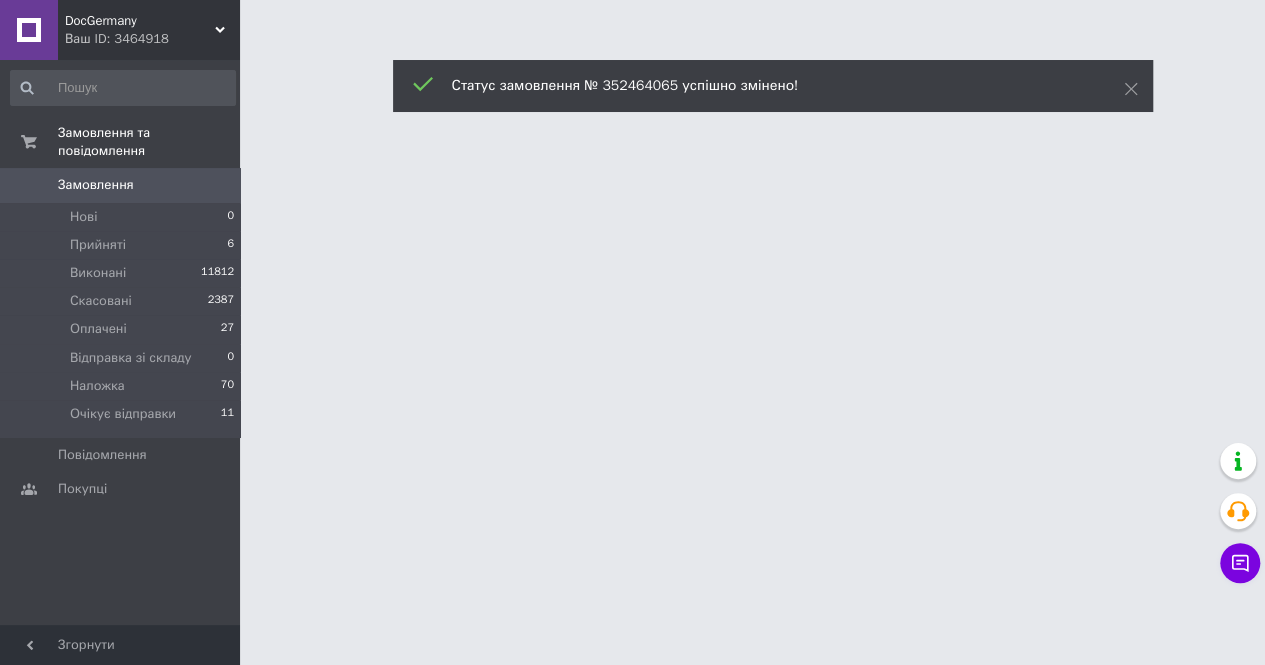 scroll, scrollTop: 0, scrollLeft: 0, axis: both 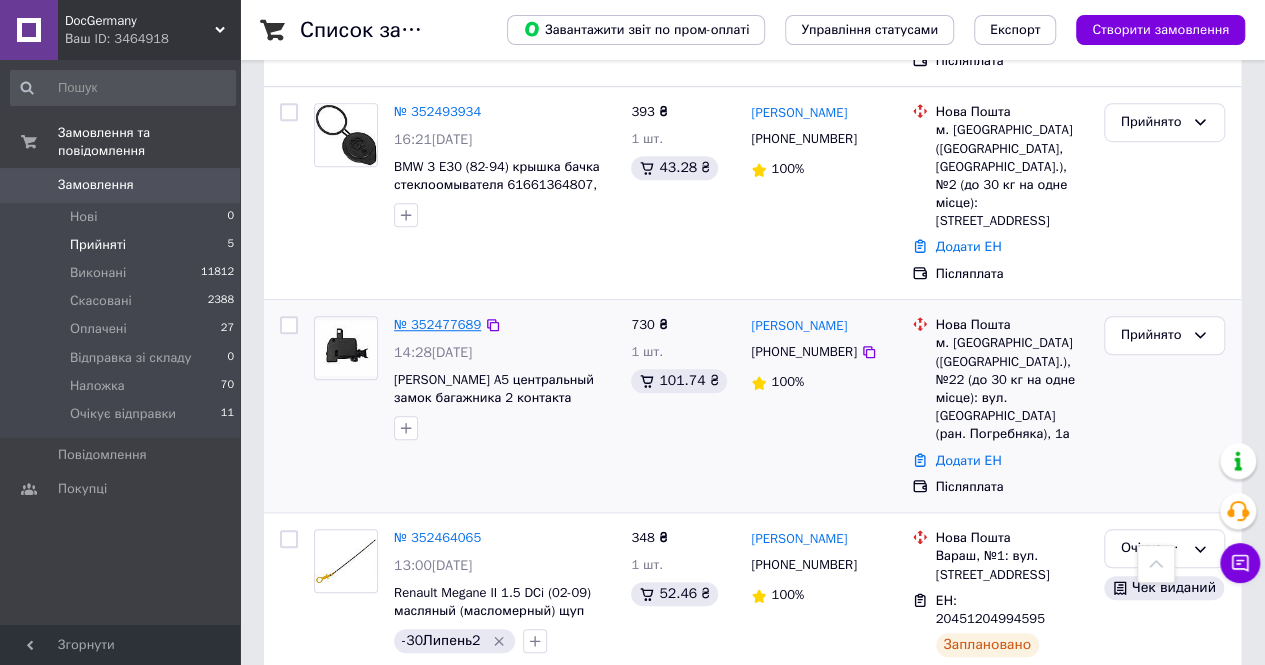 click on "№ 352477689" at bounding box center [437, 324] 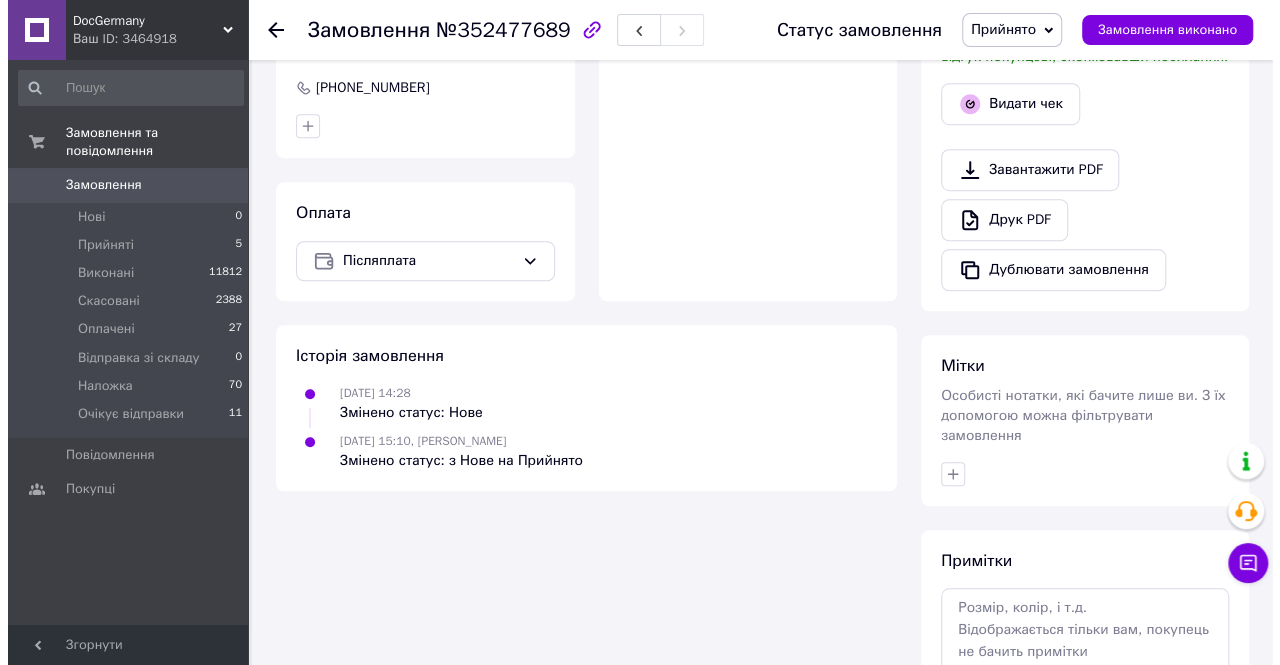 scroll, scrollTop: 108, scrollLeft: 0, axis: vertical 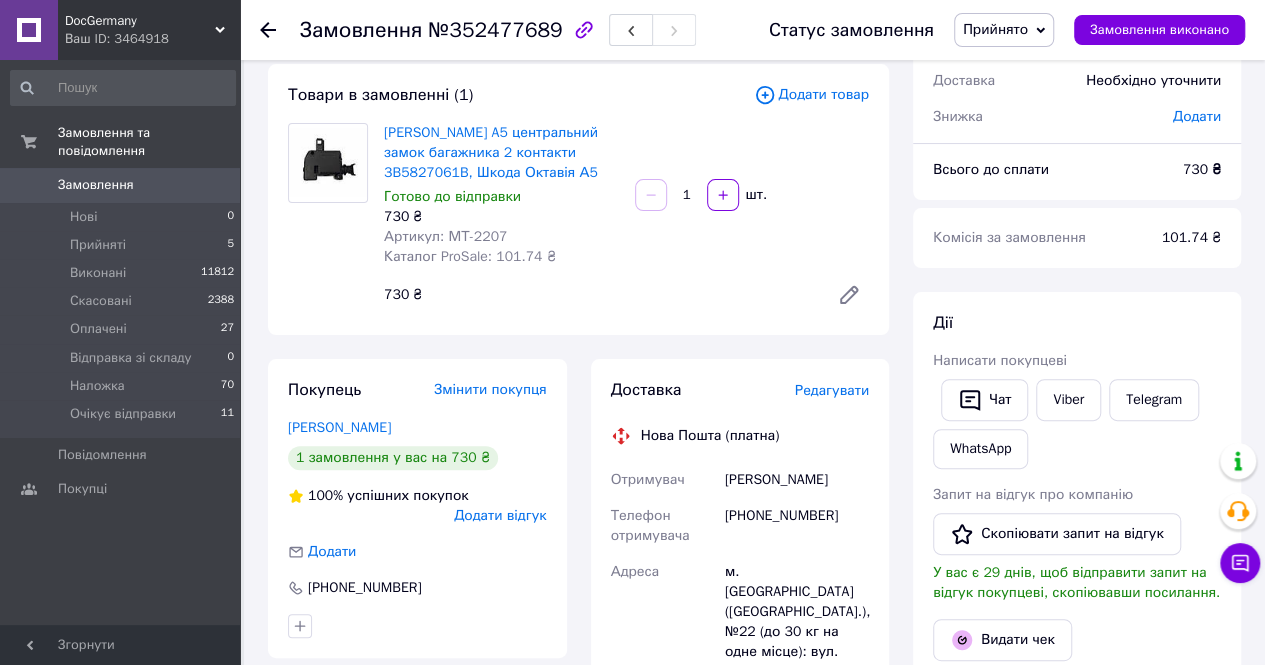 click on "Артикул: МТ-2207" at bounding box center (445, 236) 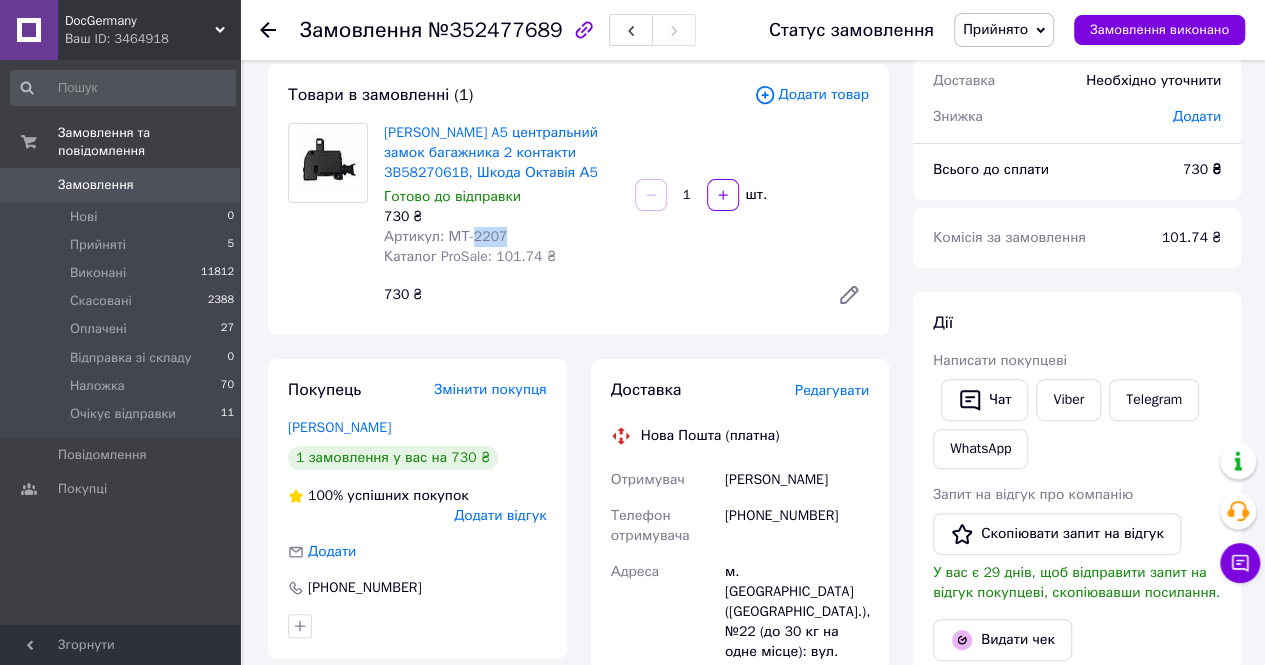 click on "Артикул: МТ-2207" at bounding box center [445, 236] 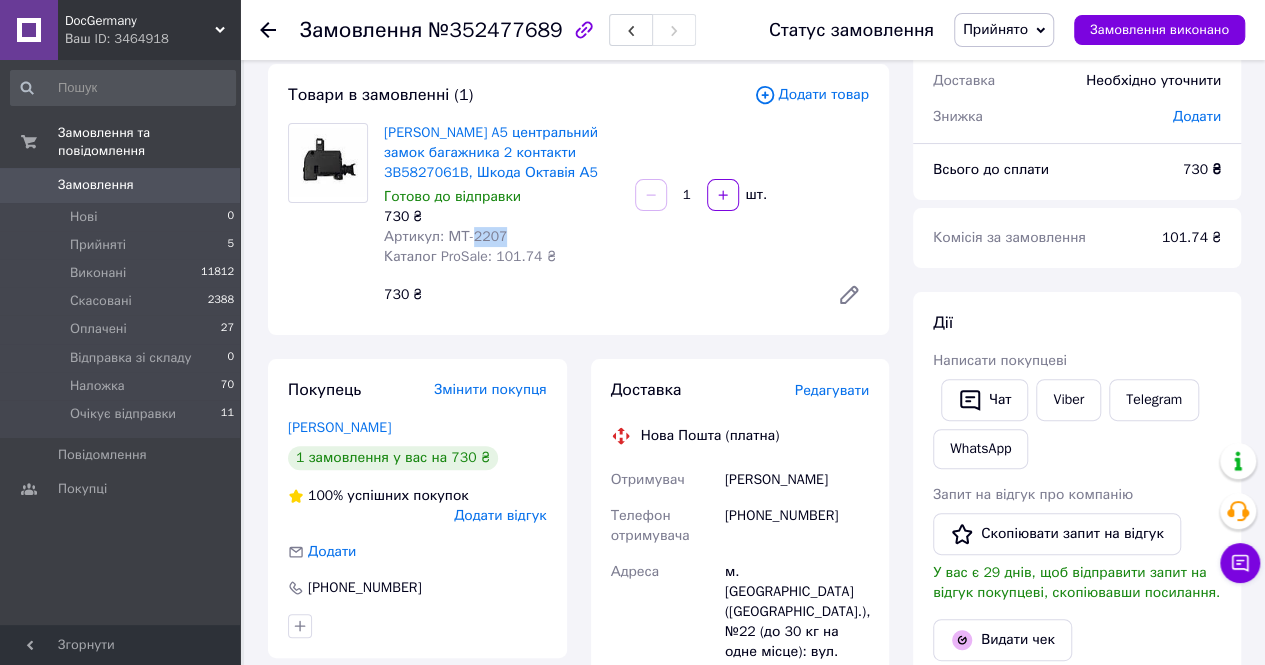 click on "Прийнято" at bounding box center (1004, 30) 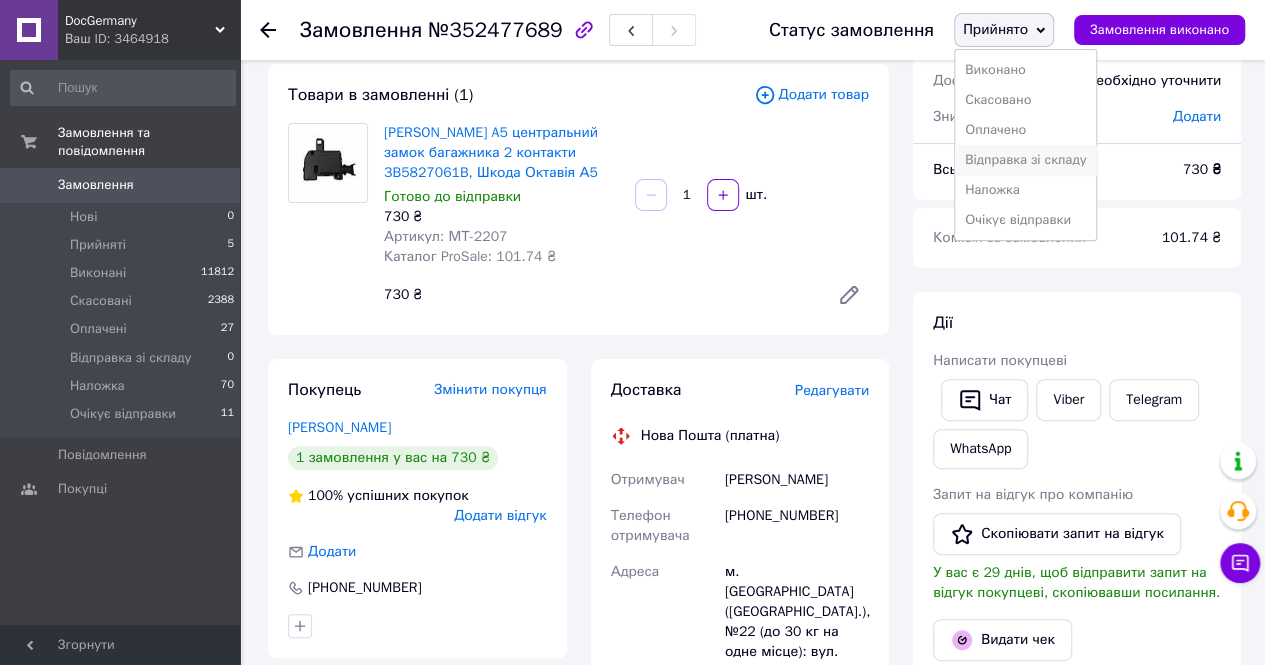 click on "Відправка зі складу" at bounding box center [1026, 160] 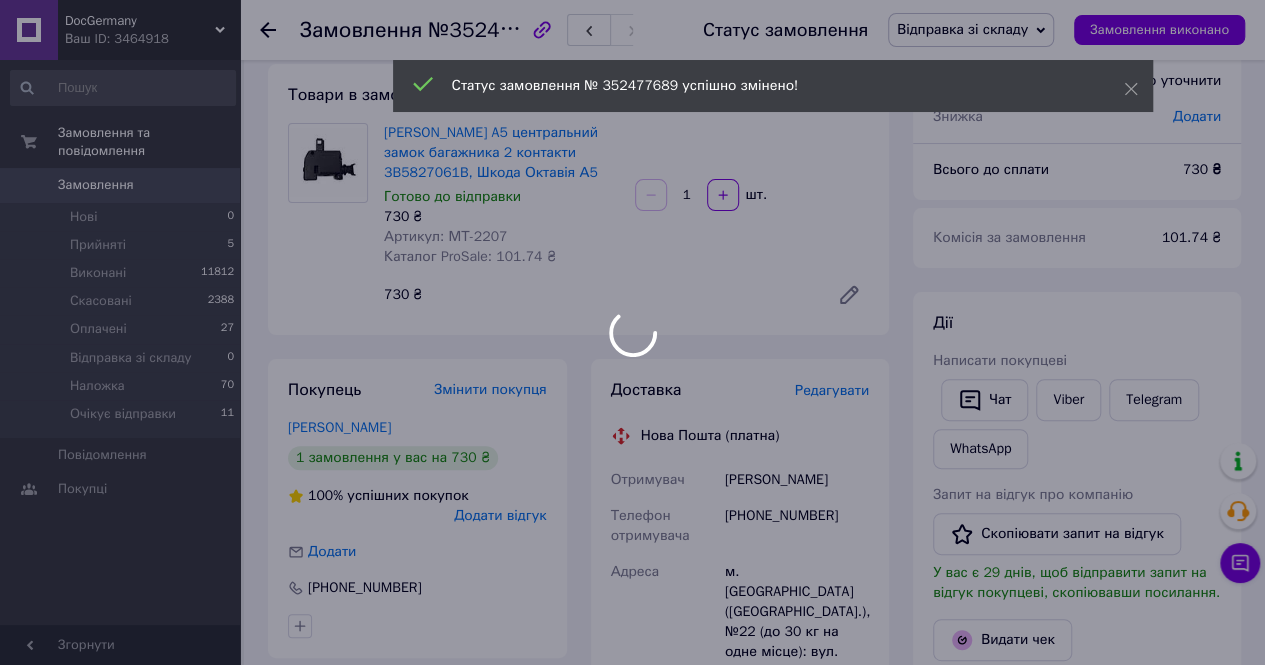 click at bounding box center (632, 332) 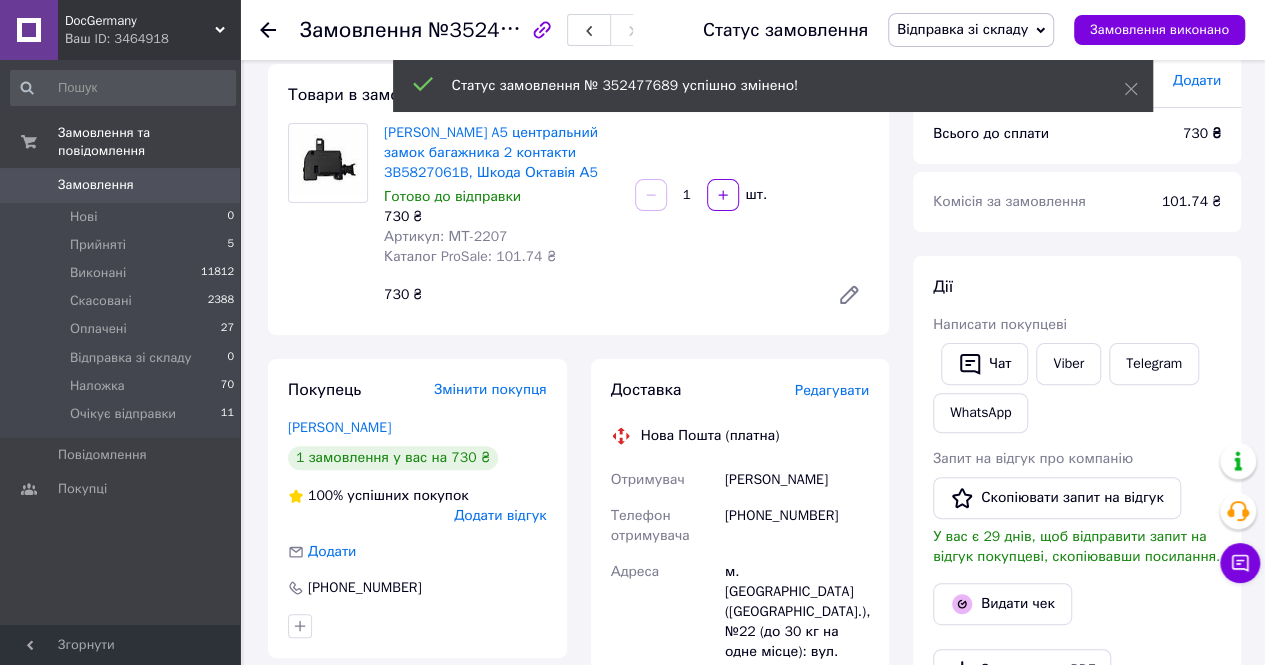 click on "Редагувати" at bounding box center [832, 390] 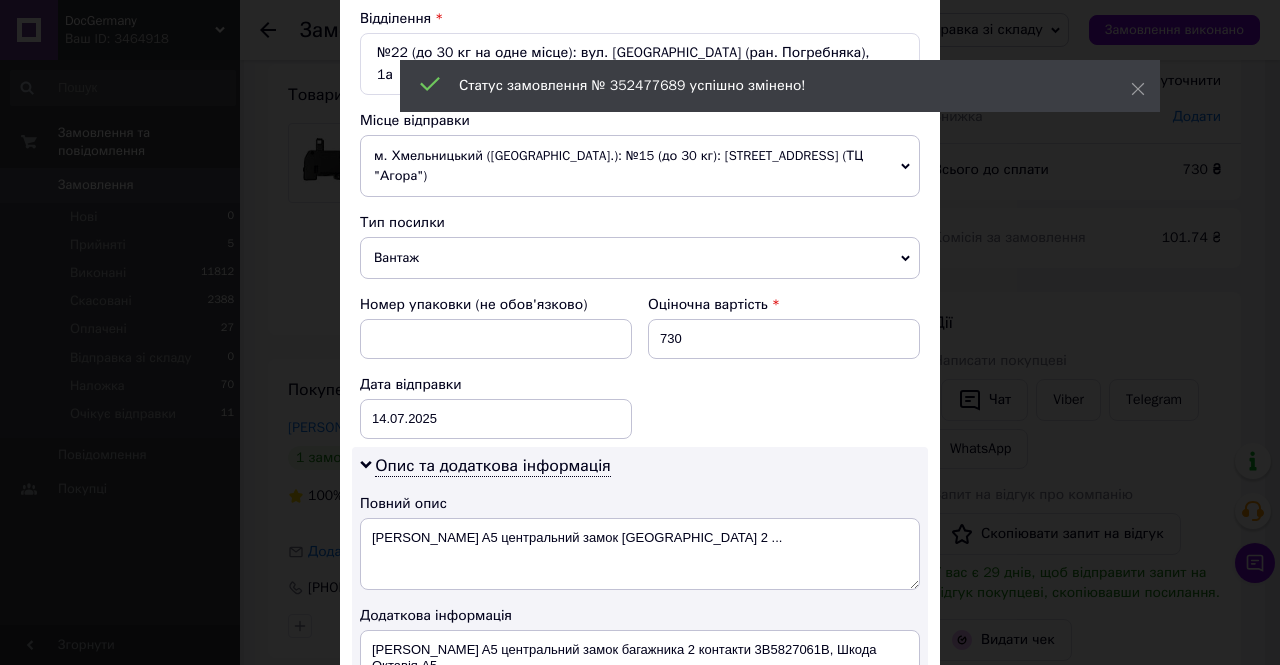 scroll, scrollTop: 600, scrollLeft: 0, axis: vertical 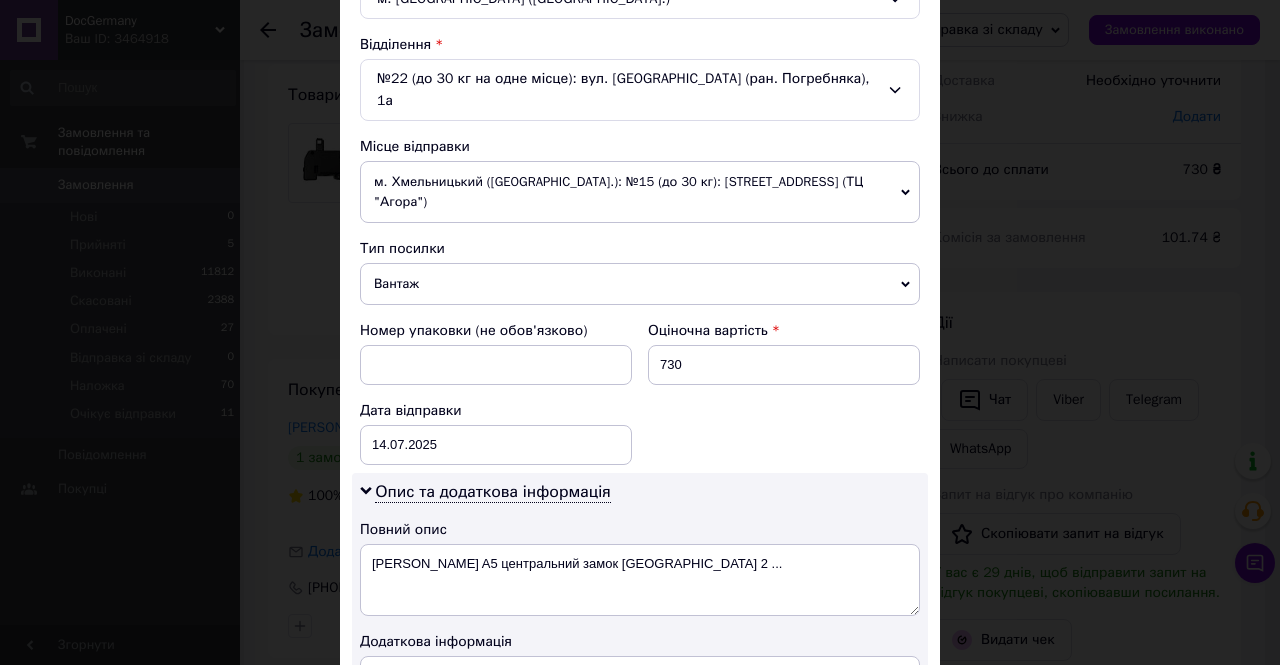 click on "м. Хмельницький ([GEOGRAPHIC_DATA].): №15 (до 30 кг): [STREET_ADDRESS] (ТЦ "Агора")" at bounding box center [640, 192] 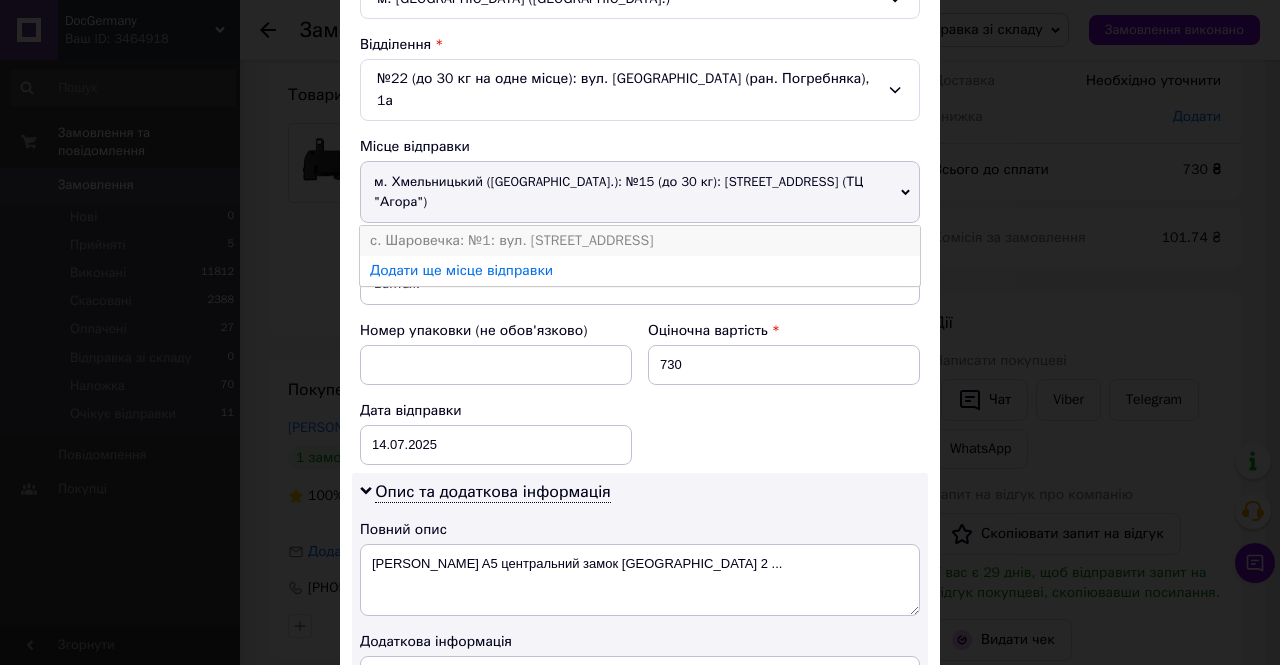 click on "с. Шаровечка: №1: вул. [STREET_ADDRESS]" at bounding box center [640, 241] 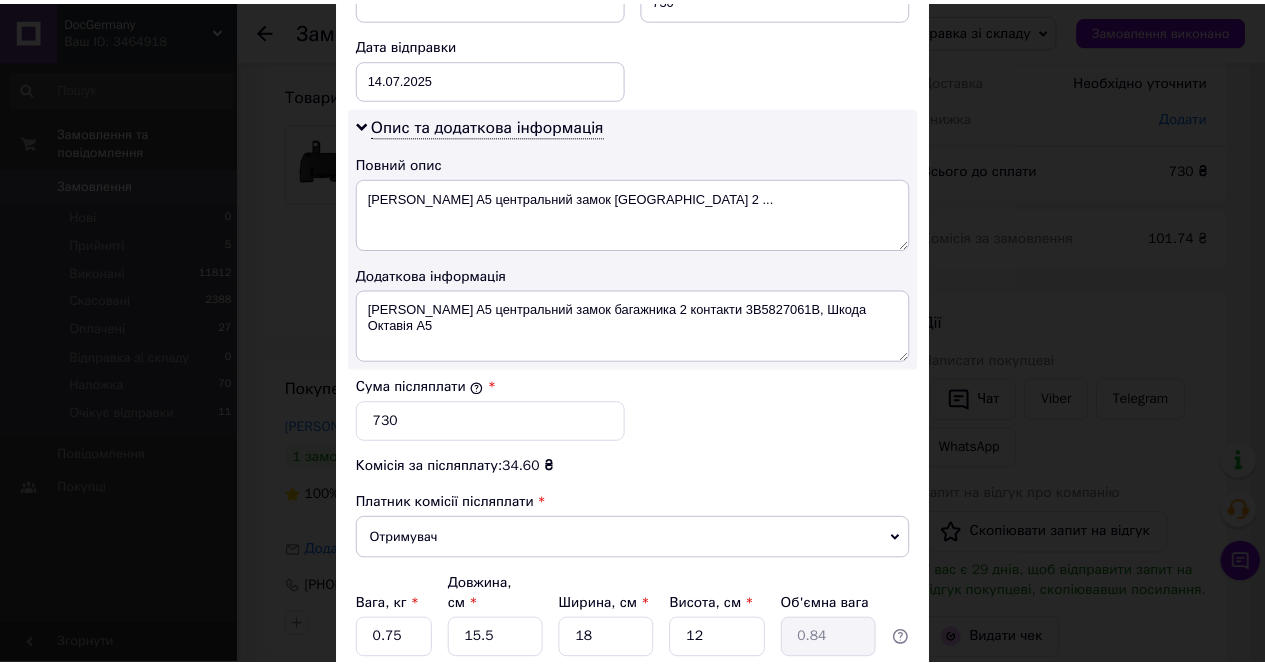 scroll, scrollTop: 1073, scrollLeft: 0, axis: vertical 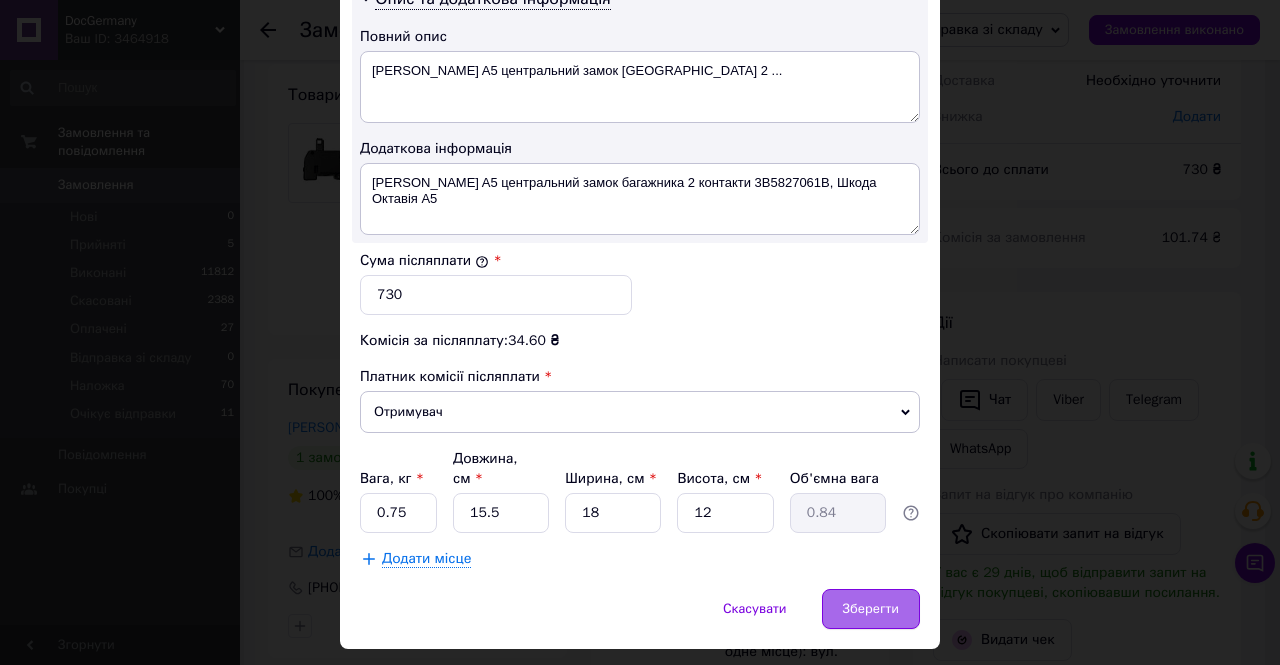 click on "Зберегти" at bounding box center [871, 609] 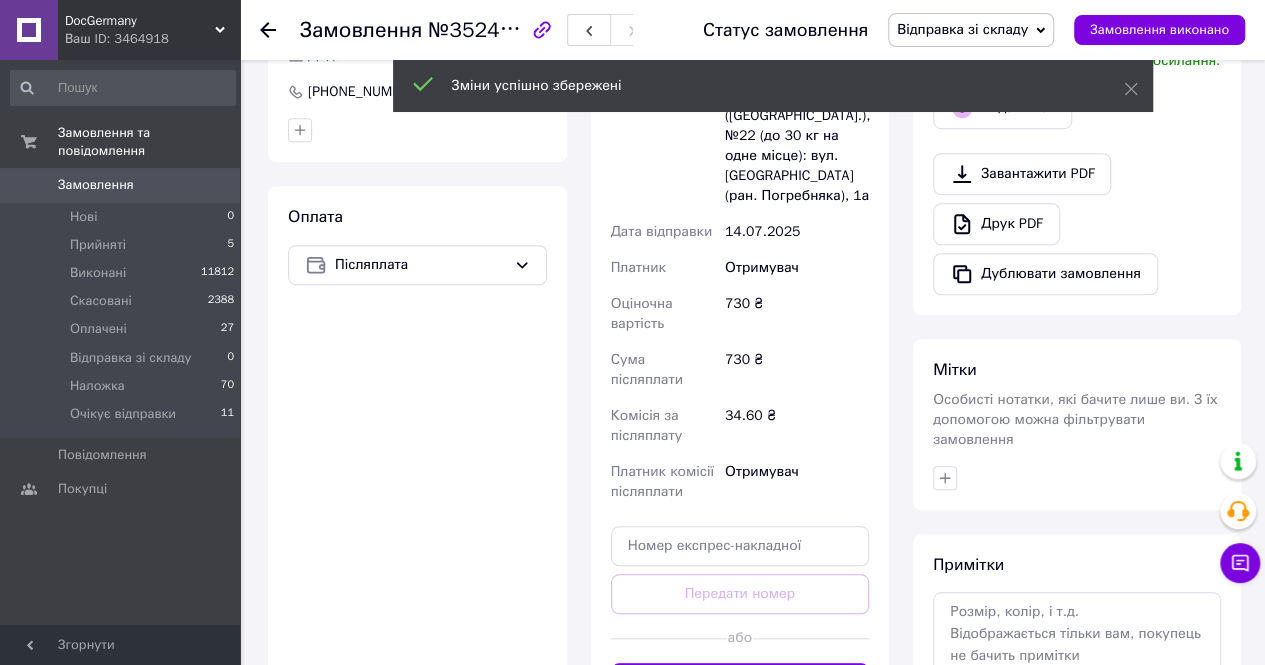 scroll, scrollTop: 608, scrollLeft: 0, axis: vertical 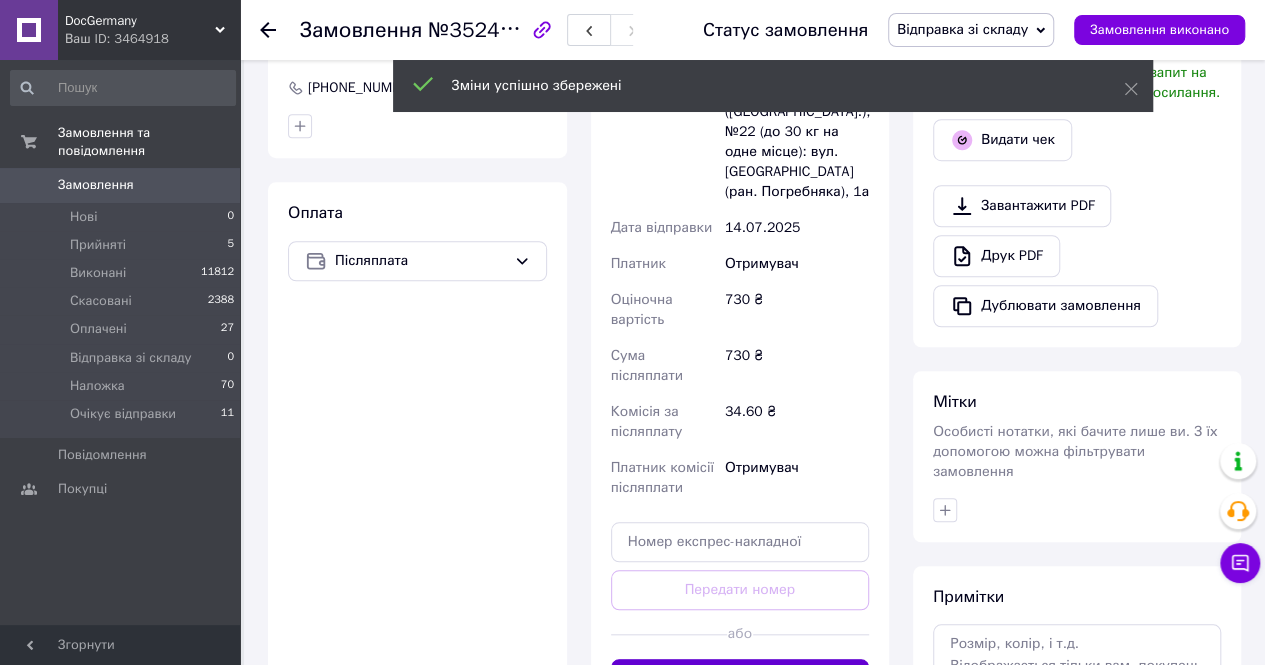 click on "Згенерувати ЕН" at bounding box center (740, 679) 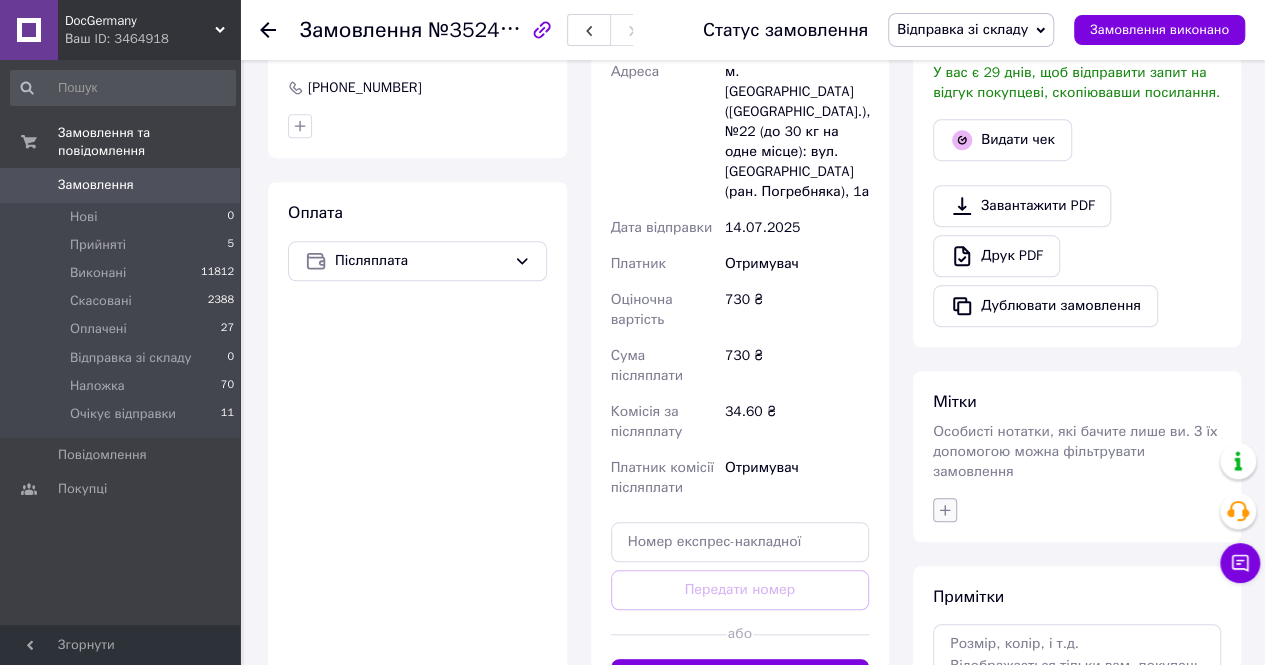 click 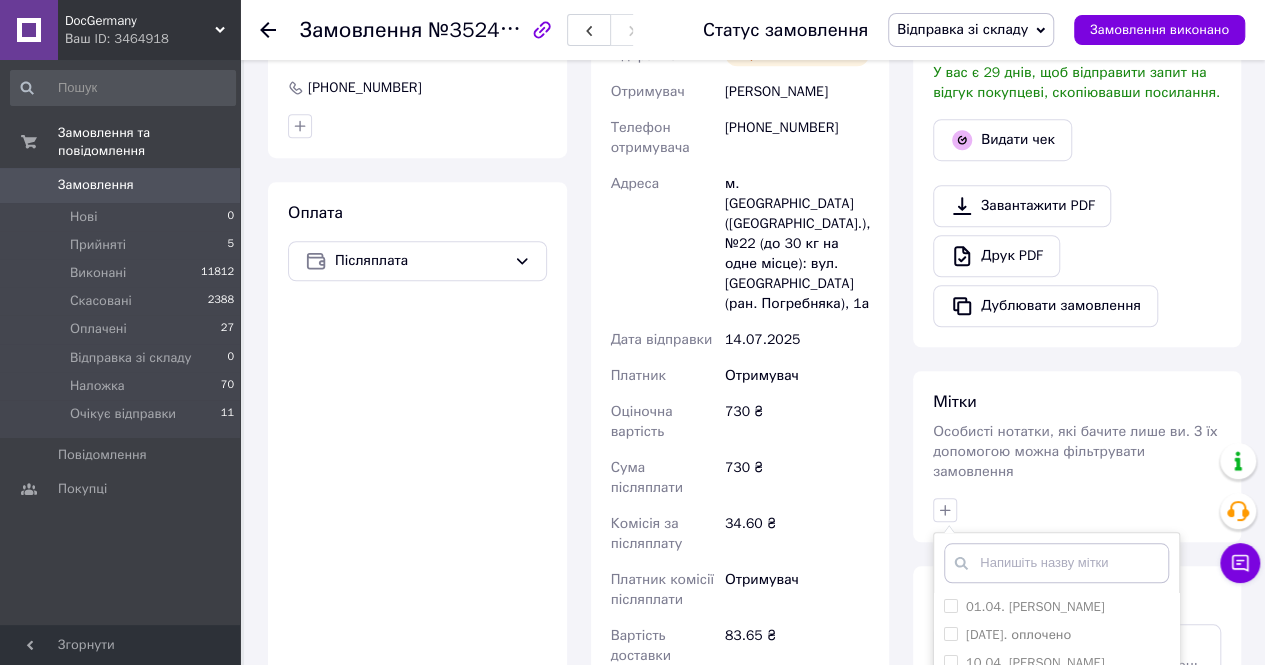 scroll, scrollTop: 708, scrollLeft: 0, axis: vertical 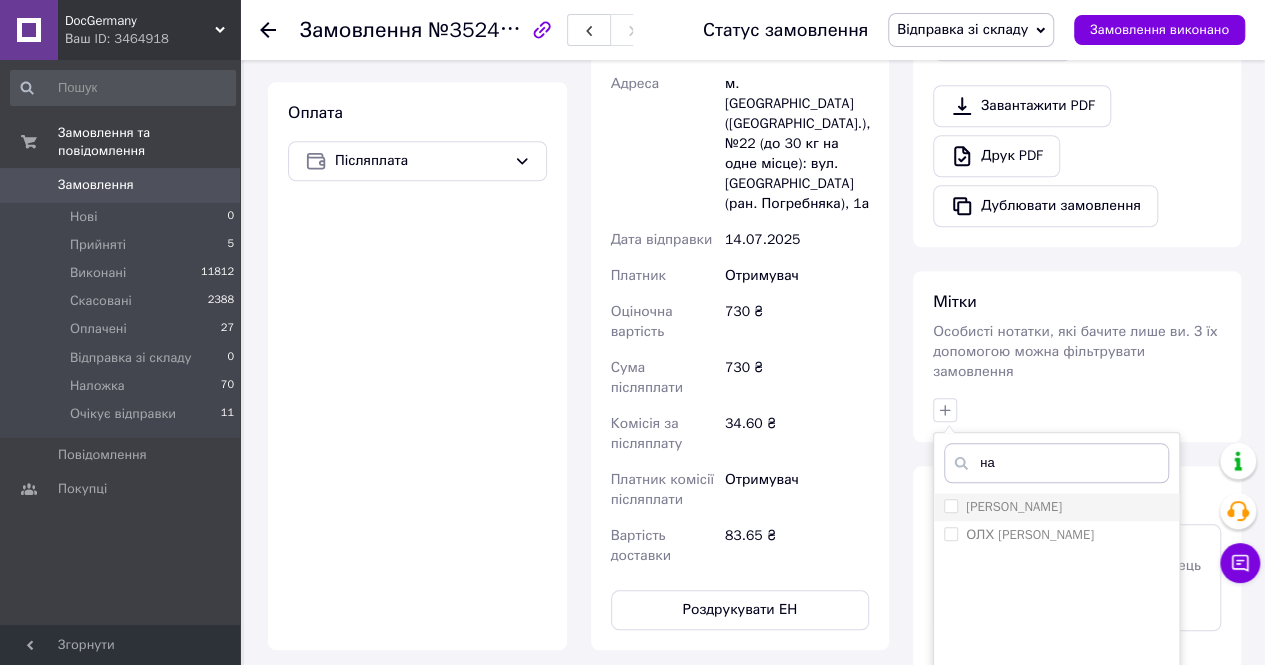 type on "на" 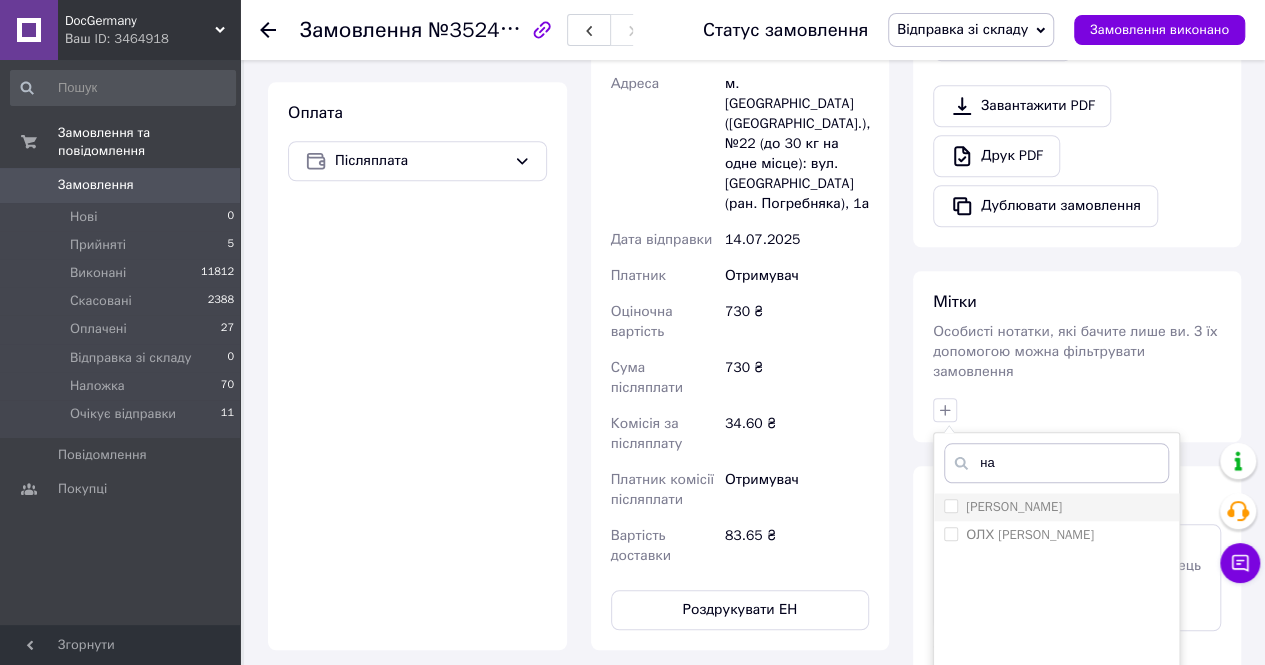 click on "[PERSON_NAME]" at bounding box center [1056, 507] 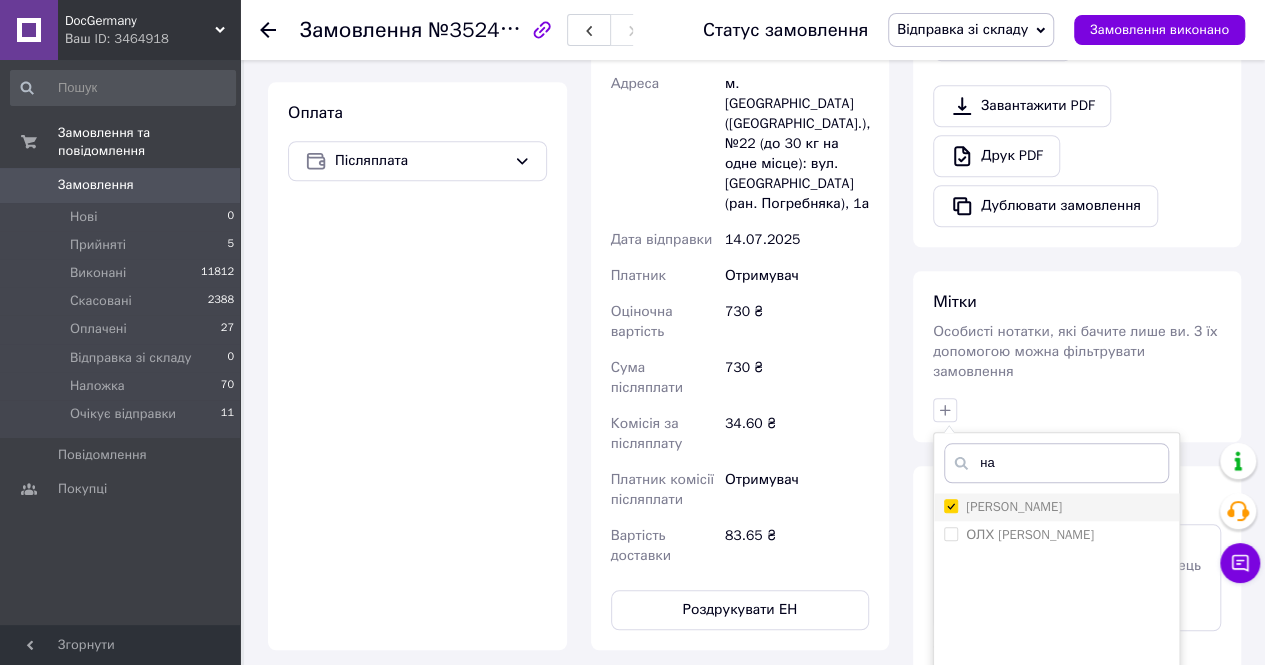 checkbox on "true" 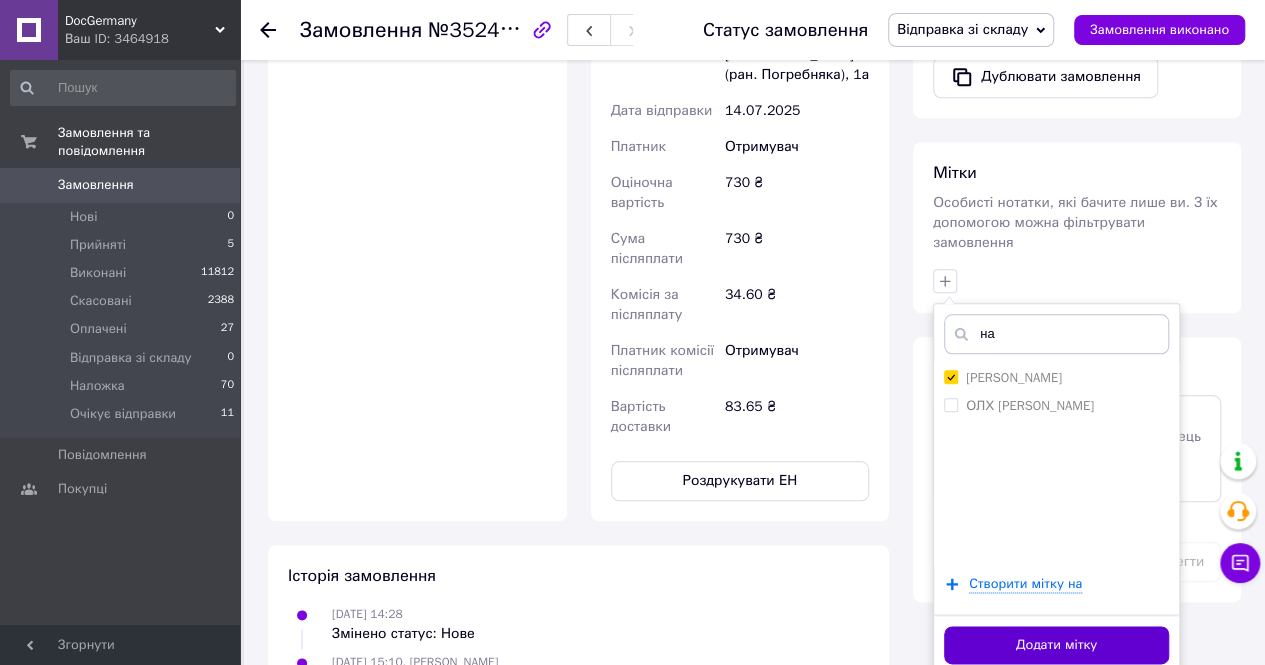 scroll, scrollTop: 908, scrollLeft: 0, axis: vertical 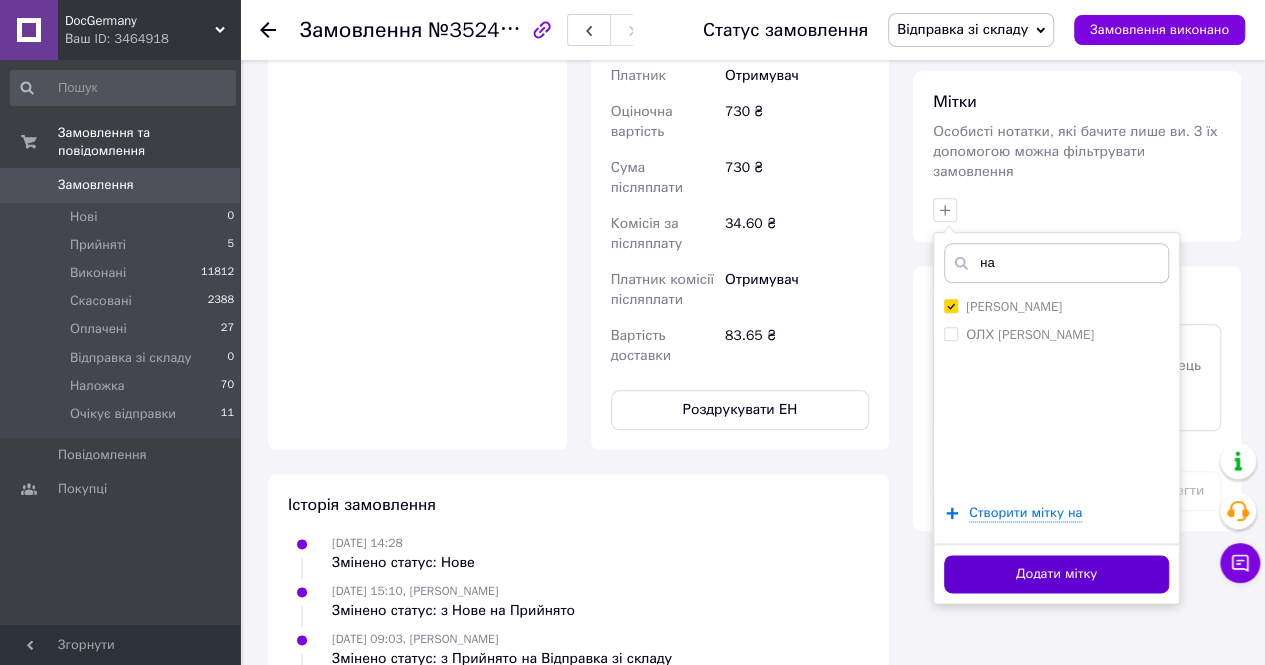 click on "Додати мітку" at bounding box center [1056, 574] 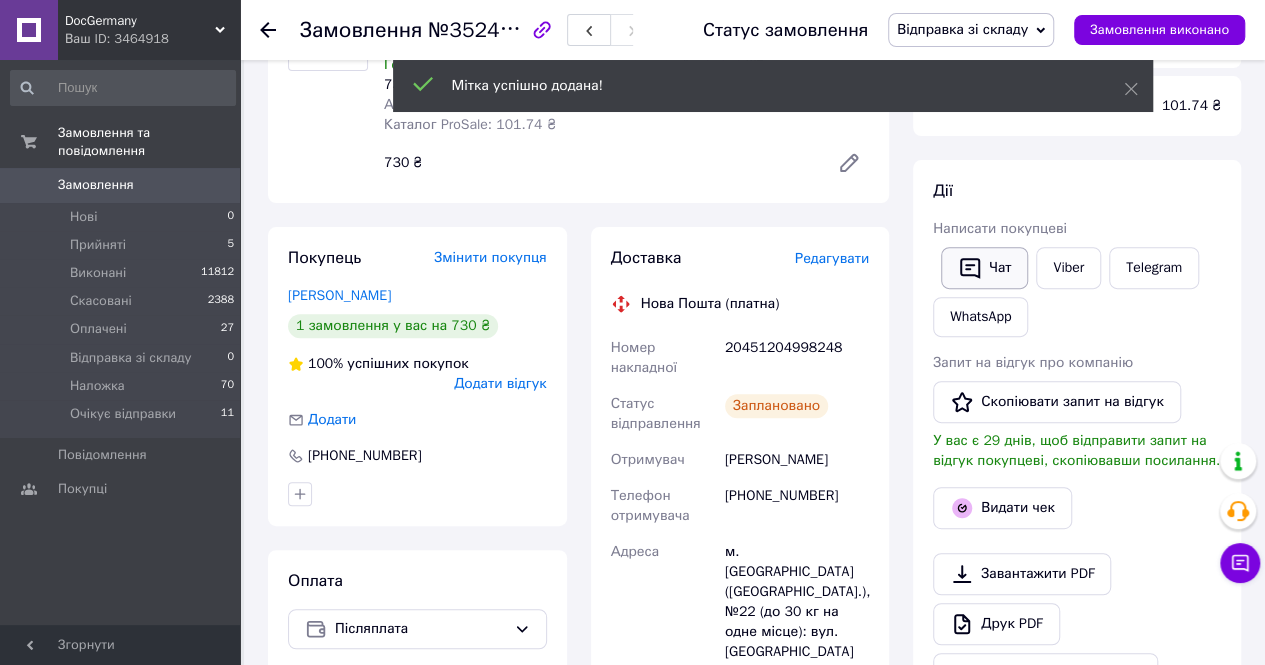 scroll, scrollTop: 208, scrollLeft: 0, axis: vertical 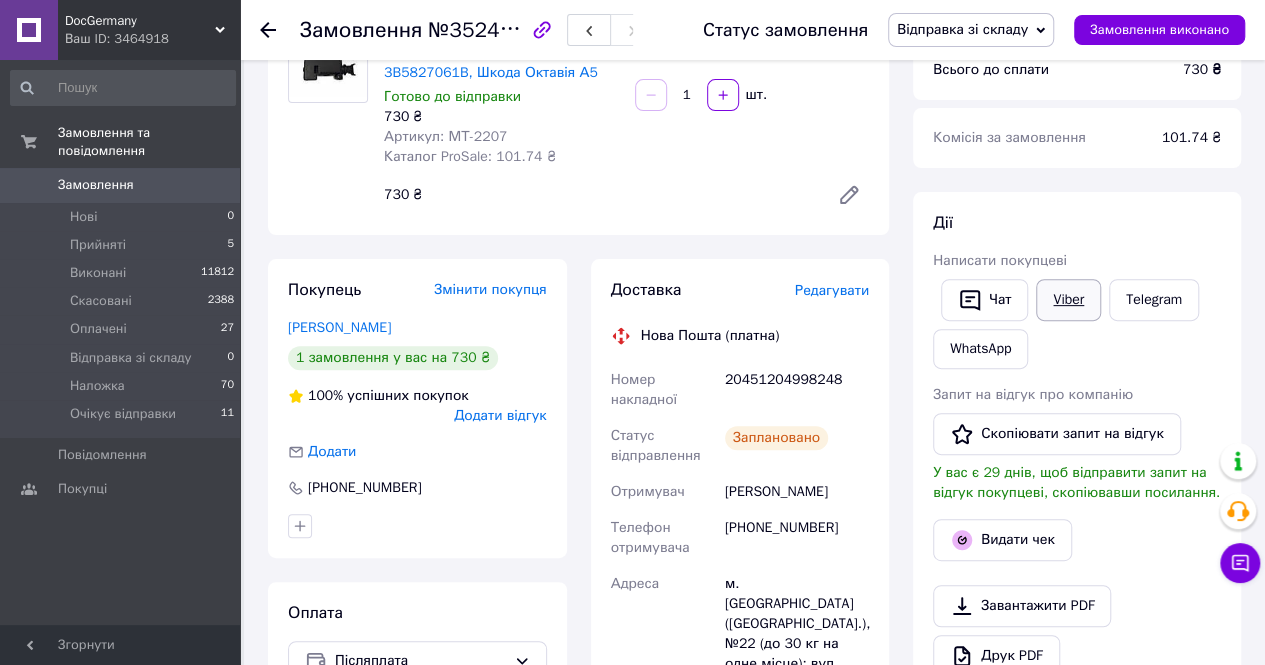 click on "Viber" at bounding box center (1068, 300) 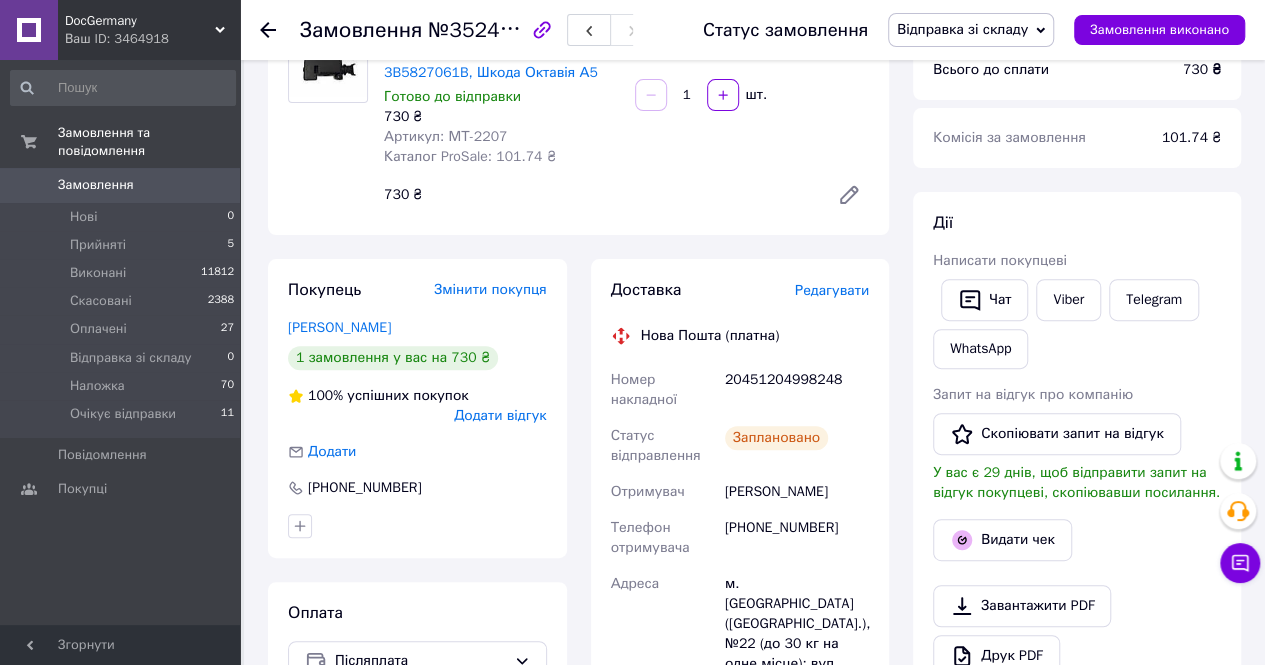 scroll, scrollTop: 108, scrollLeft: 0, axis: vertical 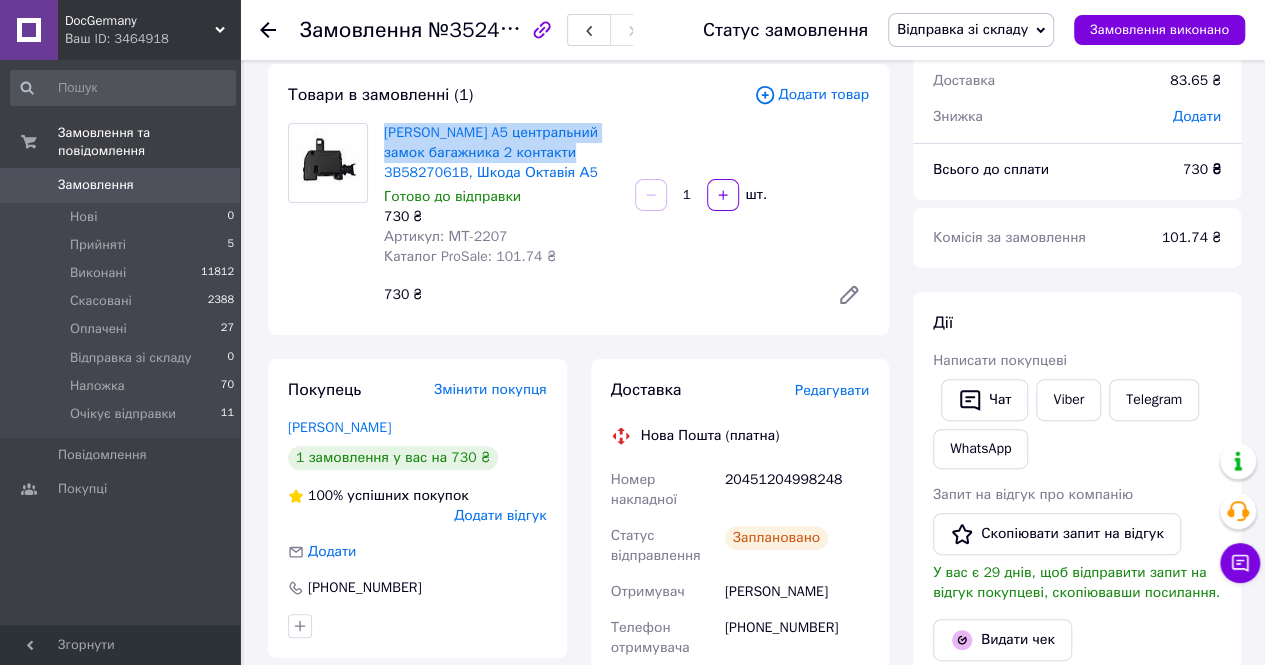 drag, startPoint x: 376, startPoint y: 135, endPoint x: 577, endPoint y: 154, distance: 201.89601 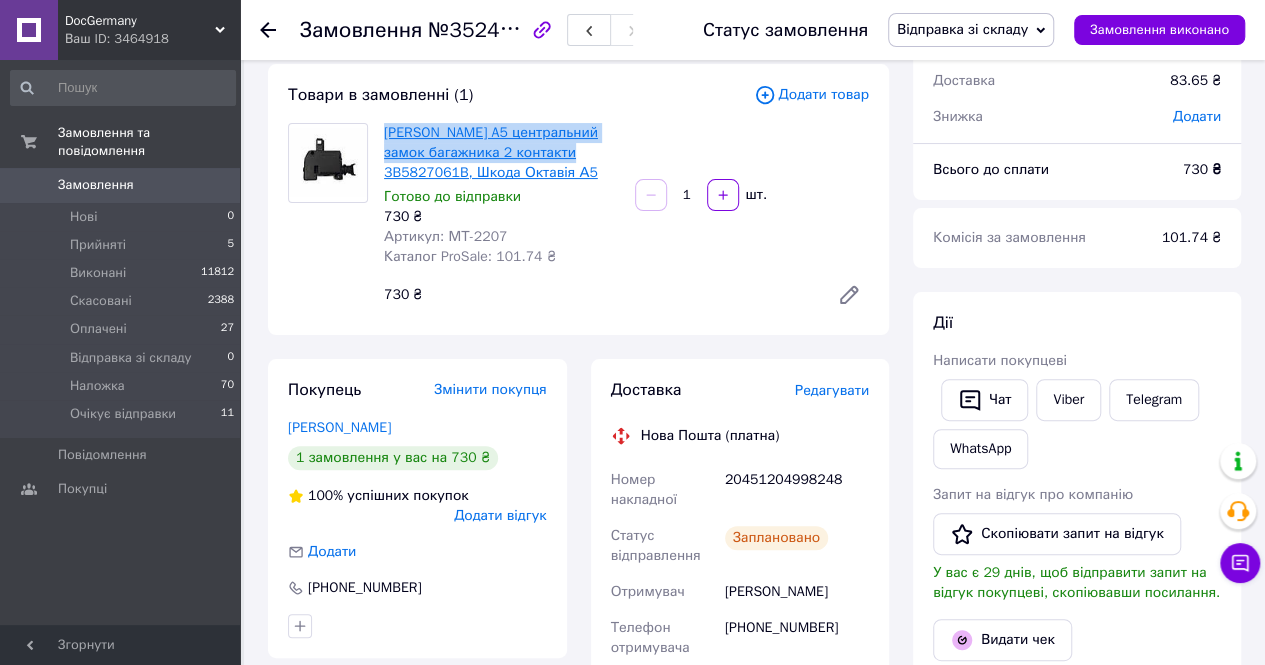 copy on "[PERSON_NAME] A5 центральний замок багажника 2 контакти" 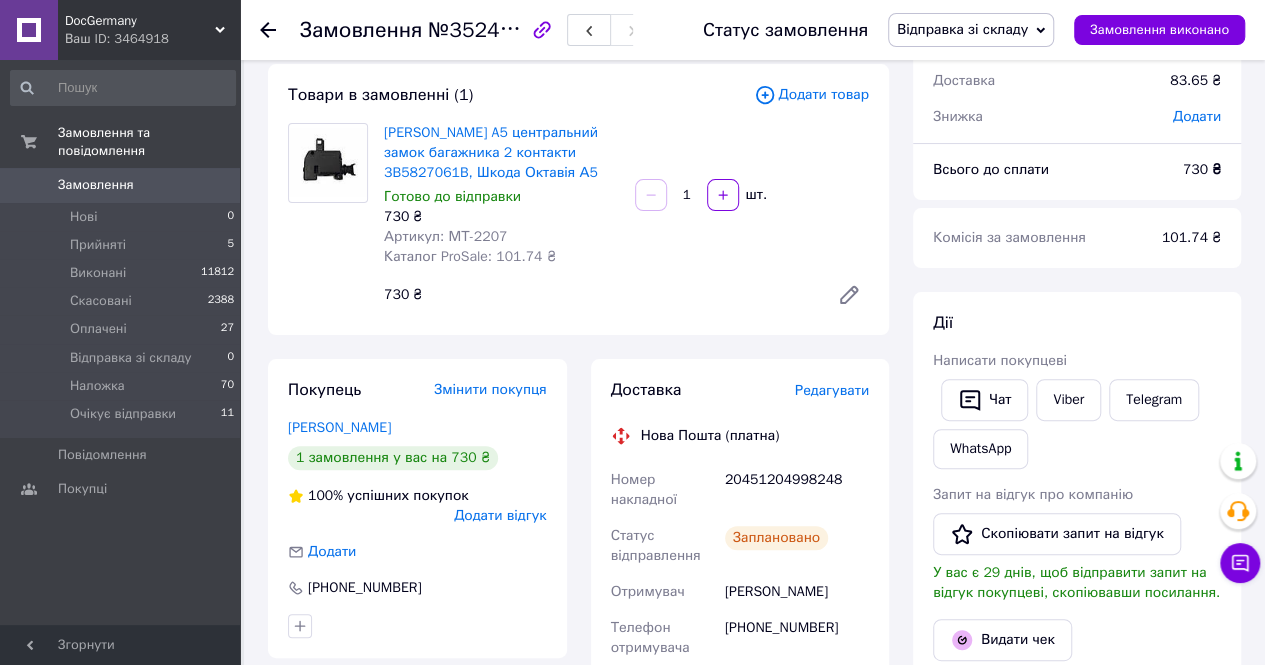 click on "20451204998248" at bounding box center [797, 490] 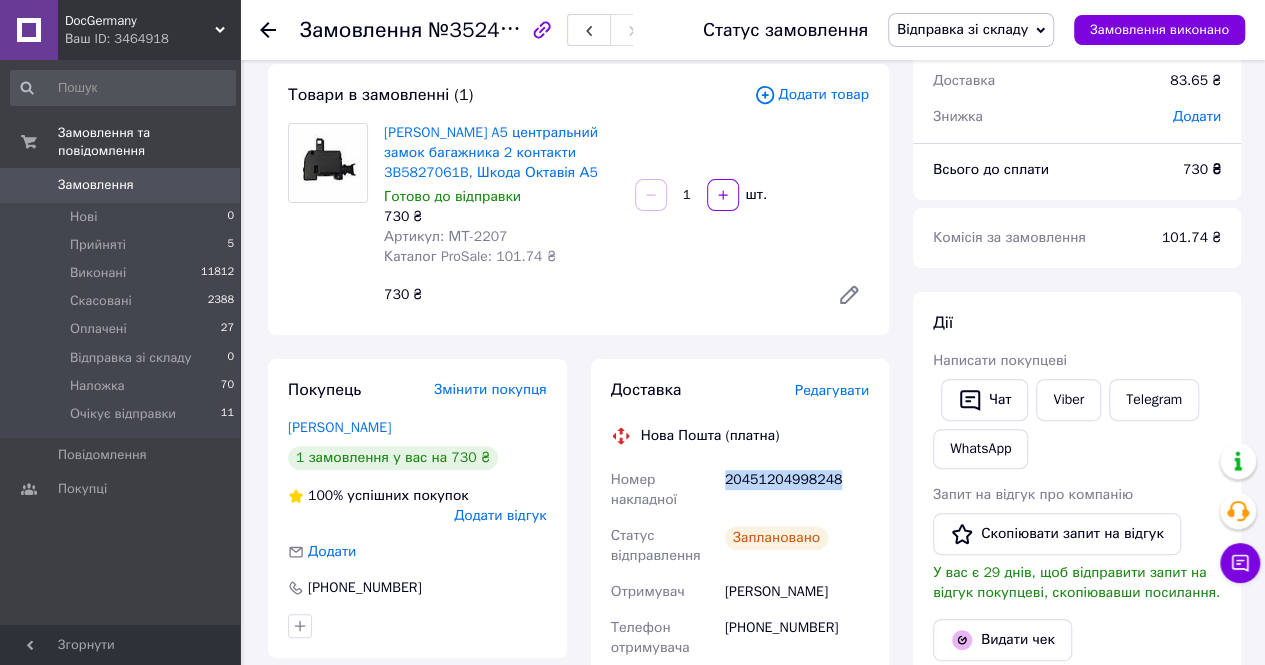 click on "20451204998248" at bounding box center [797, 490] 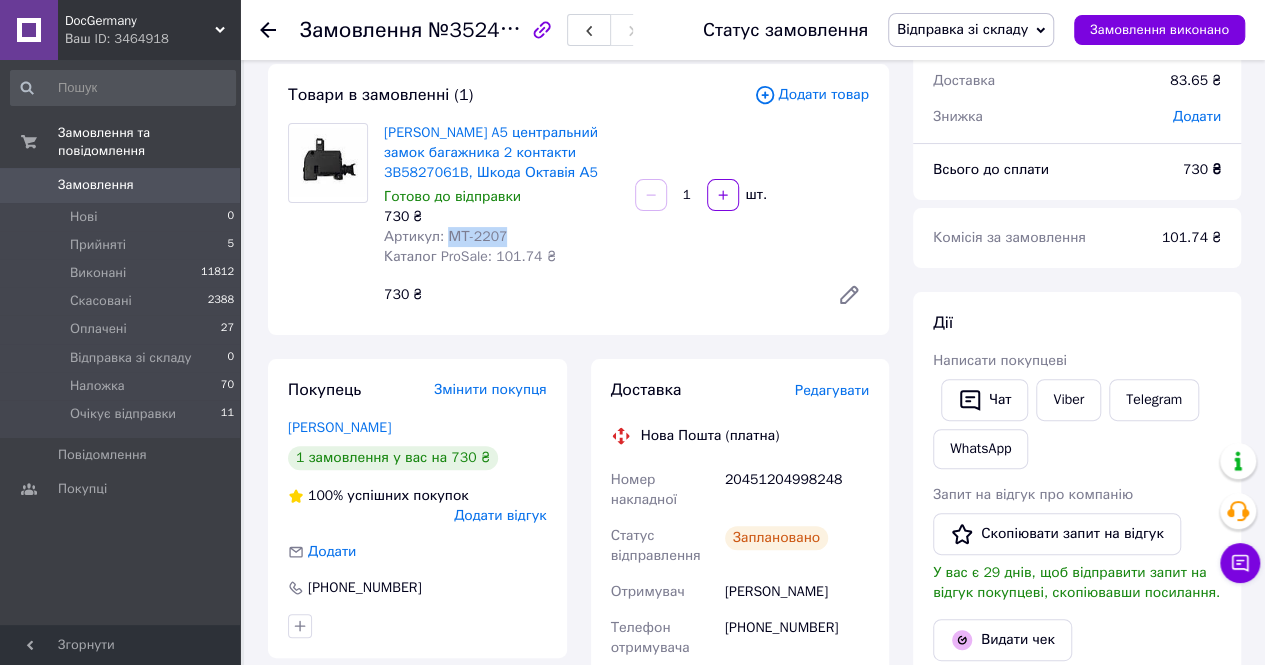 drag, startPoint x: 444, startPoint y: 237, endPoint x: 558, endPoint y: 236, distance: 114.00439 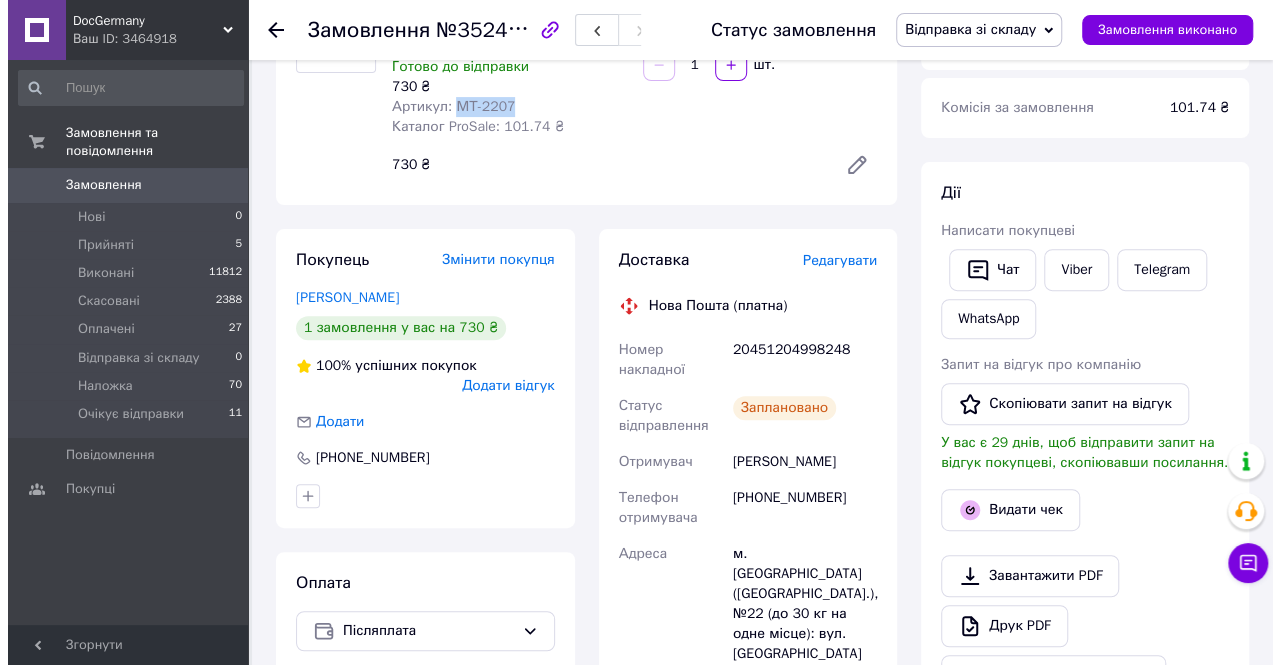 scroll, scrollTop: 308, scrollLeft: 0, axis: vertical 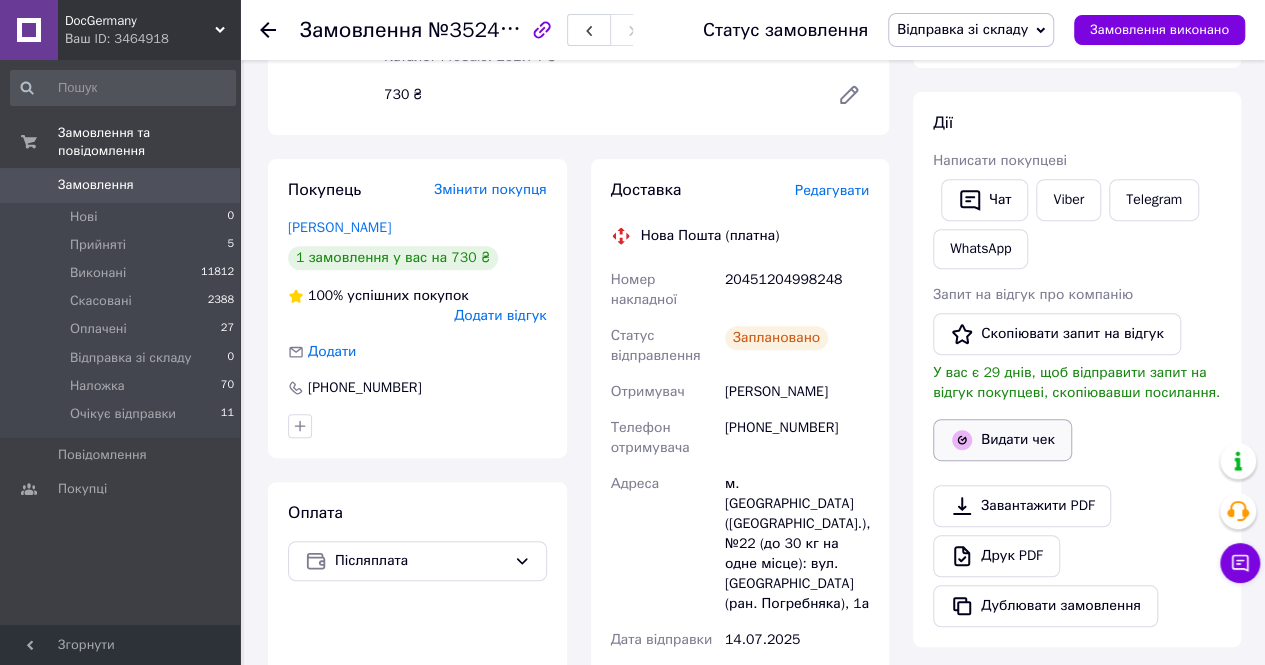 click on "Видати чек" at bounding box center [1002, 440] 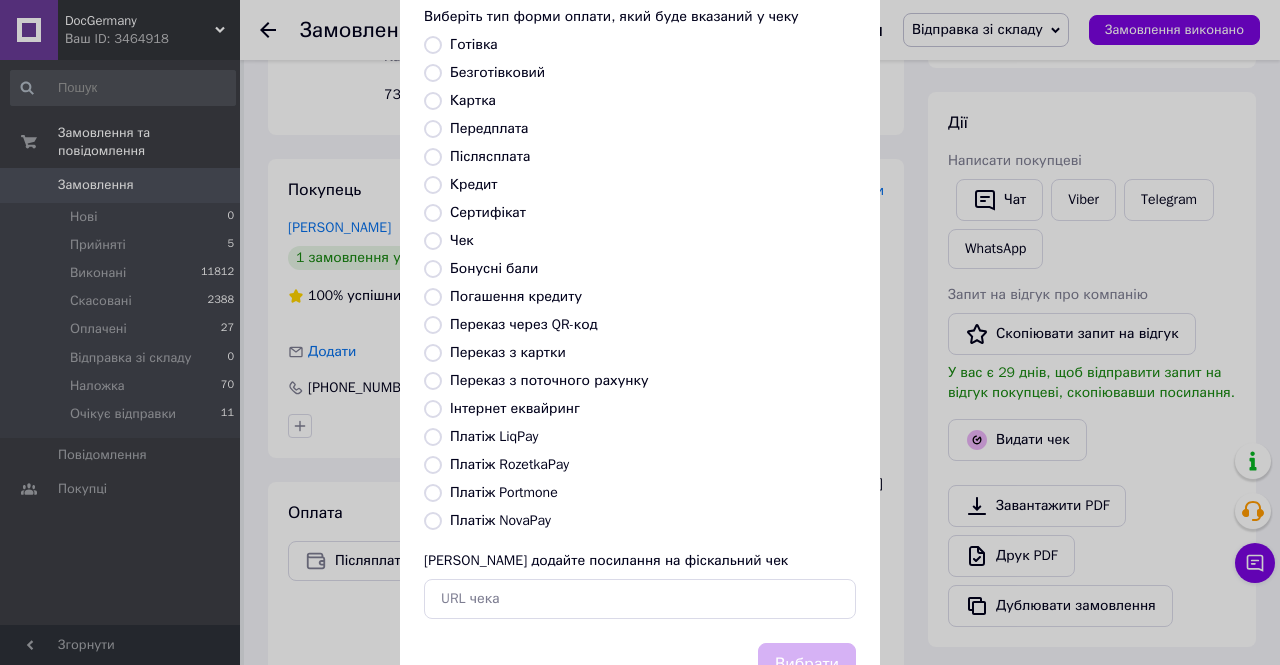 scroll, scrollTop: 192, scrollLeft: 0, axis: vertical 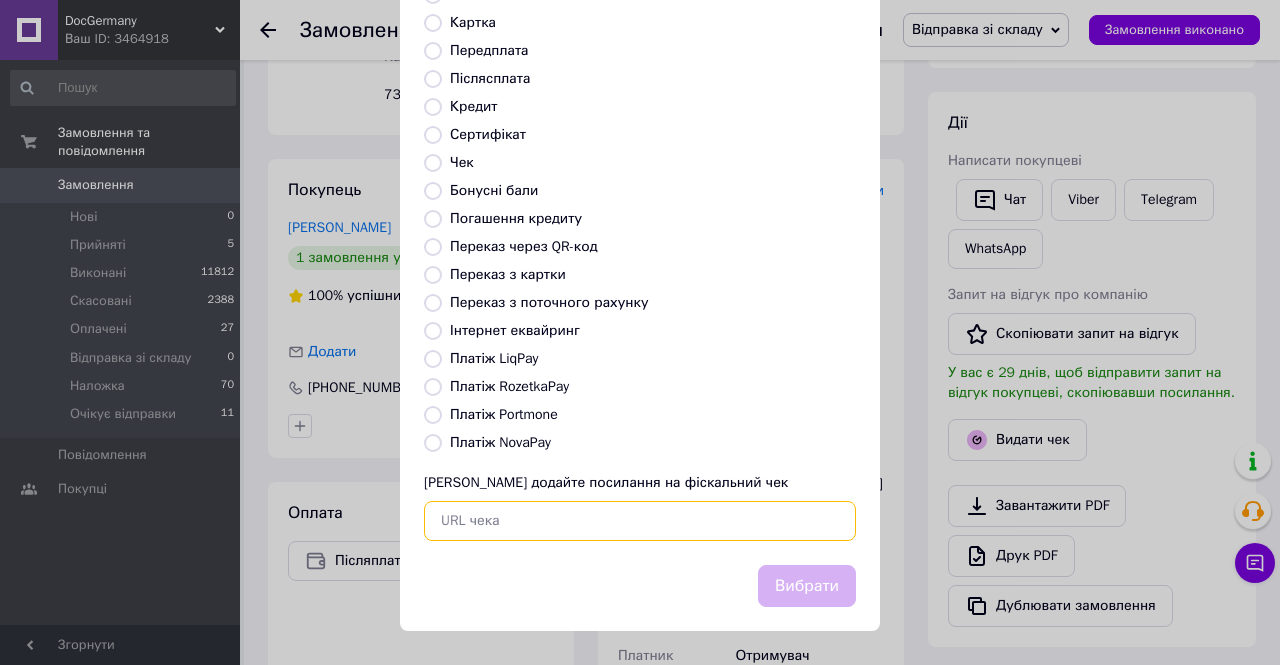 click at bounding box center (640, 521) 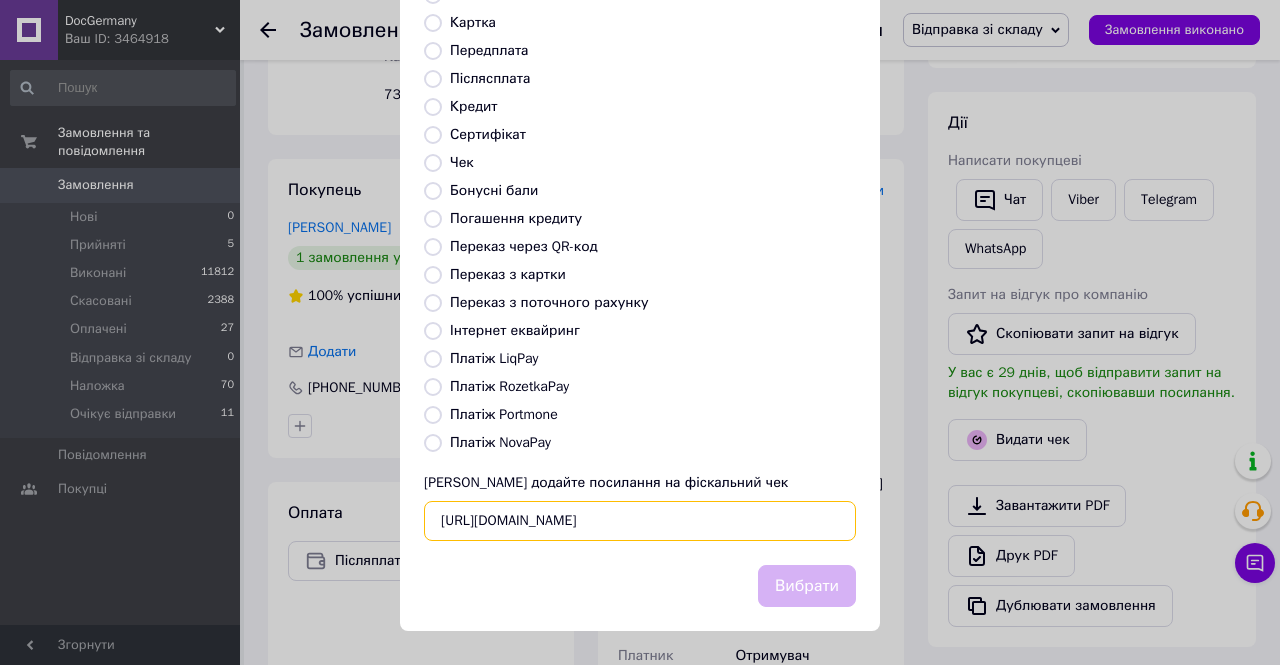 scroll, scrollTop: 0, scrollLeft: 23, axis: horizontal 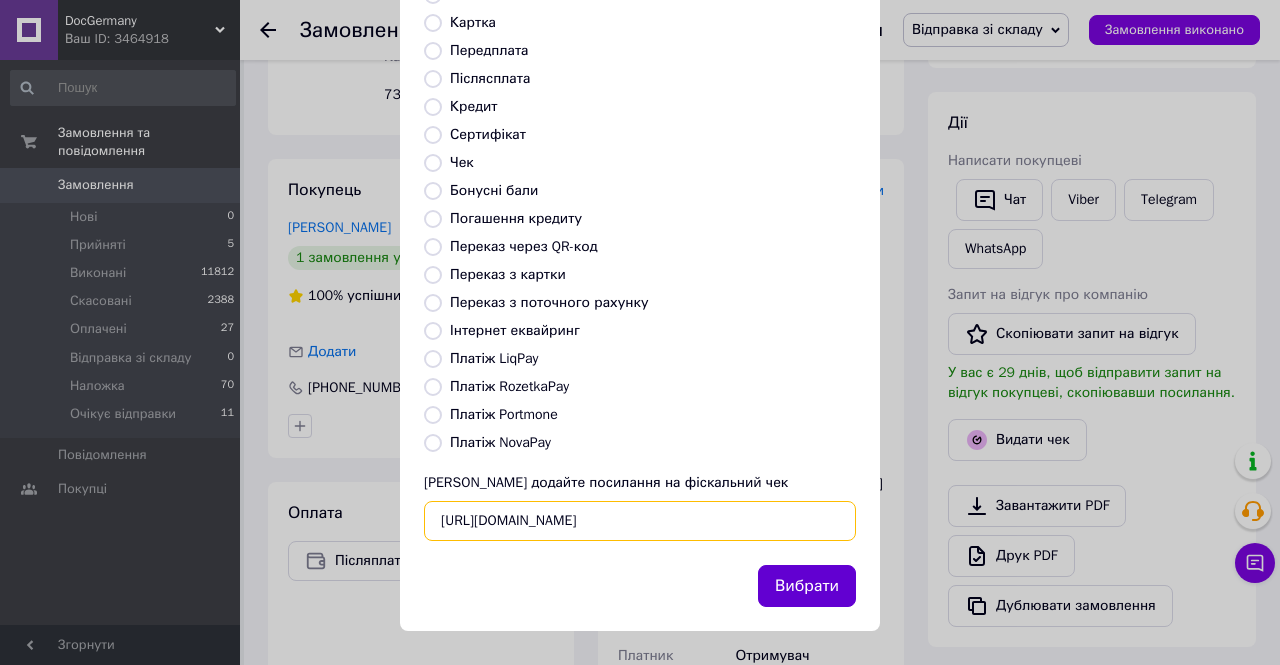 type on "[URL][DOMAIN_NAME]" 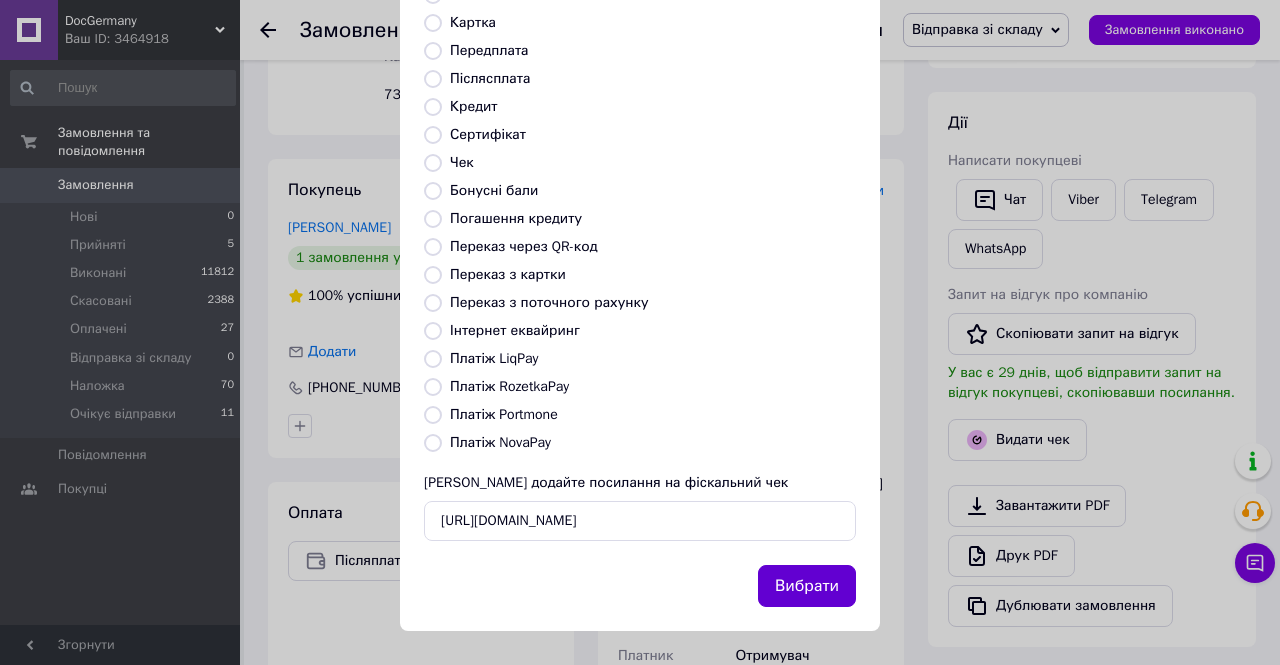 click on "Вибрати" at bounding box center [807, 586] 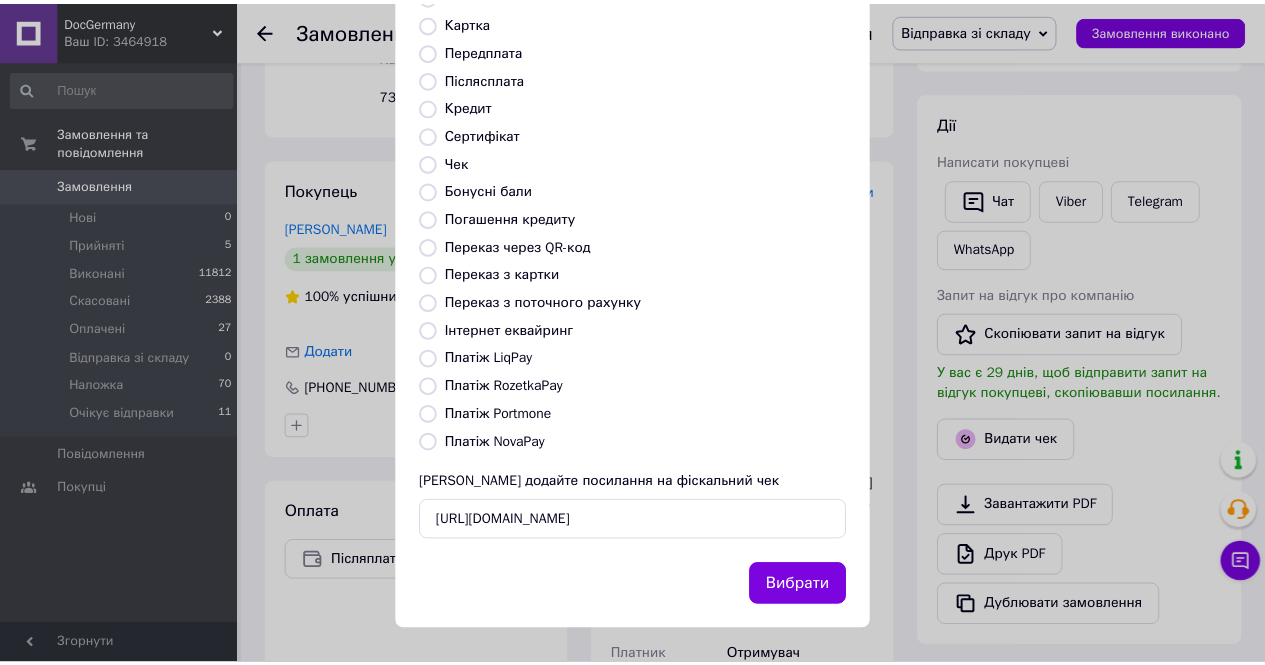 scroll, scrollTop: 0, scrollLeft: 0, axis: both 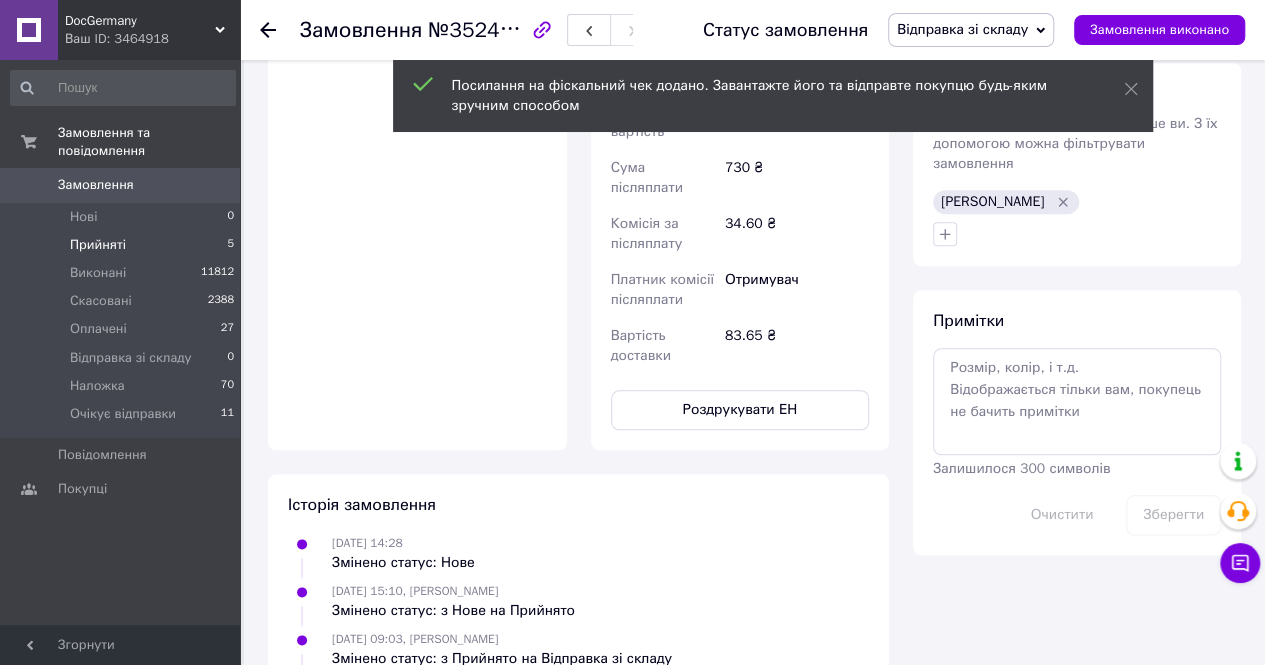 click on "Прийняті" at bounding box center (98, 245) 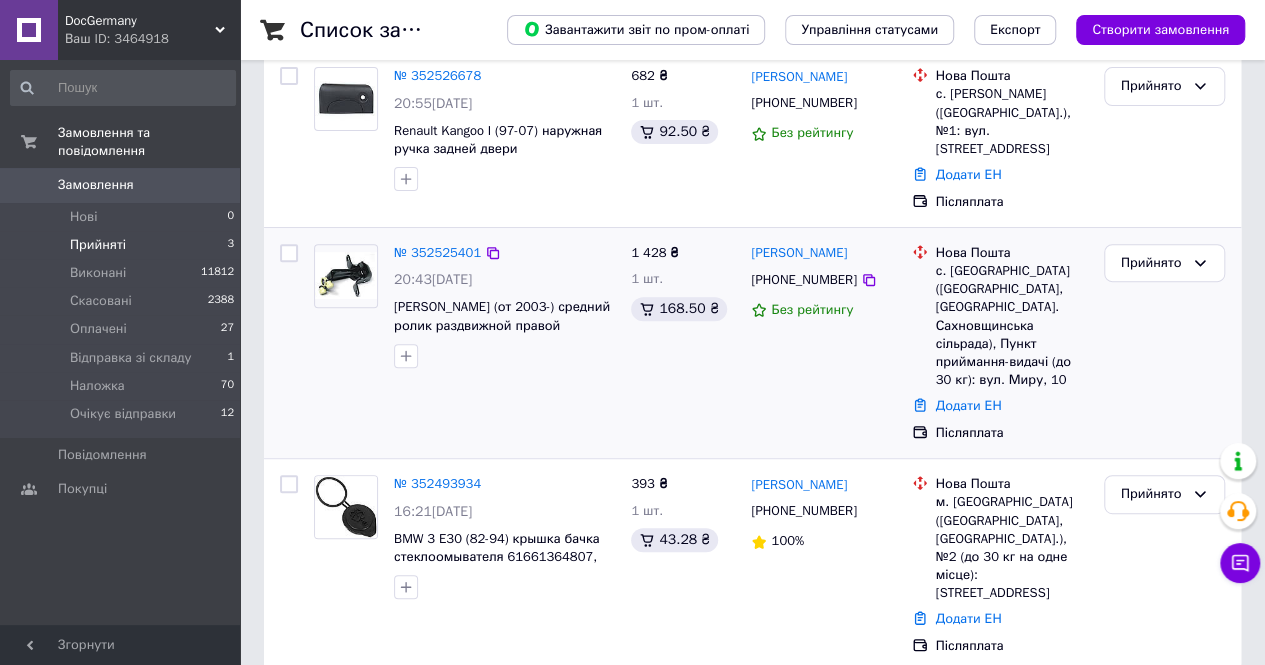 scroll, scrollTop: 245, scrollLeft: 0, axis: vertical 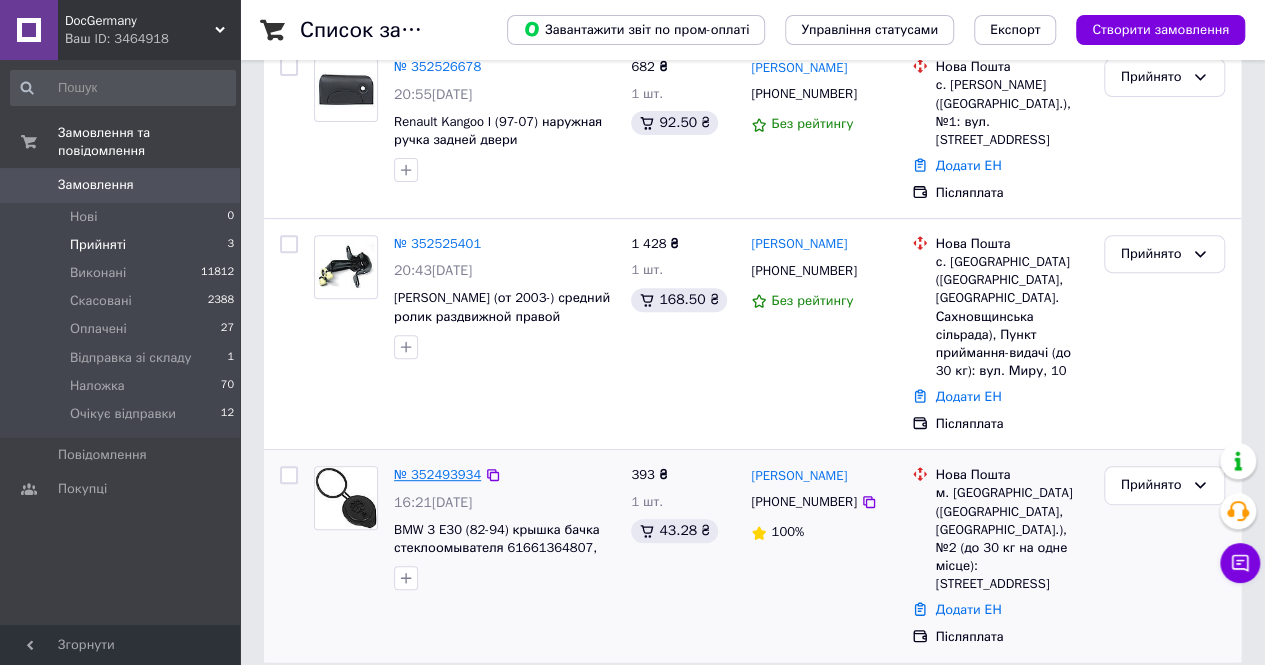 click on "№ 352493934" at bounding box center (437, 474) 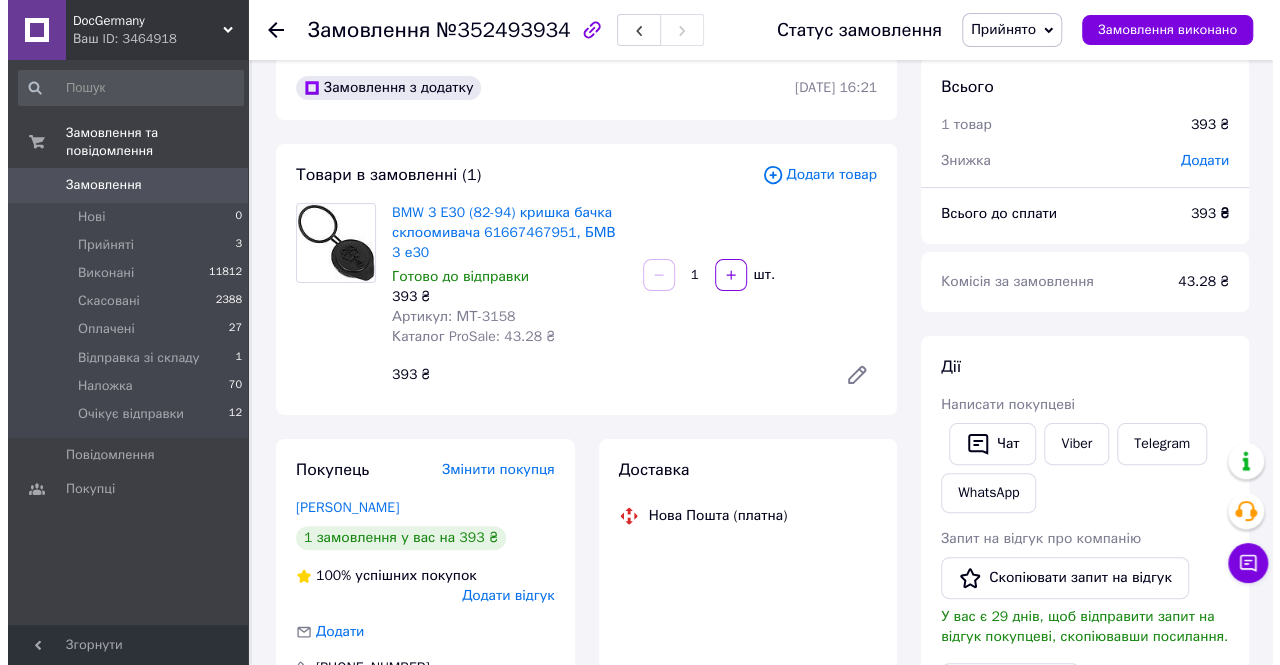 scroll, scrollTop: 0, scrollLeft: 0, axis: both 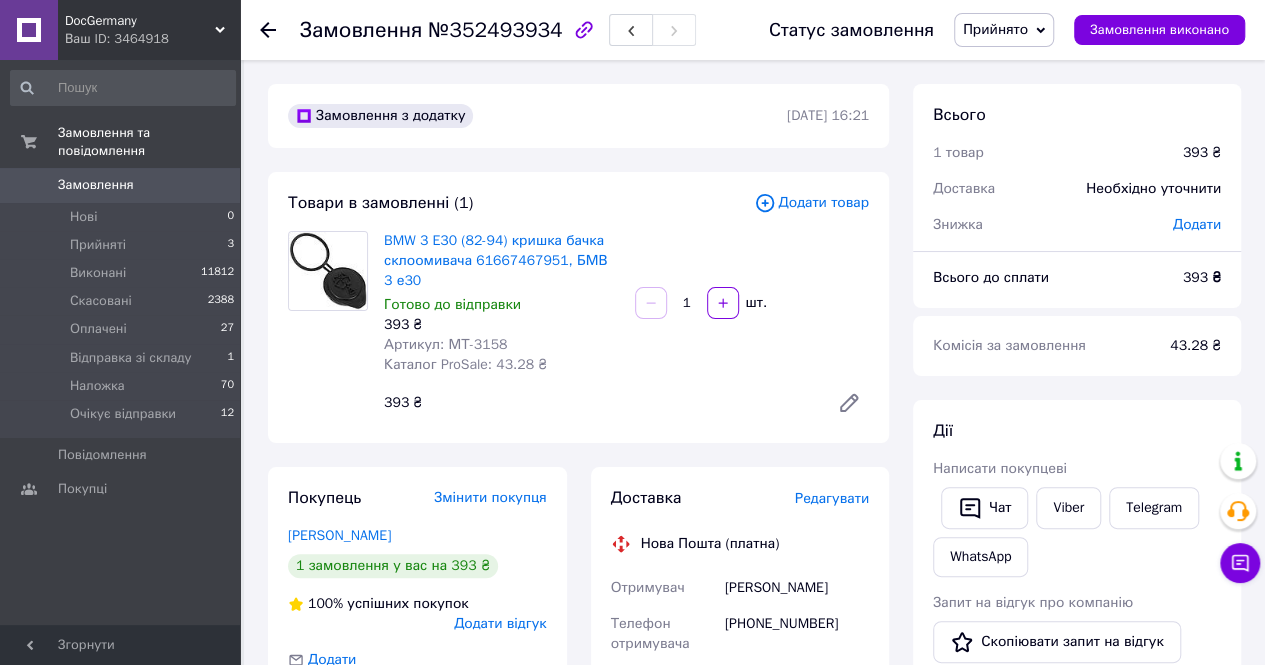click on "Артикул: МТ-3158" at bounding box center [445, 344] 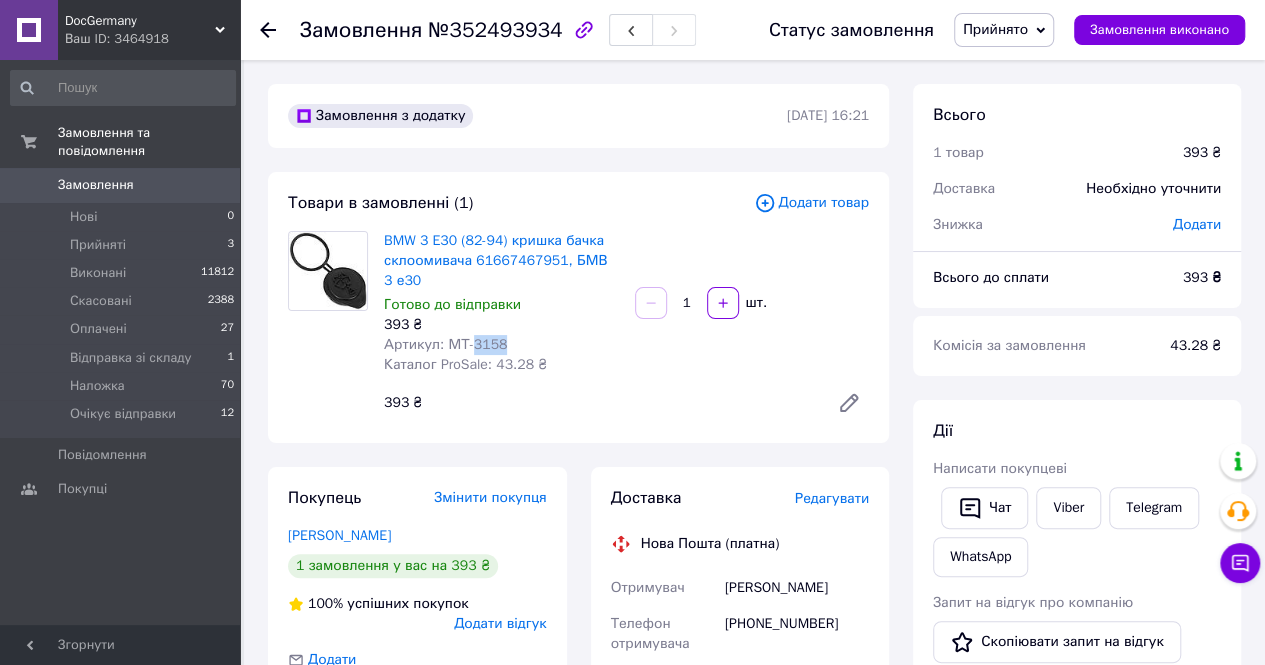 click on "Артикул: МТ-3158" at bounding box center [445, 344] 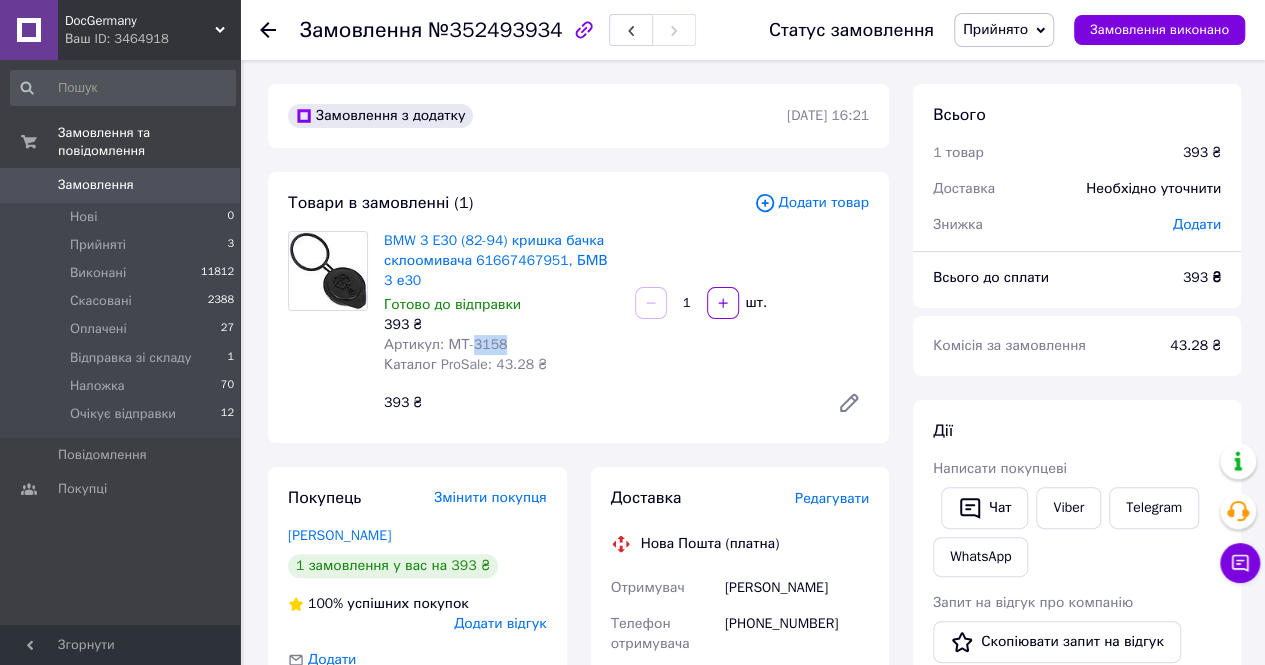 click on "Прийнято" at bounding box center [995, 29] 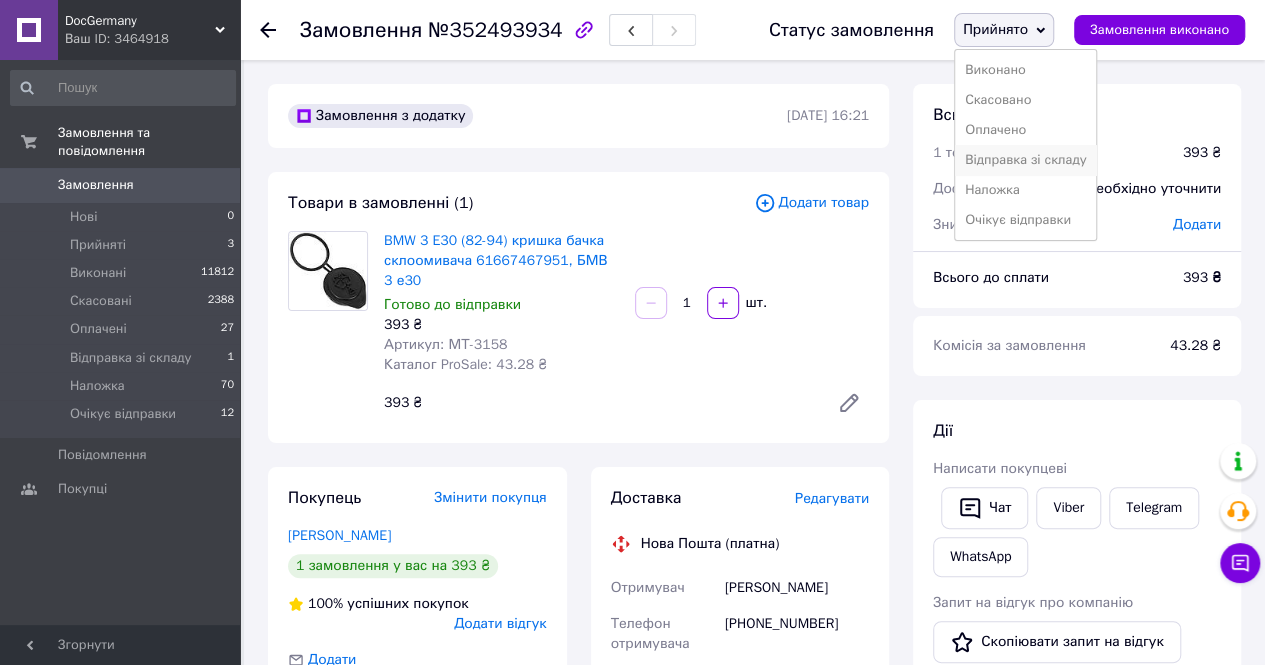 click on "Відправка зі складу" at bounding box center (1026, 160) 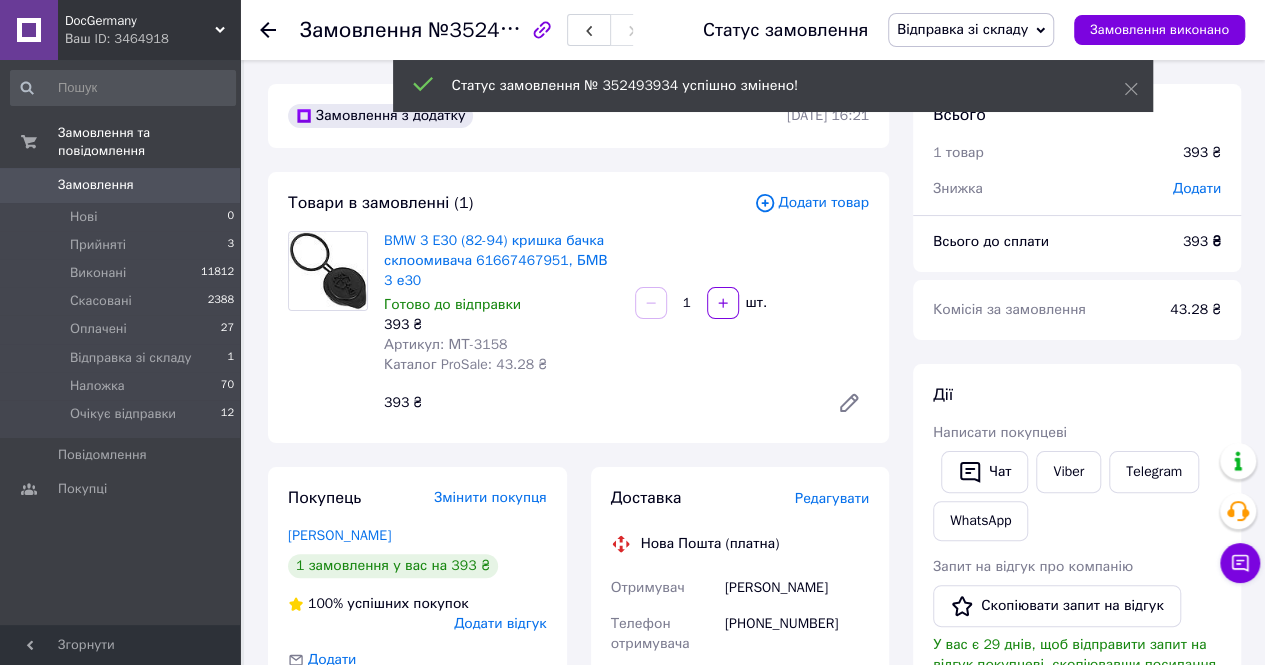 click on "Редагувати" at bounding box center [832, 498] 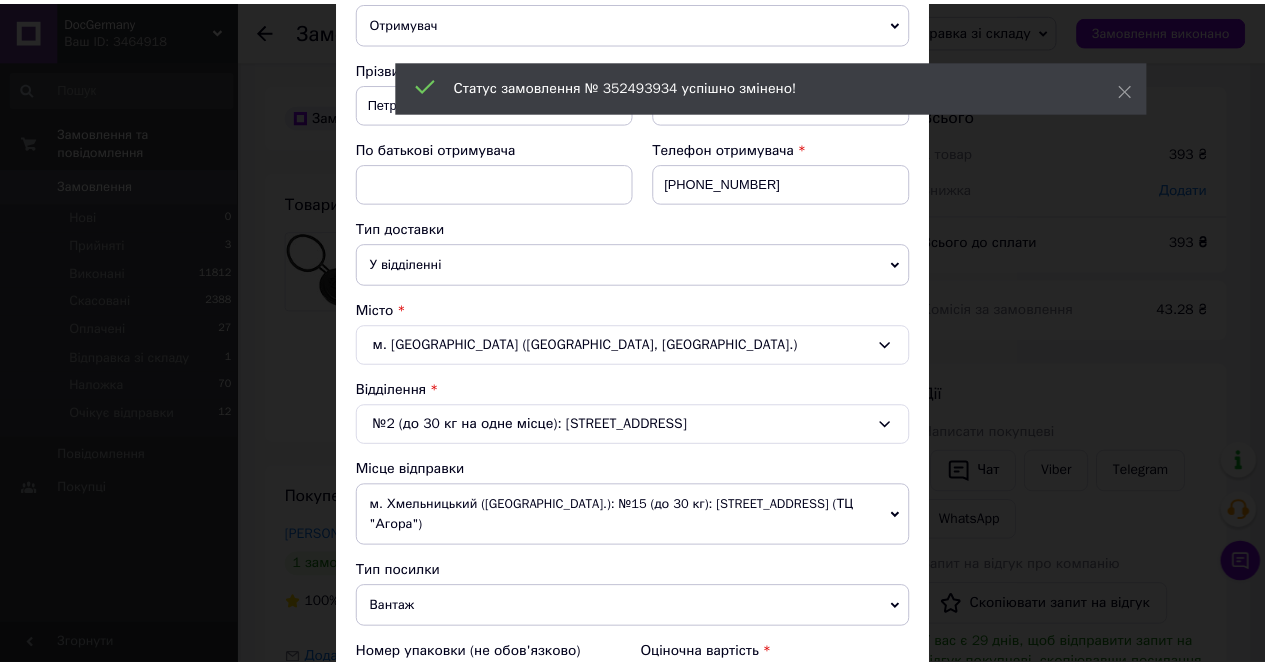 scroll, scrollTop: 500, scrollLeft: 0, axis: vertical 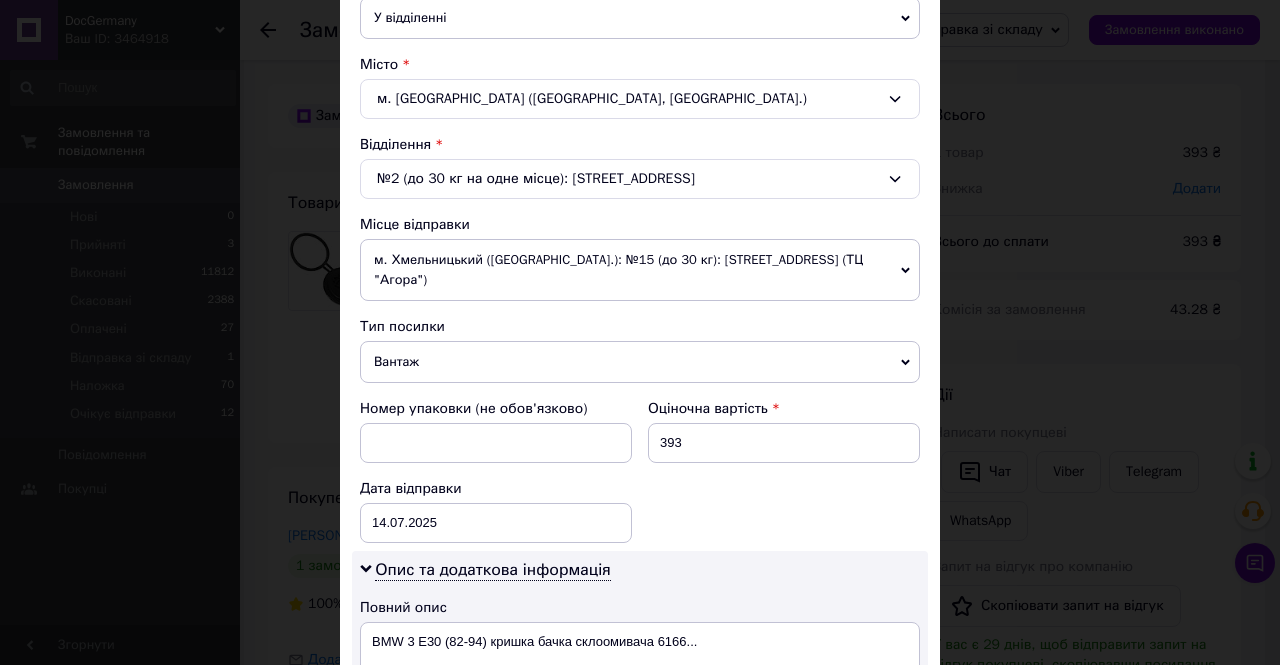 click on "× Редагування доставки Спосіб доставки Нова Пошта (платна) Платник Отримувач Відправник Прізвище отримувача [PERSON_NAME] Ім'я отримувача [PERSON_NAME] батькові отримувача Телефон отримувача [PHONE_NUMBER] Тип доставки У відділенні Кур'єром В поштоматі Місто м. [GEOGRAPHIC_DATA] ([GEOGRAPHIC_DATA], [GEOGRAPHIC_DATA].) Відділення №2 (до 30 кг на одне місце): [STREET_ADDRESS] Місце відправки м. Хмельницький ([GEOGRAPHIC_DATA].): №15 (до 30 кг): [STREET_ADDRESS] (ТЦ "Агора") с. Шаровечка: №1: вул. [STREET_ADDRESS] Додати ще місце відправки Тип посилки Вантаж Документи 393 <" at bounding box center [640, 332] 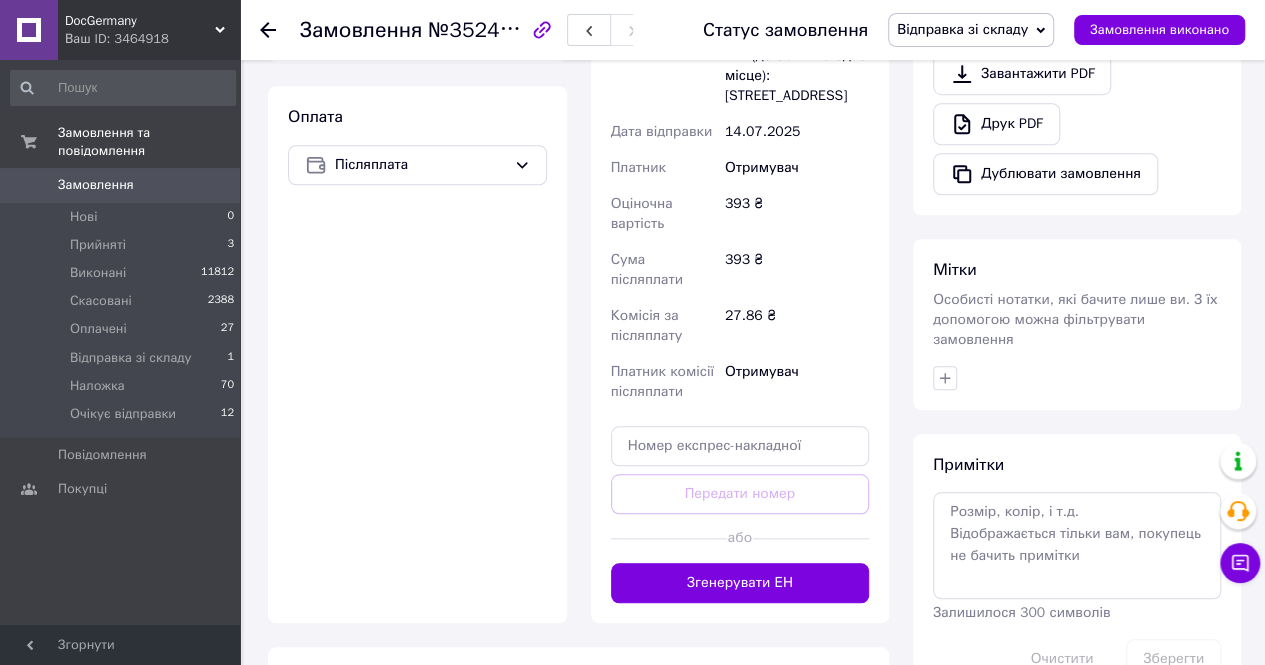 scroll, scrollTop: 800, scrollLeft: 0, axis: vertical 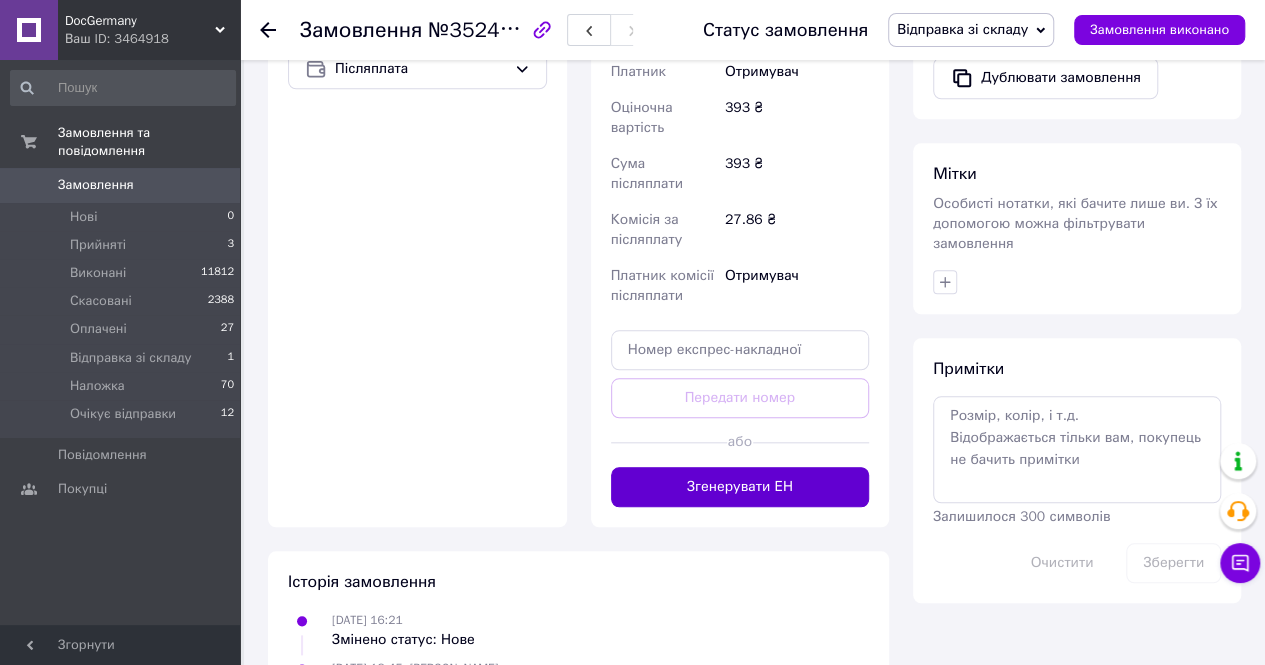 click on "Згенерувати ЕН" at bounding box center [740, 487] 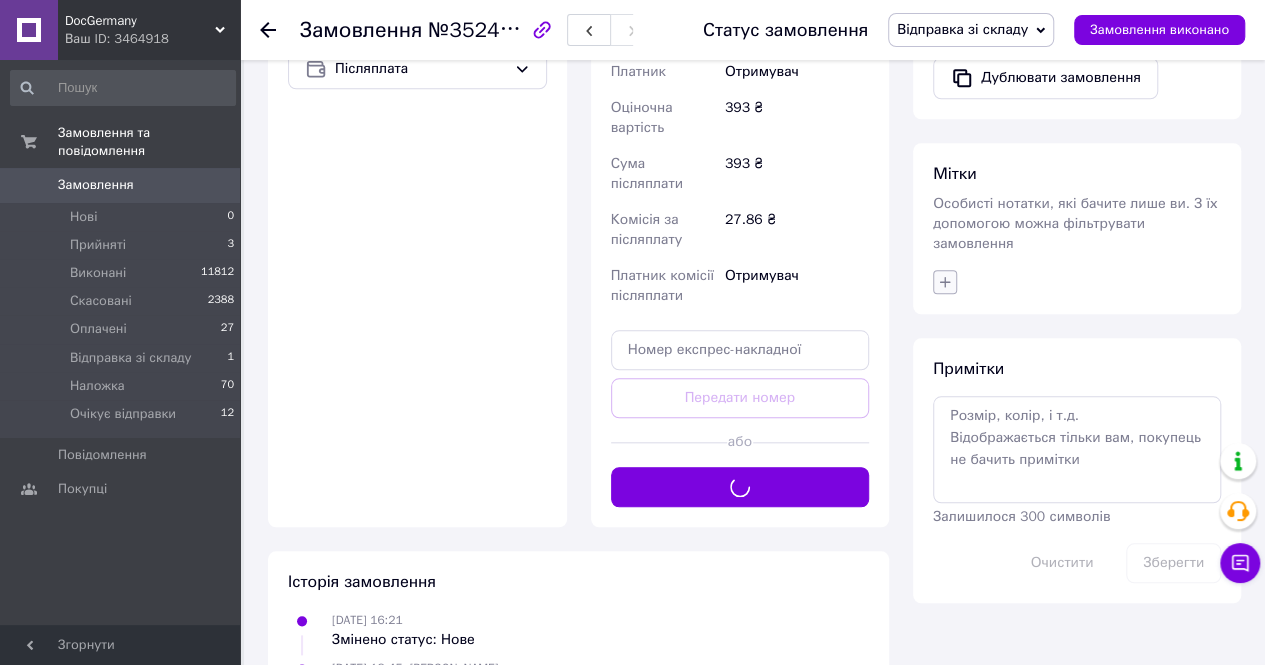 click 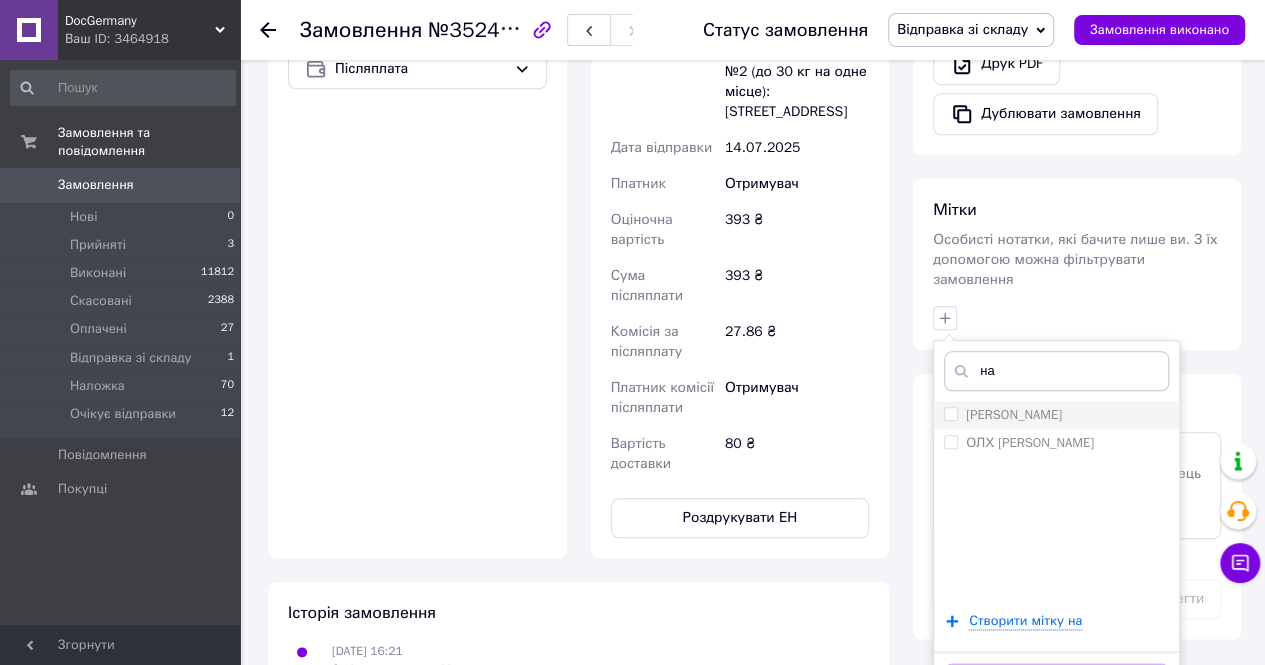 type on "на" 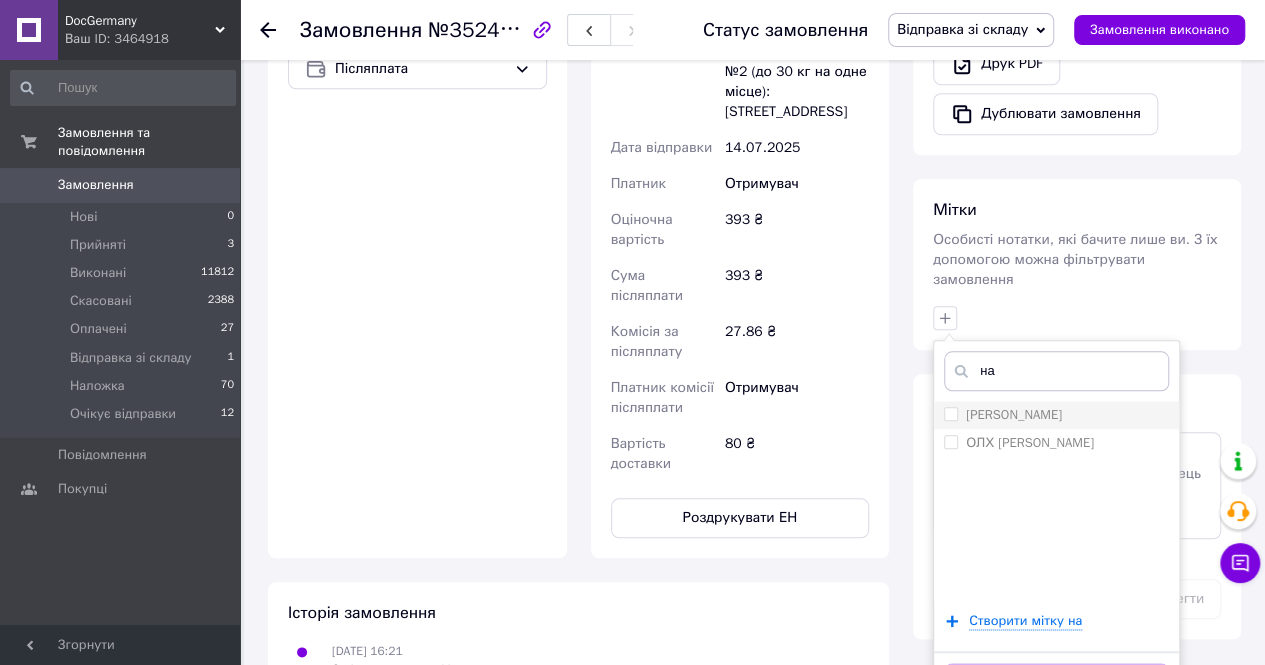 click on "[PERSON_NAME]" at bounding box center (1056, 415) 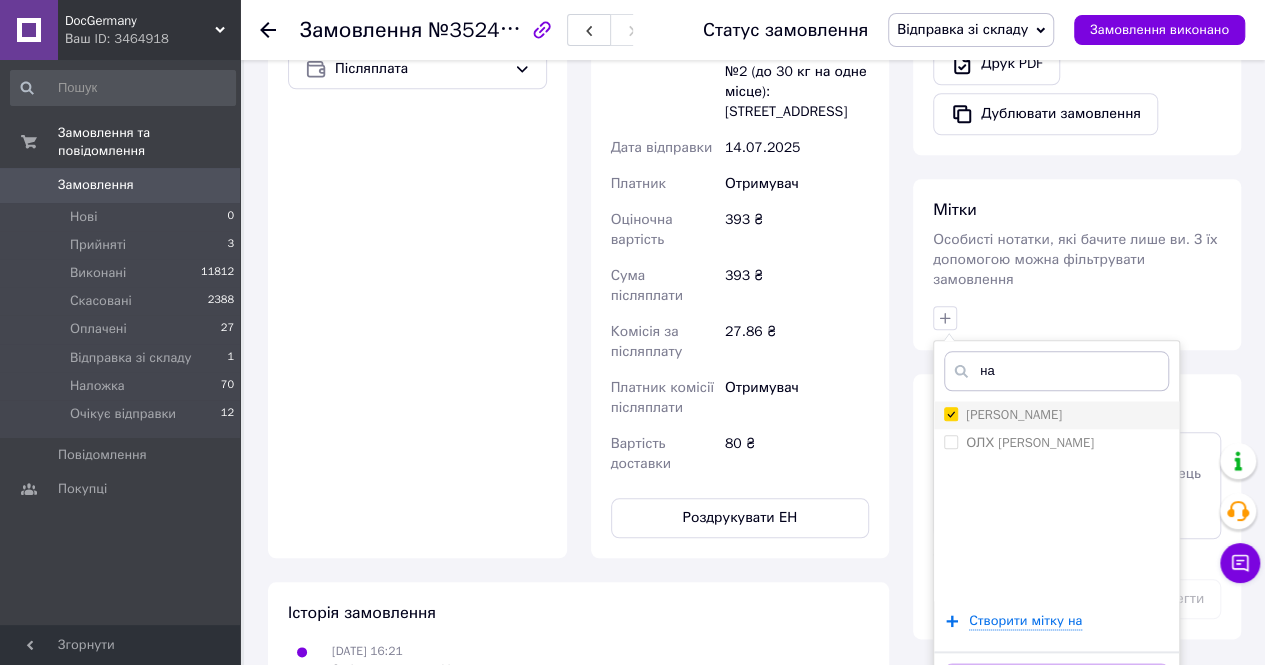 checkbox on "true" 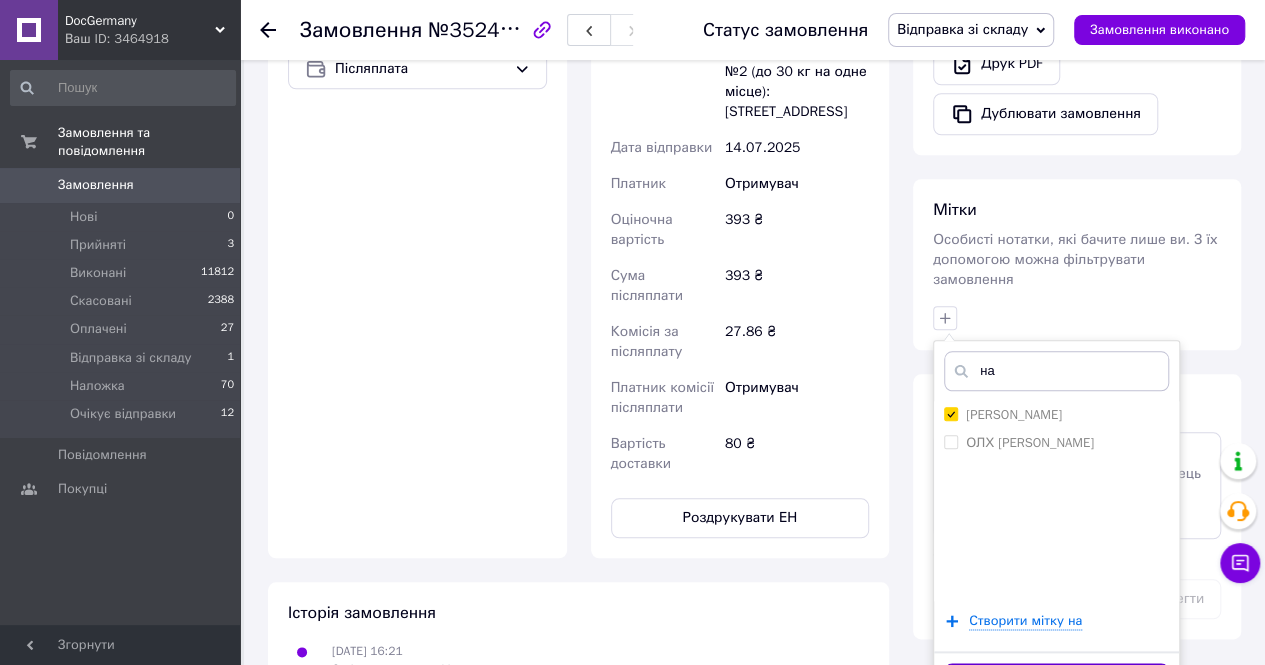 click on "Додати мітку" at bounding box center (1056, 682) 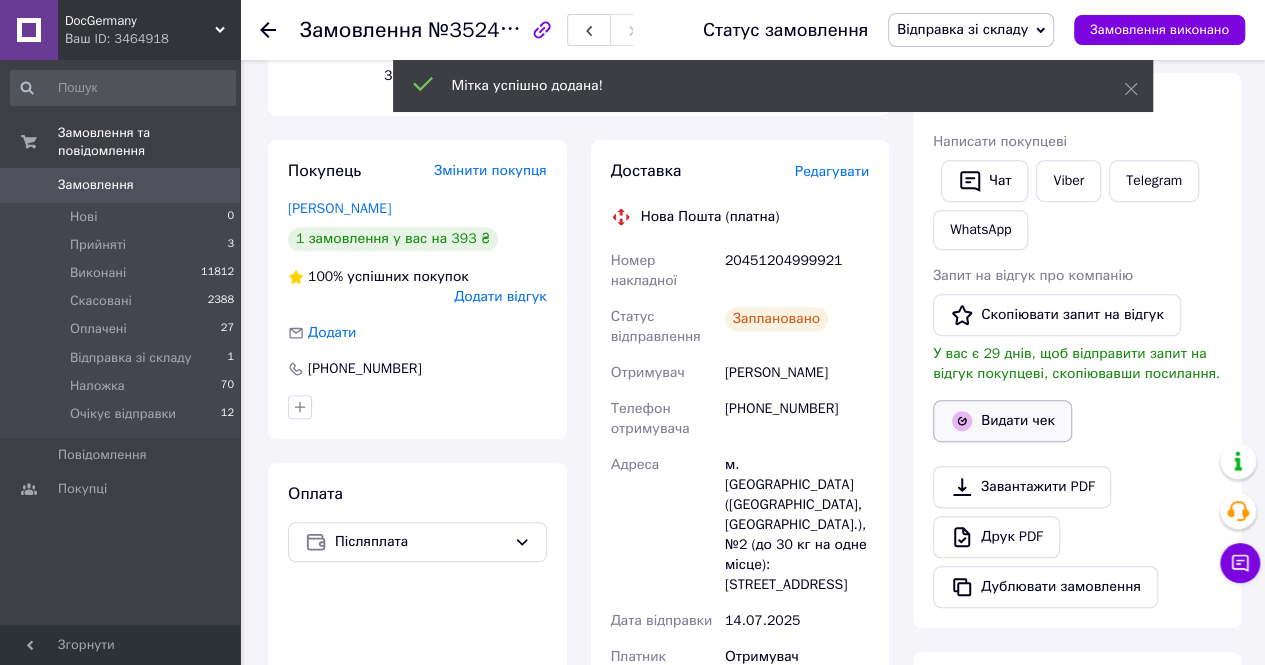 scroll, scrollTop: 200, scrollLeft: 0, axis: vertical 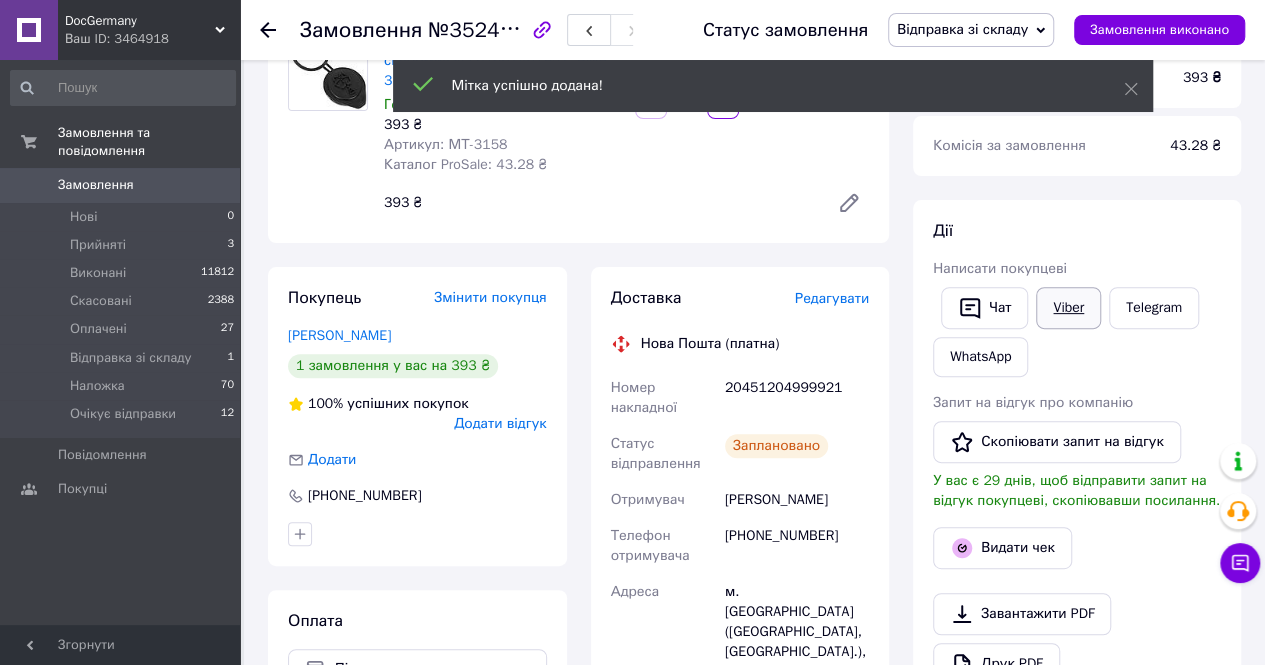 click on "Viber" at bounding box center (1068, 308) 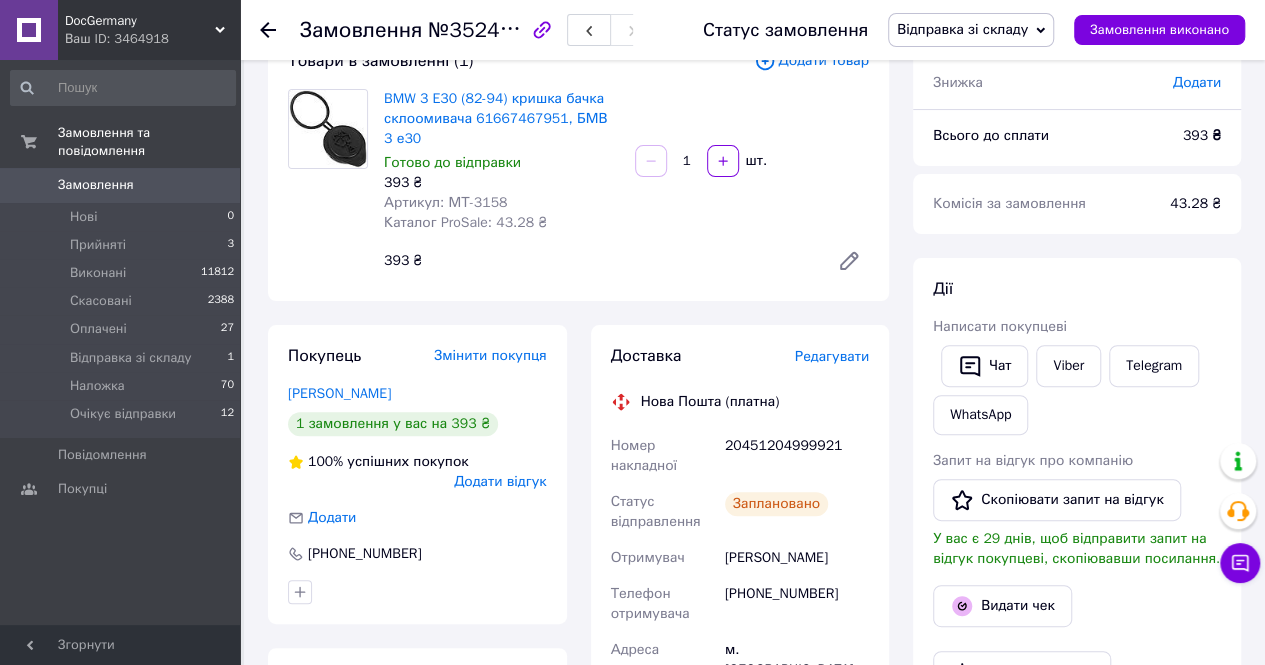 scroll, scrollTop: 100, scrollLeft: 0, axis: vertical 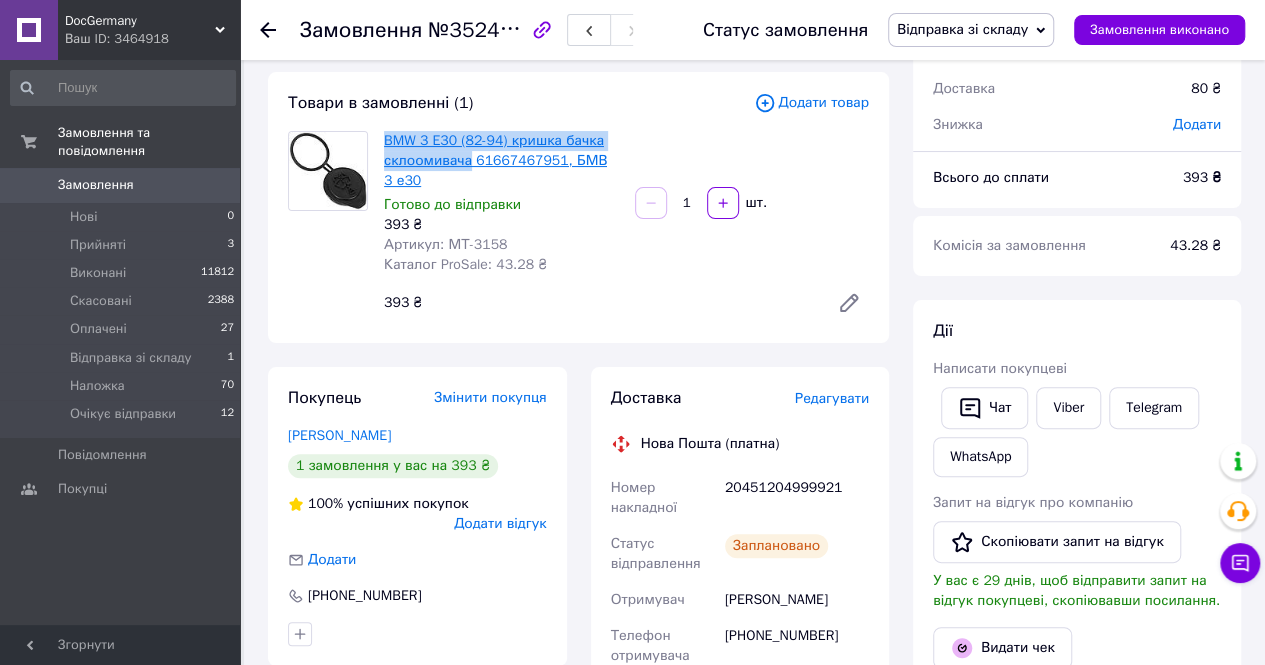 drag, startPoint x: 381, startPoint y: 141, endPoint x: 466, endPoint y: 164, distance: 88.0568 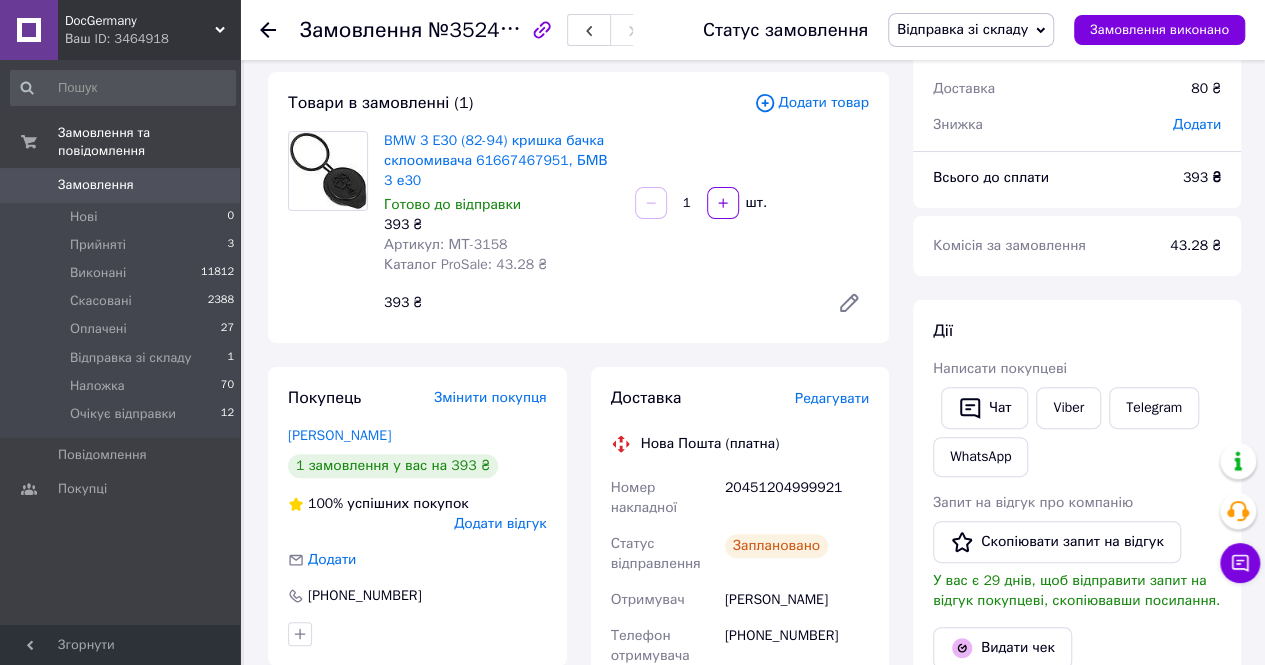 click on "20451204999921" at bounding box center [797, 498] 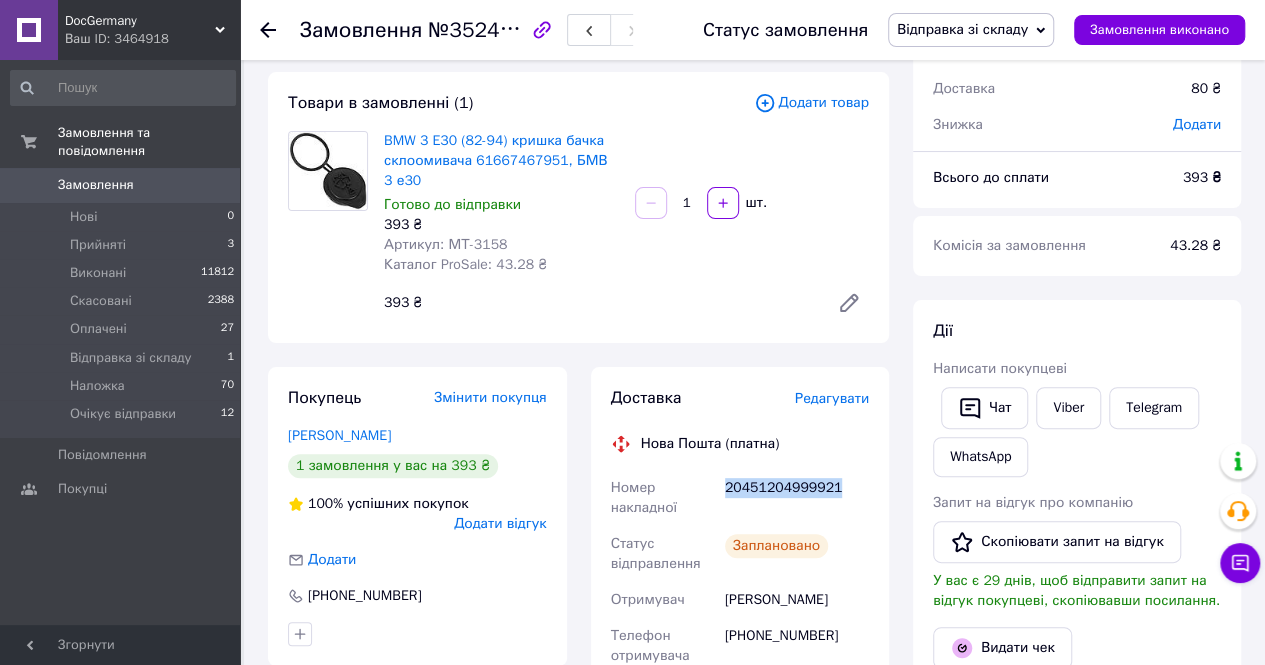 click on "20451204999921" at bounding box center [797, 498] 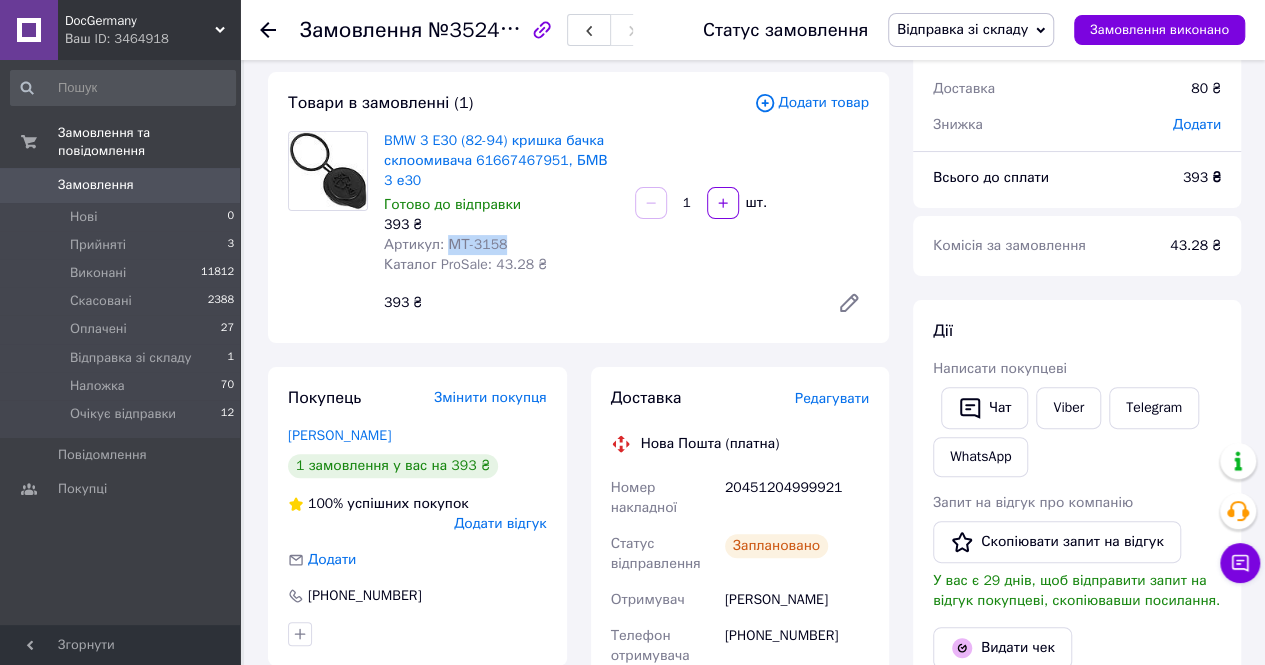 drag, startPoint x: 444, startPoint y: 243, endPoint x: 586, endPoint y: 242, distance: 142.00352 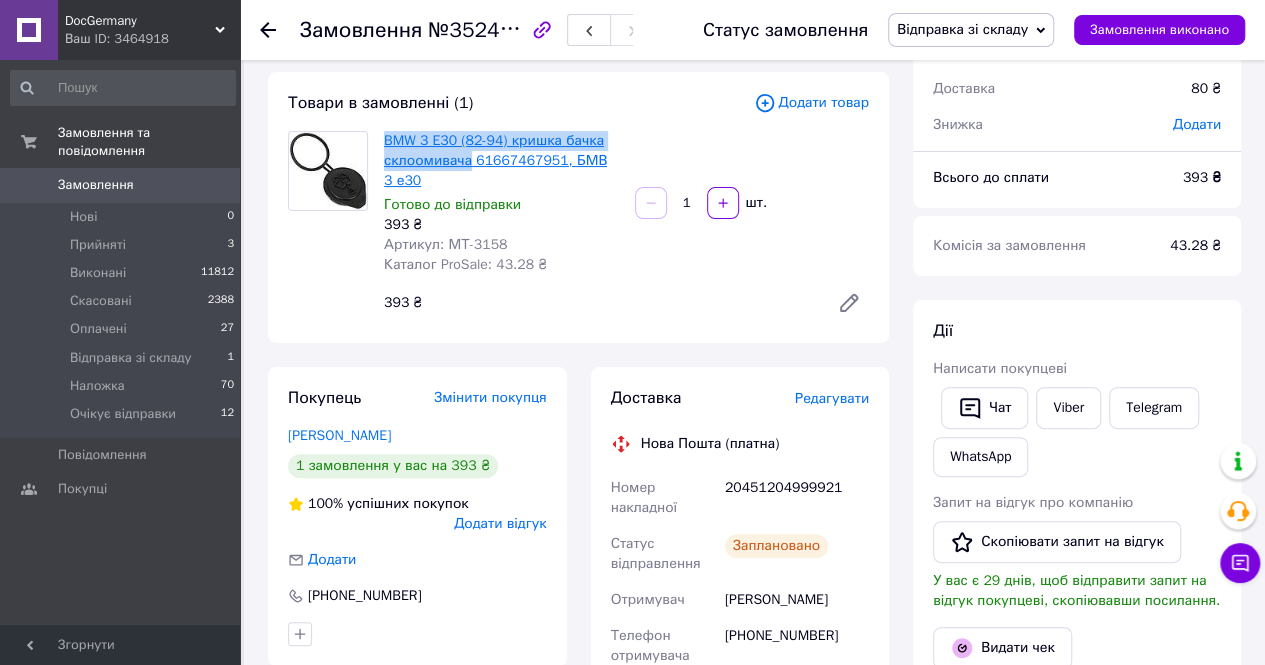 drag, startPoint x: 380, startPoint y: 139, endPoint x: 467, endPoint y: 165, distance: 90.80198 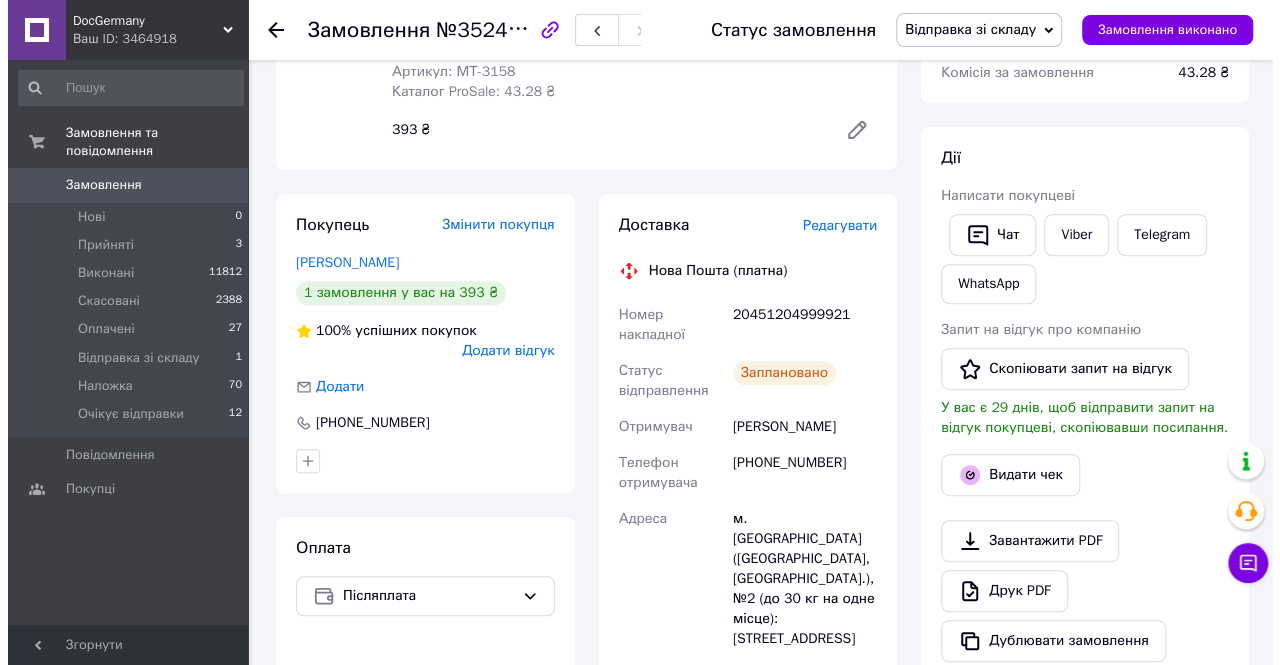 scroll, scrollTop: 400, scrollLeft: 0, axis: vertical 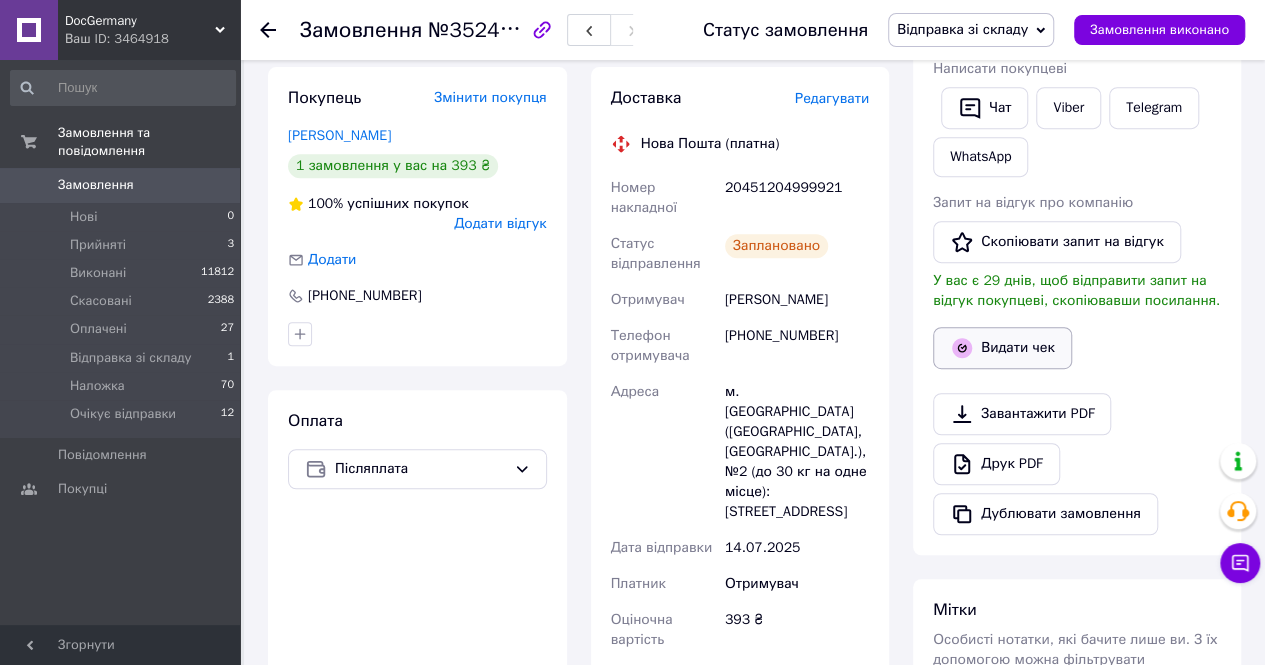 click on "Видати чек" at bounding box center (1002, 348) 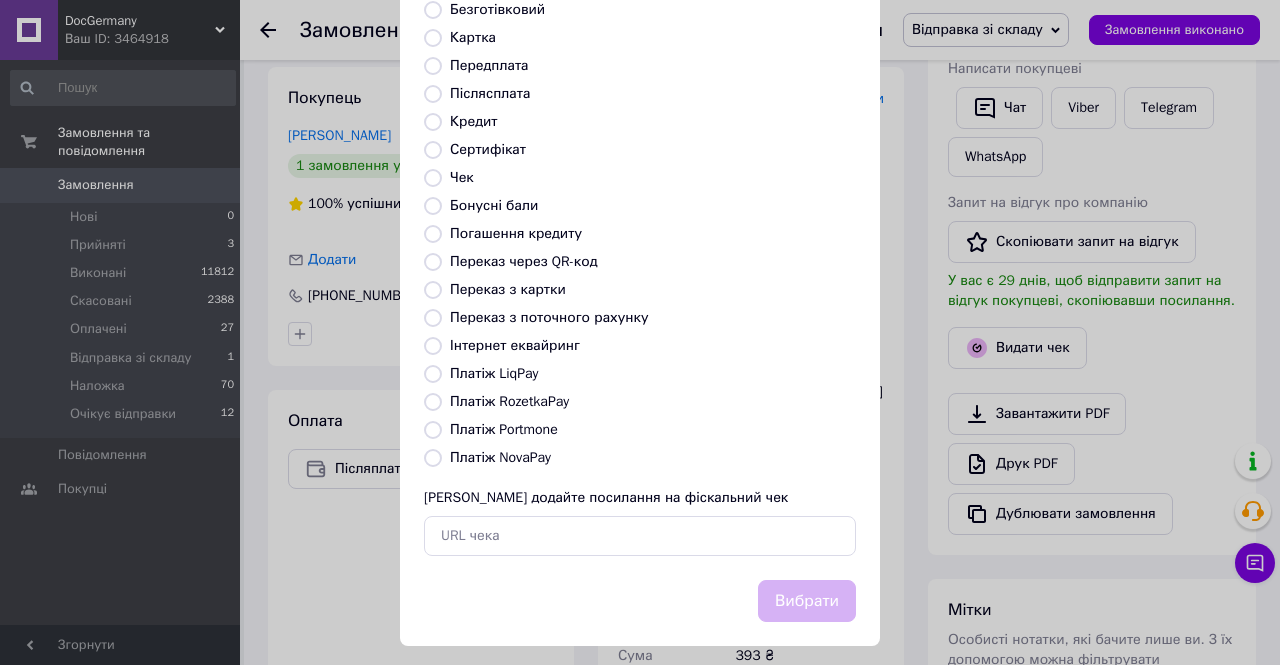 scroll, scrollTop: 192, scrollLeft: 0, axis: vertical 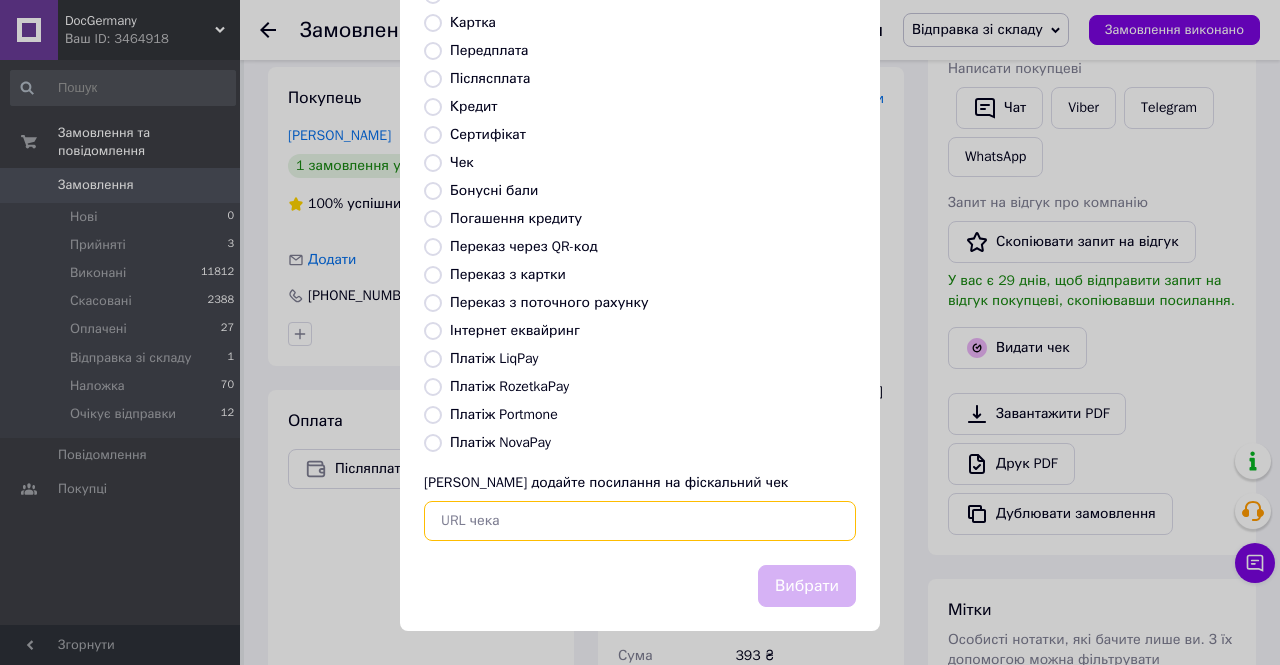click at bounding box center [640, 521] 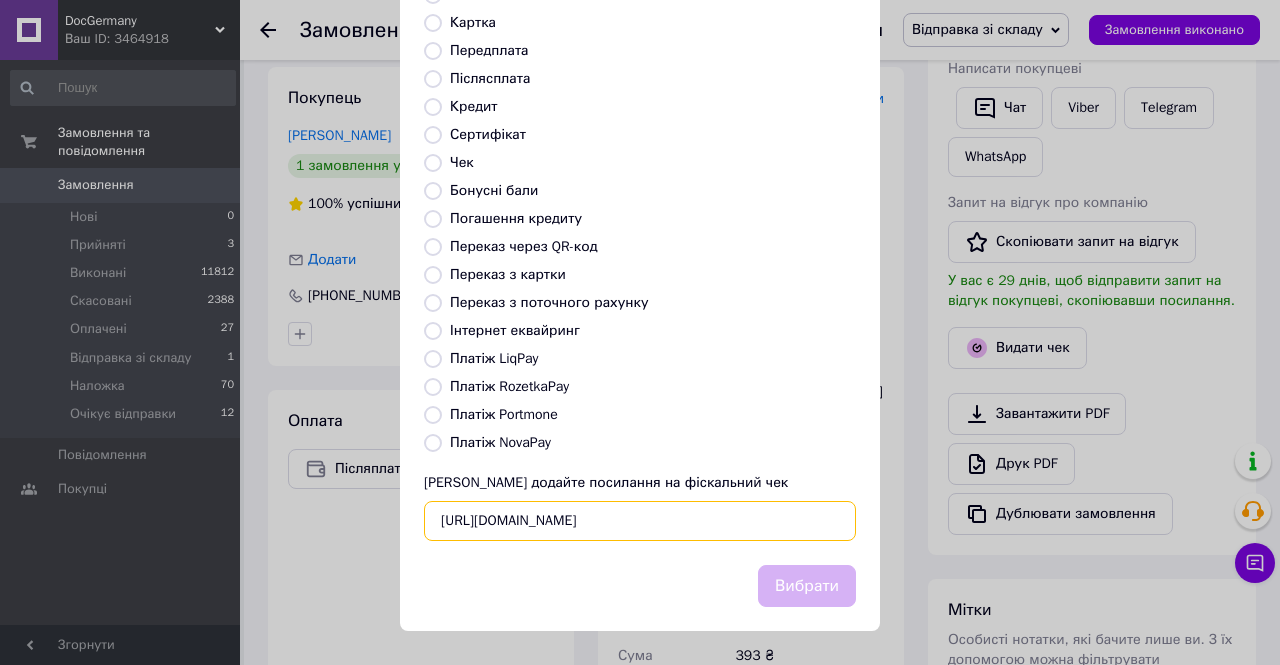 scroll, scrollTop: 0, scrollLeft: 26, axis: horizontal 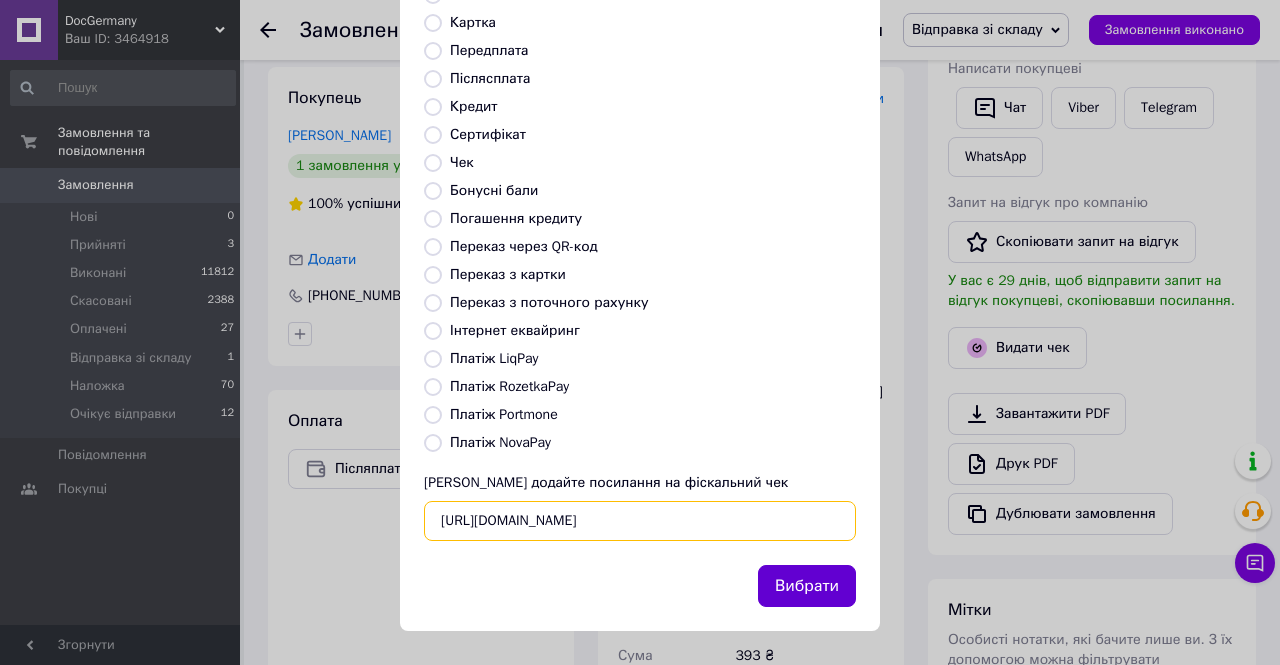 type on "[URL][DOMAIN_NAME]" 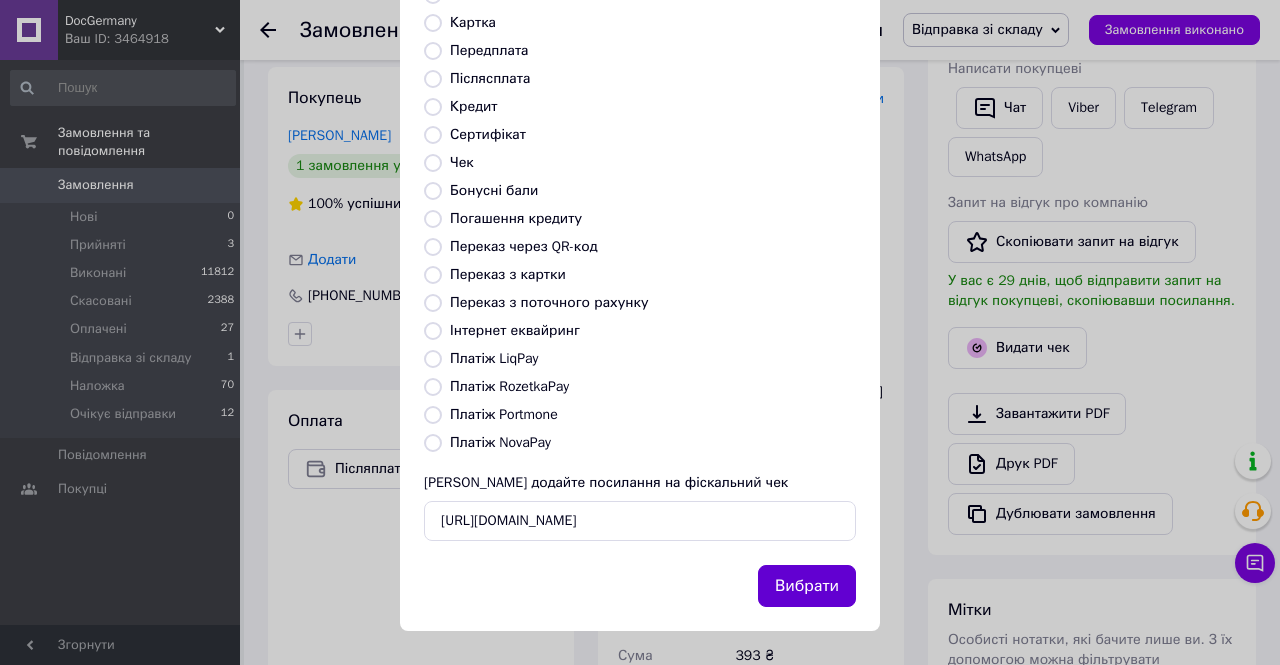 click on "Вибрати" at bounding box center [807, 586] 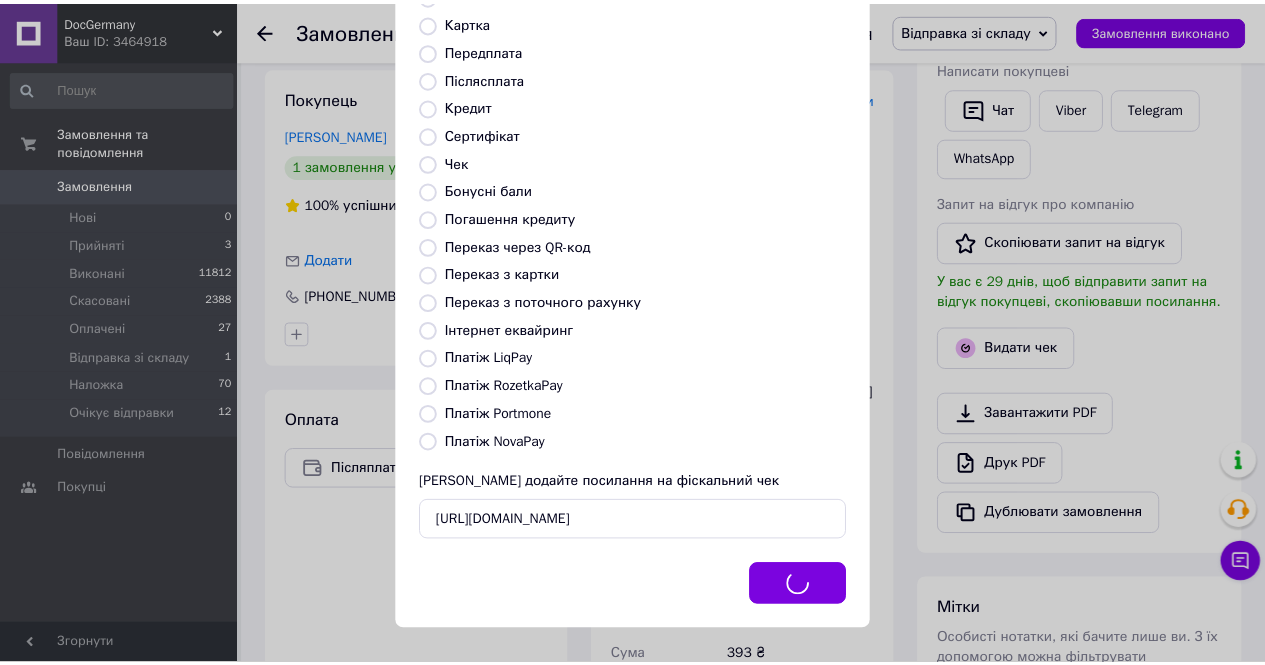 scroll, scrollTop: 0, scrollLeft: 0, axis: both 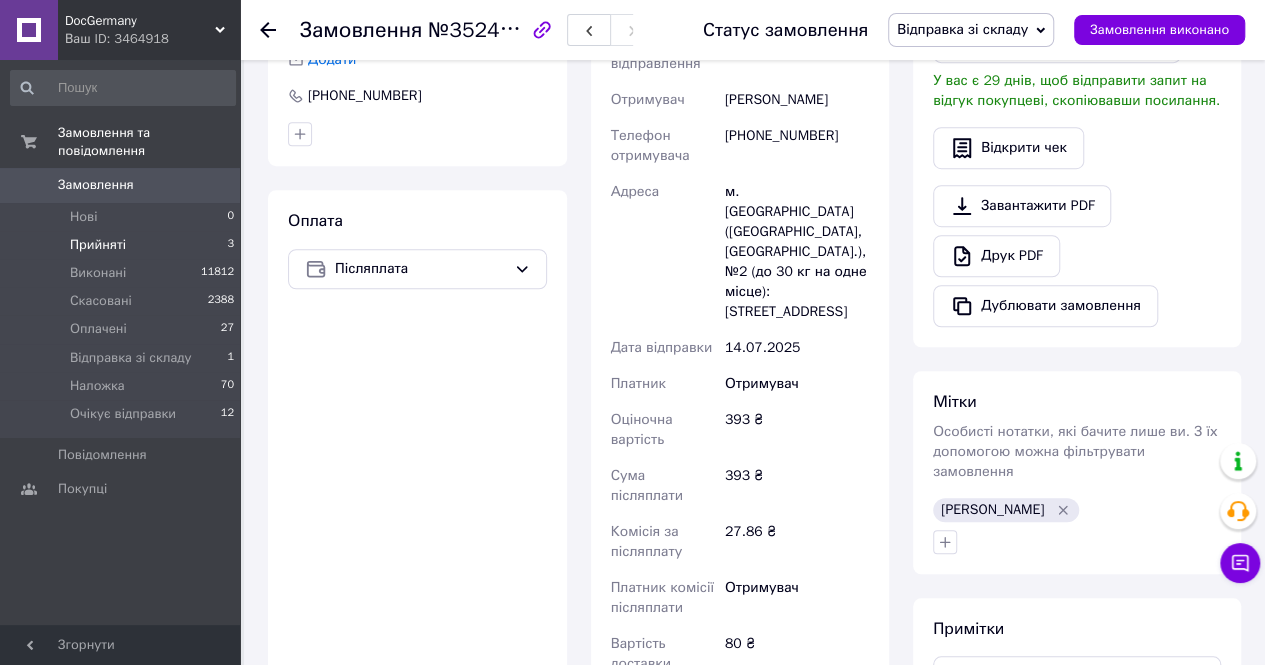 click on "Прийняті 3" at bounding box center [123, 245] 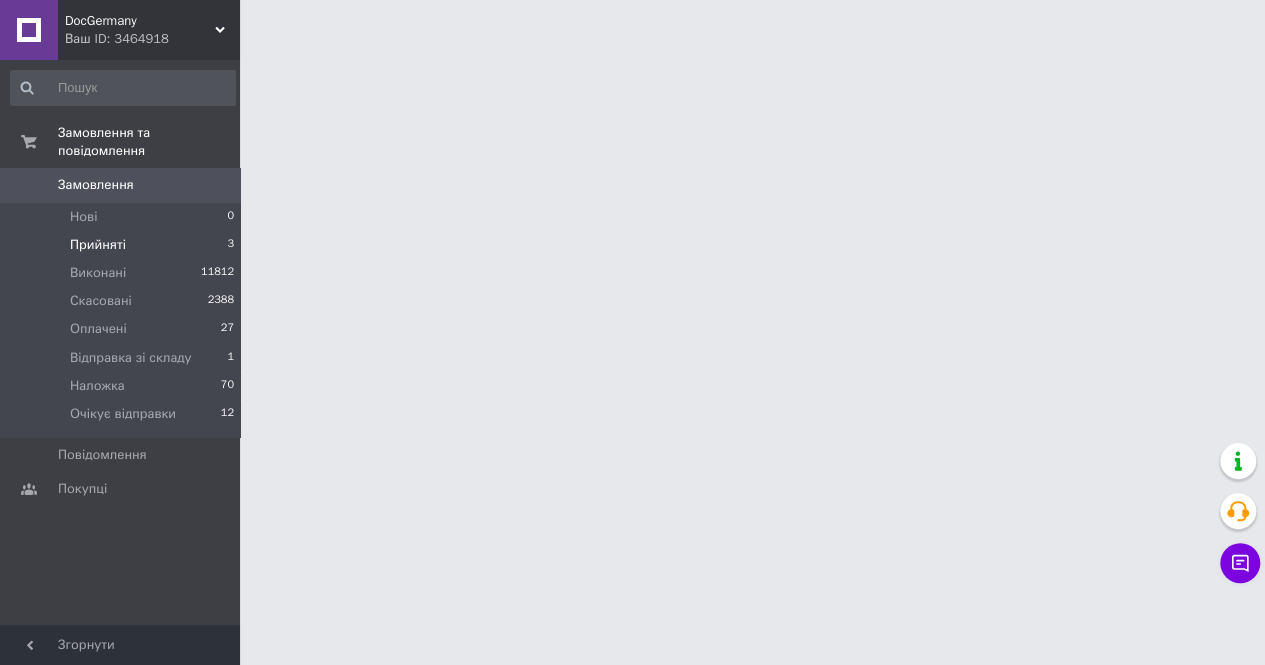 scroll, scrollTop: 0, scrollLeft: 0, axis: both 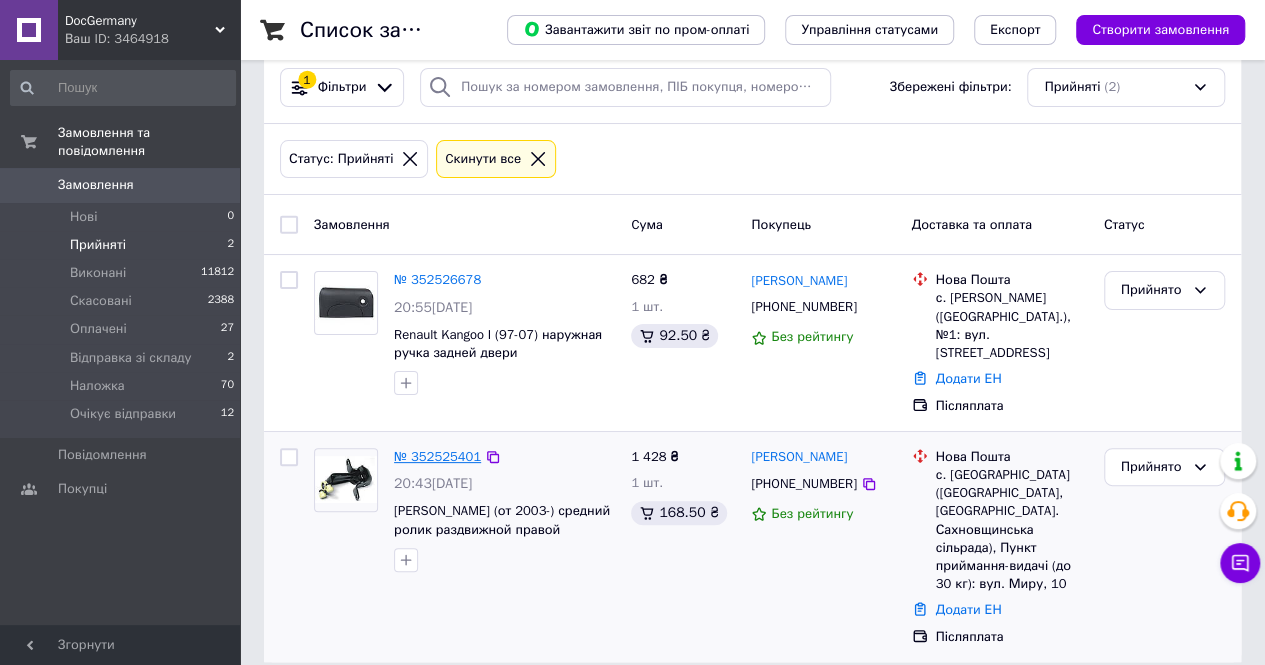 click on "№ 352525401" at bounding box center [437, 456] 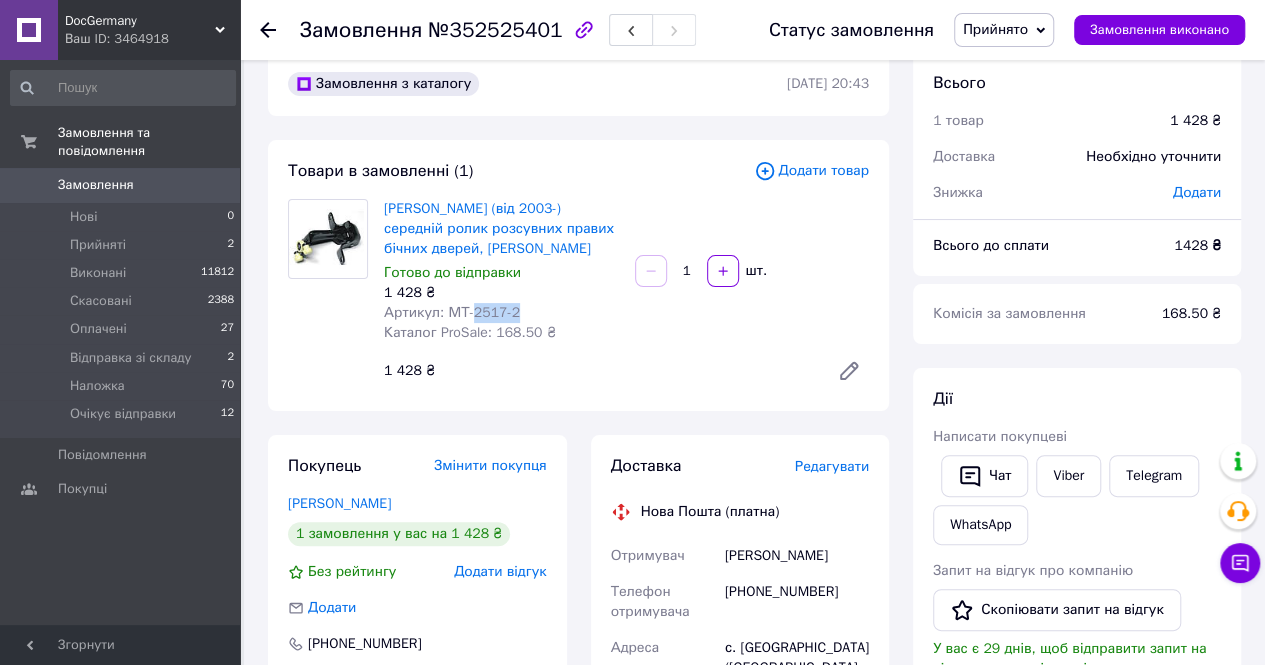 drag, startPoint x: 468, startPoint y: 316, endPoint x: 551, endPoint y: 320, distance: 83.09633 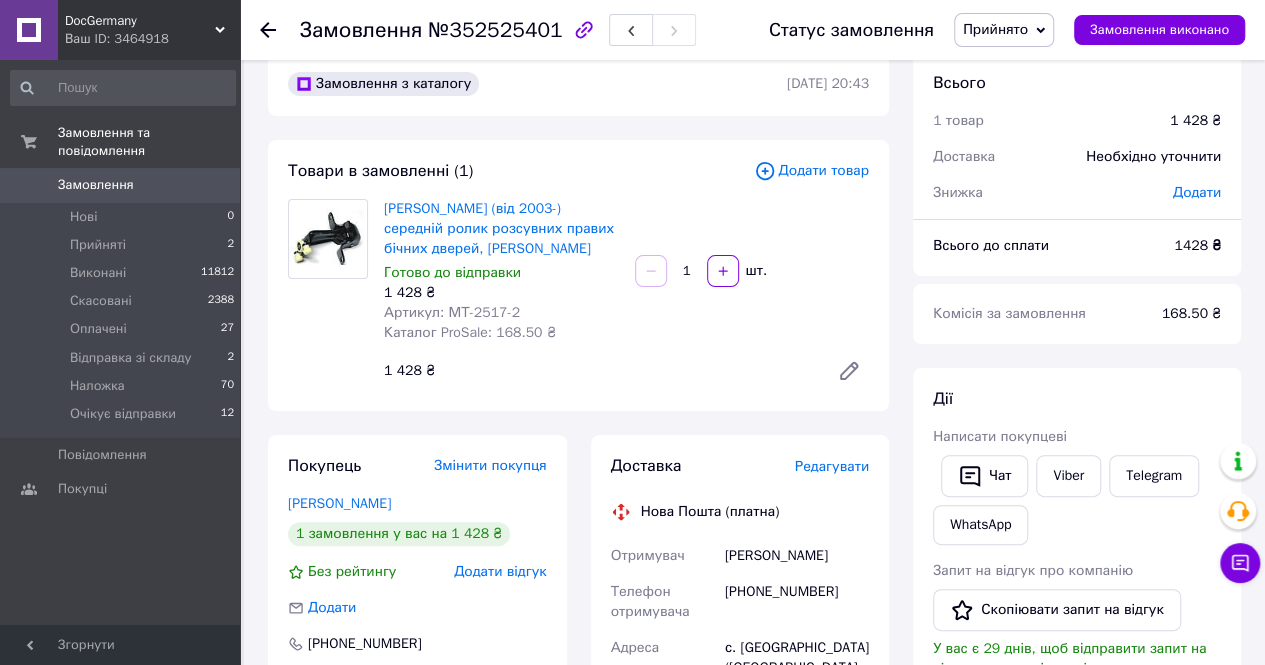 click on "Редагувати" at bounding box center [832, 466] 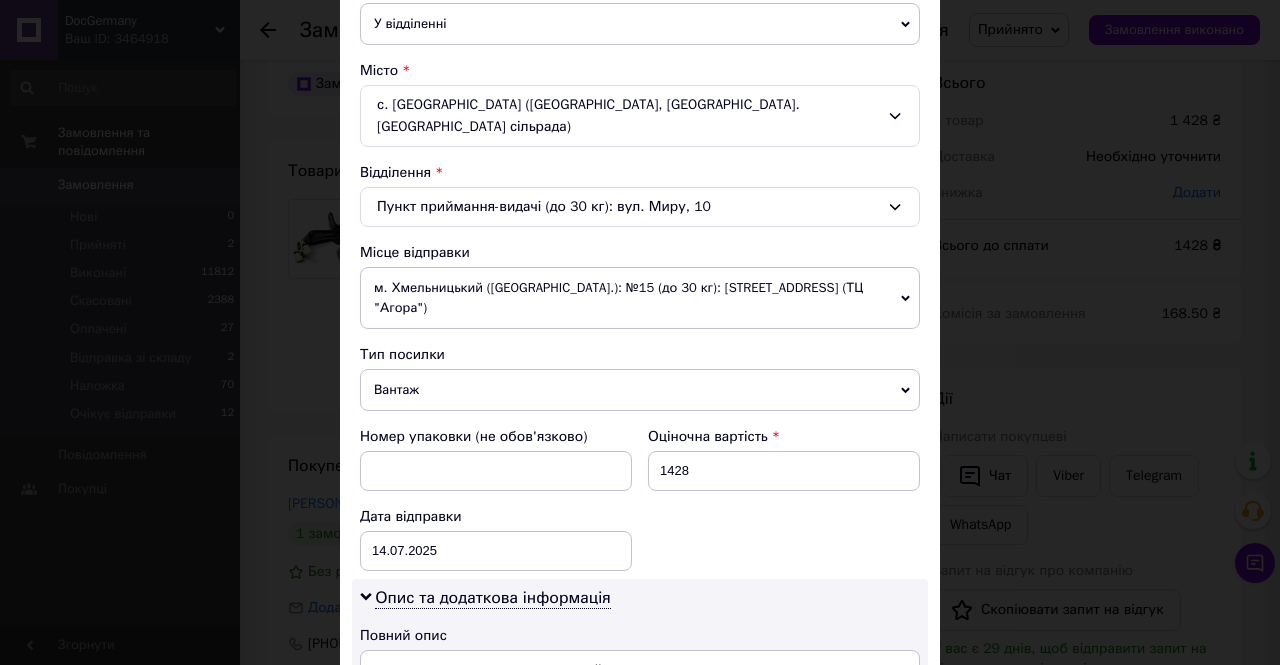 scroll, scrollTop: 700, scrollLeft: 0, axis: vertical 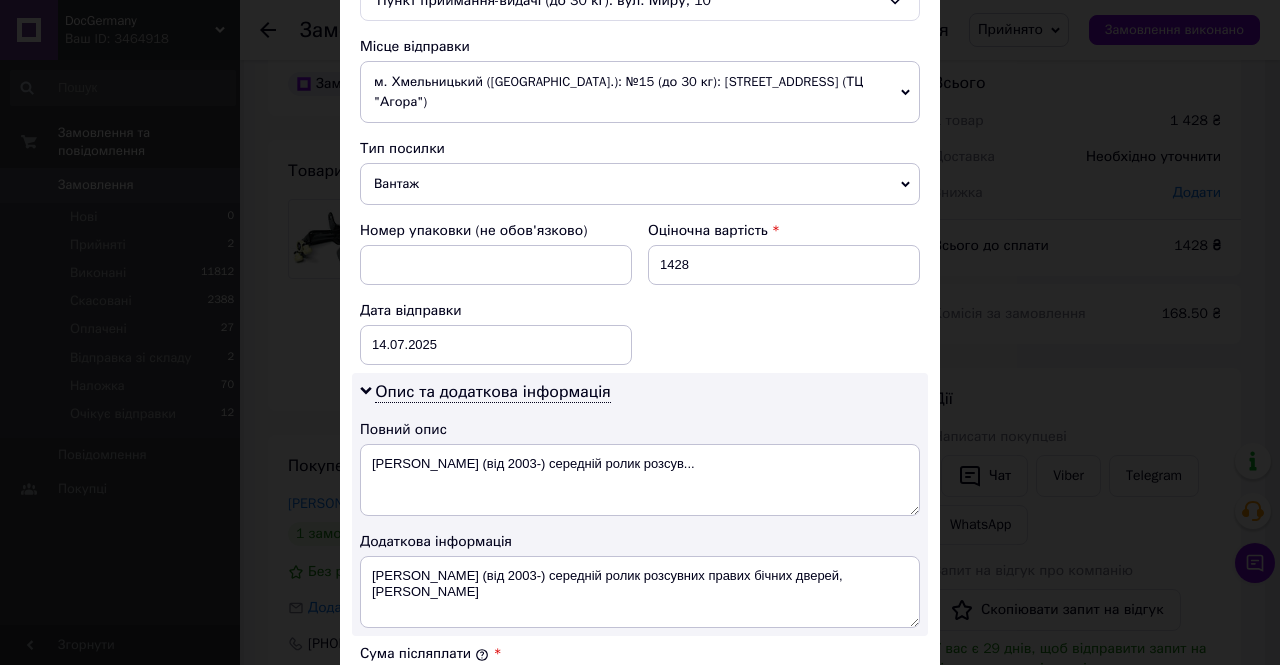click on "м. Хмельницький ([GEOGRAPHIC_DATA].): №15 (до 30 кг): [STREET_ADDRESS] (ТЦ "Агора")" at bounding box center [640, 92] 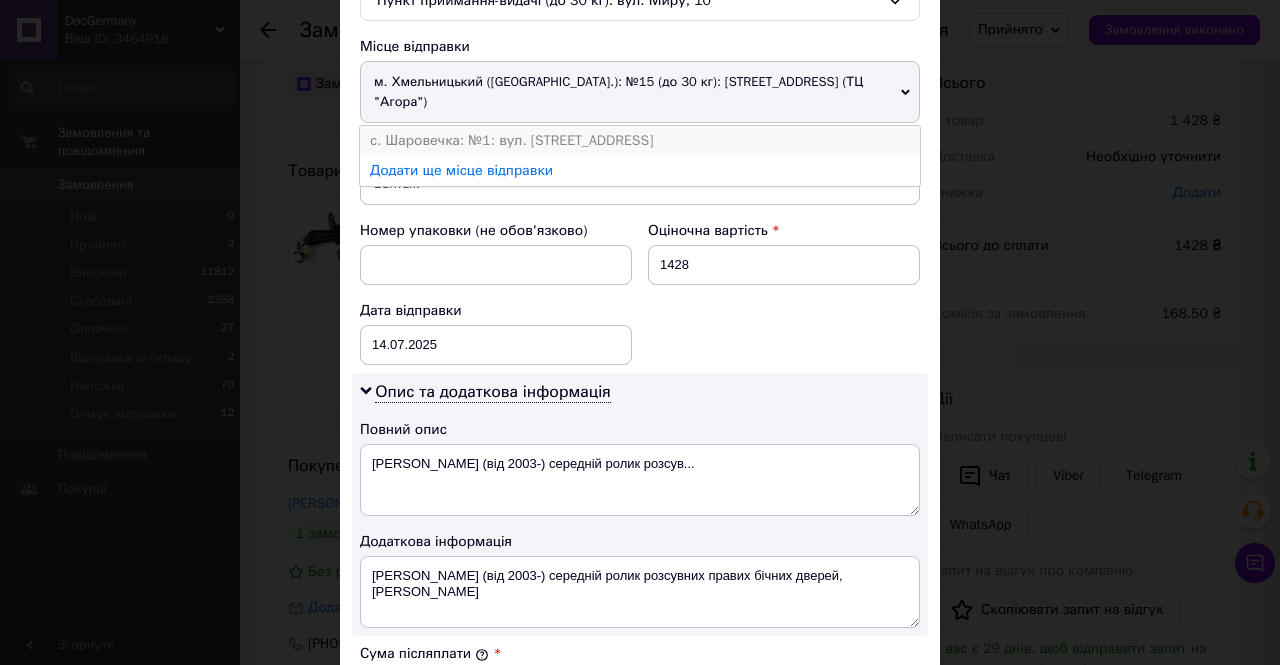 click on "с. Шаровечка: №1: вул. [STREET_ADDRESS]" at bounding box center (640, 141) 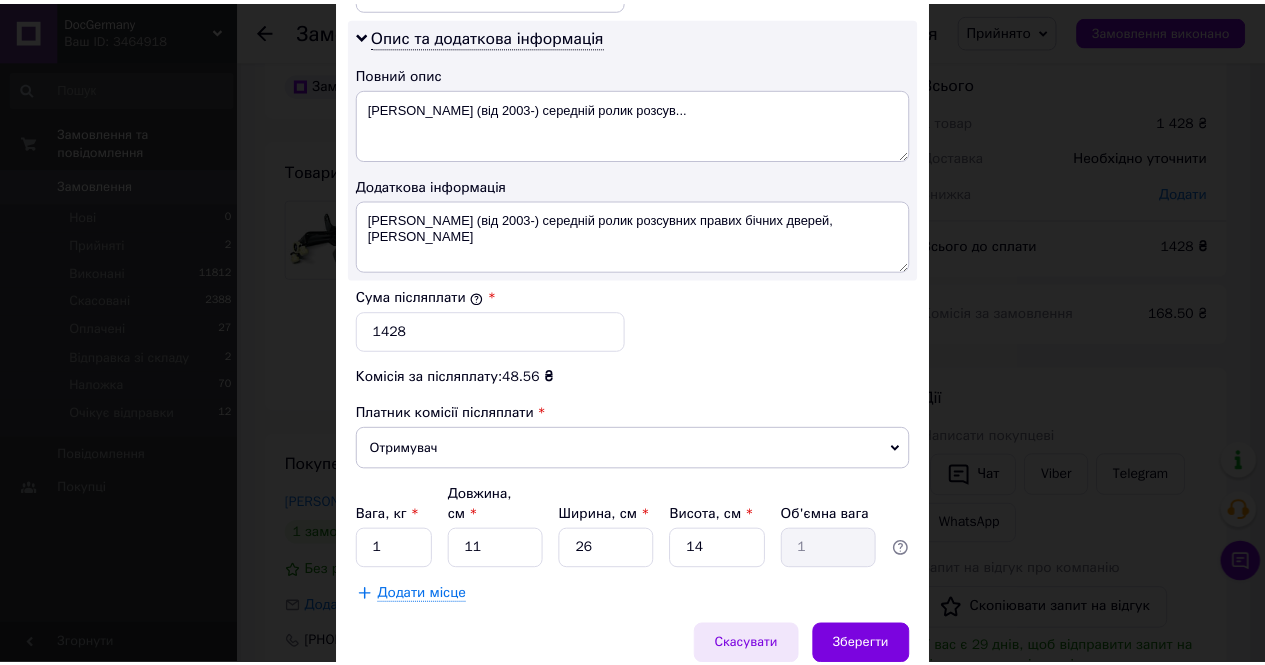 scroll, scrollTop: 1095, scrollLeft: 0, axis: vertical 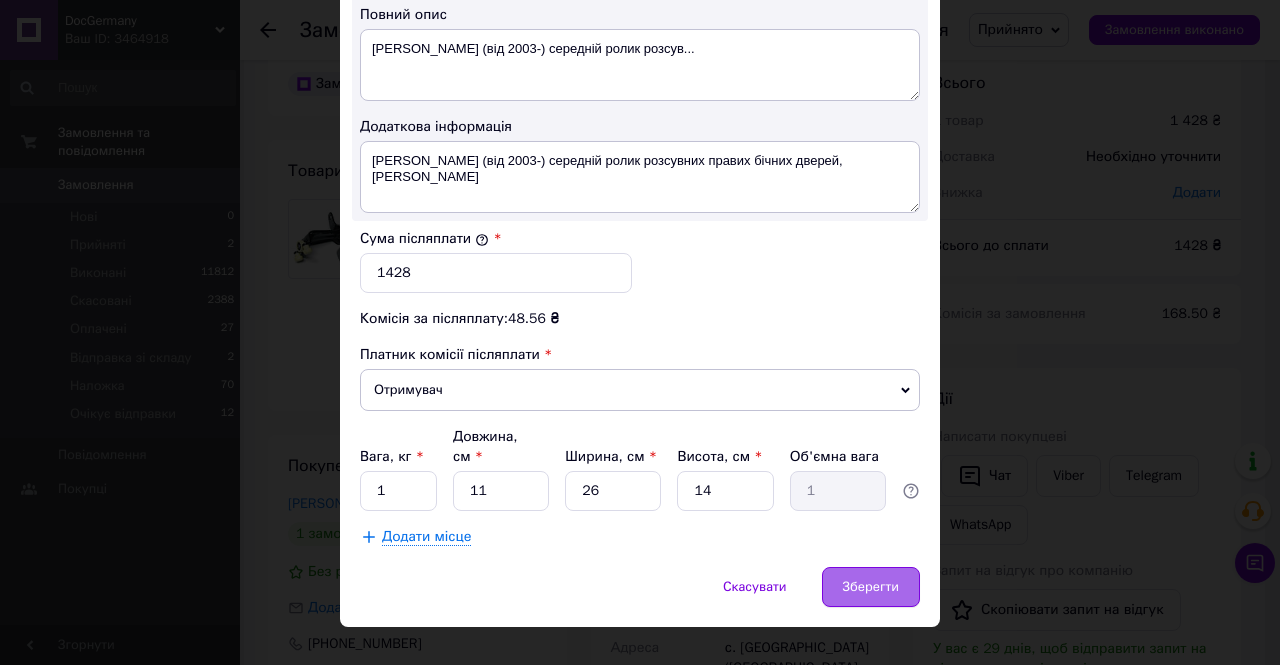 click on "Зберегти" at bounding box center [871, 587] 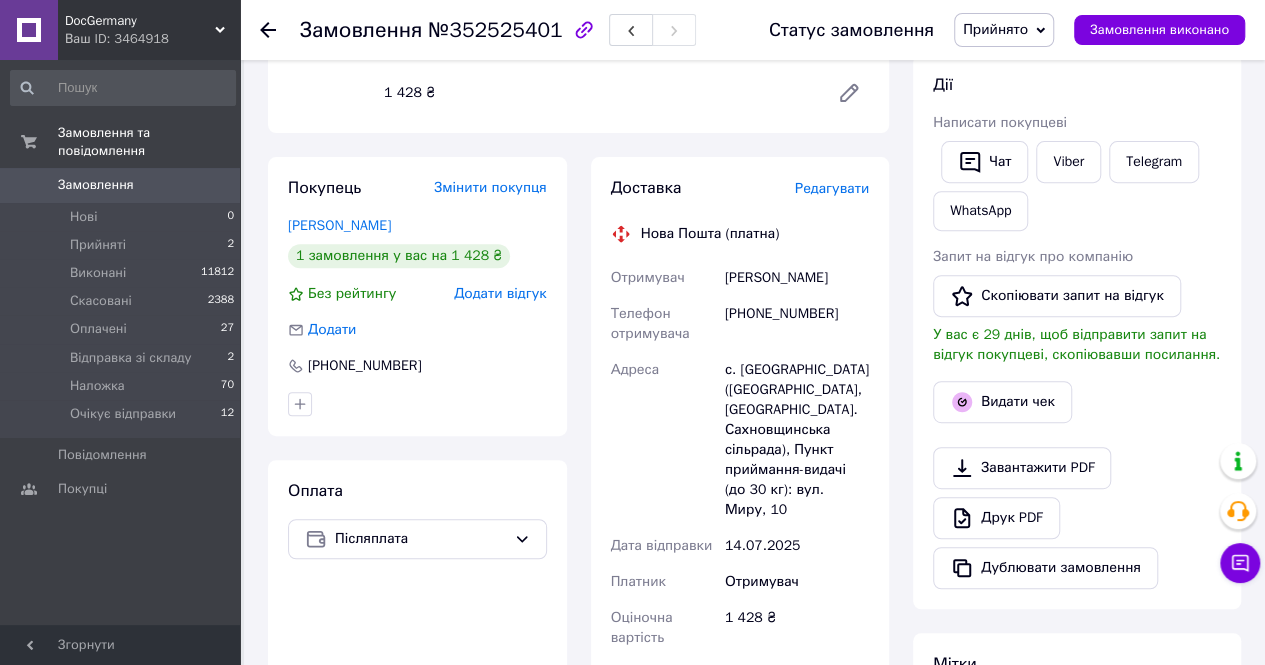 scroll, scrollTop: 632, scrollLeft: 0, axis: vertical 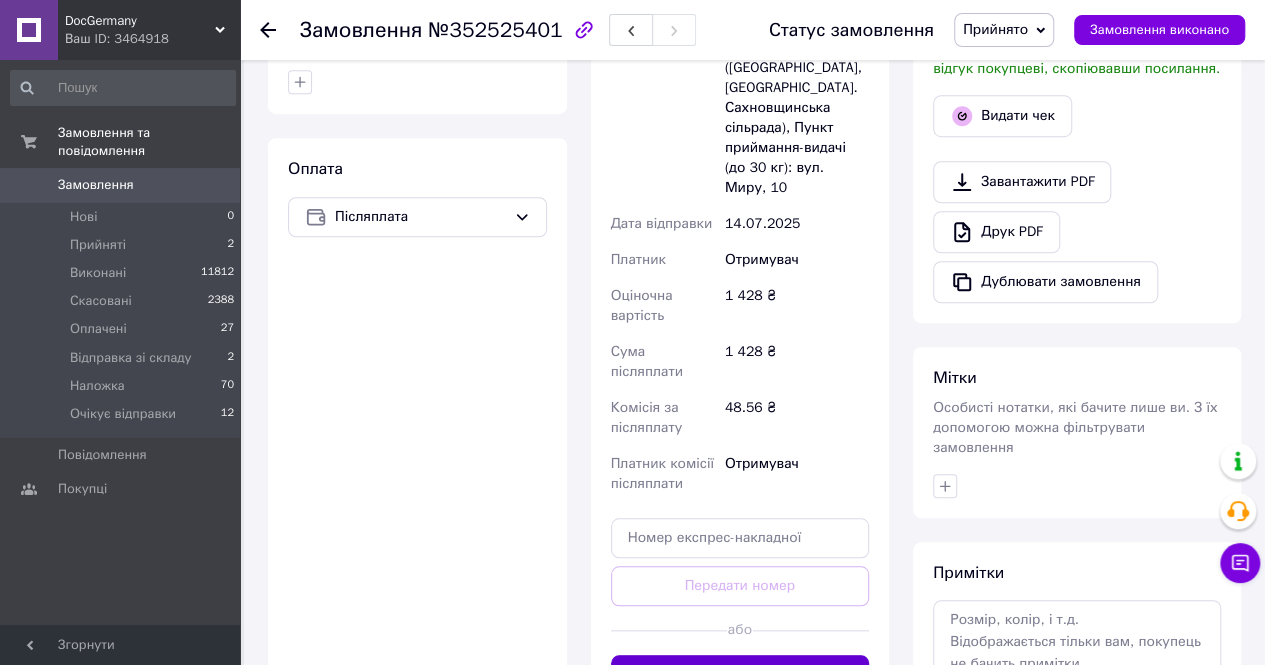 click on "Згенерувати ЕН" at bounding box center (740, 675) 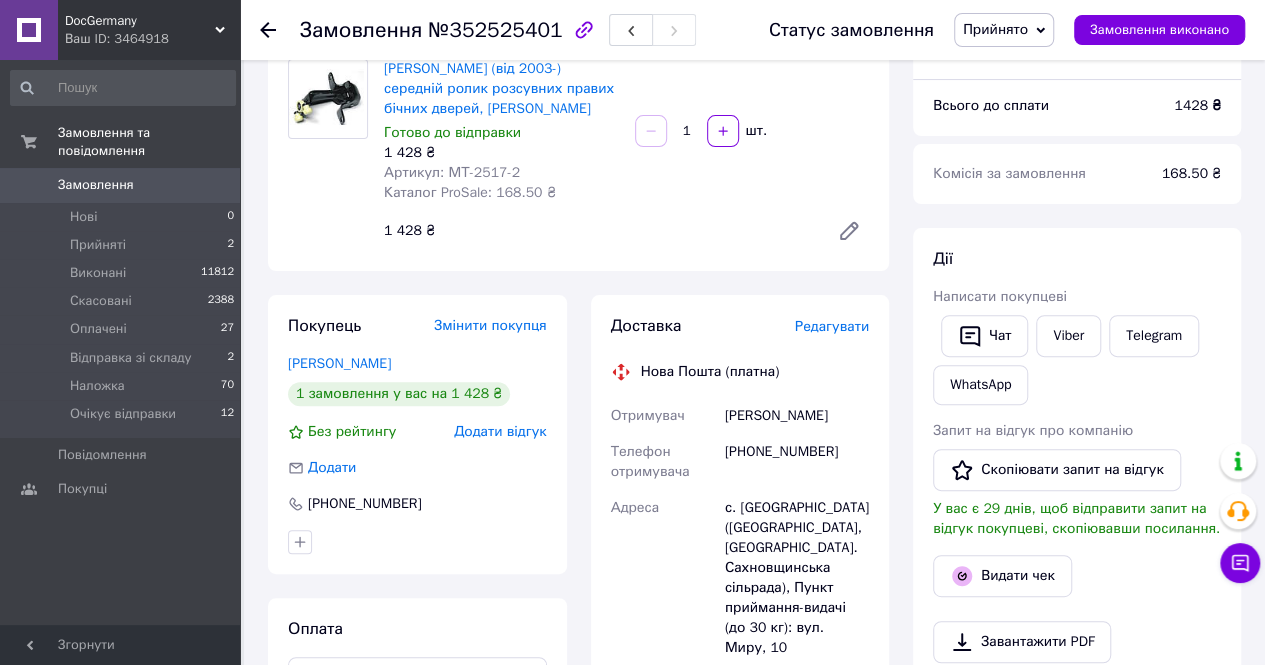 scroll, scrollTop: 0, scrollLeft: 0, axis: both 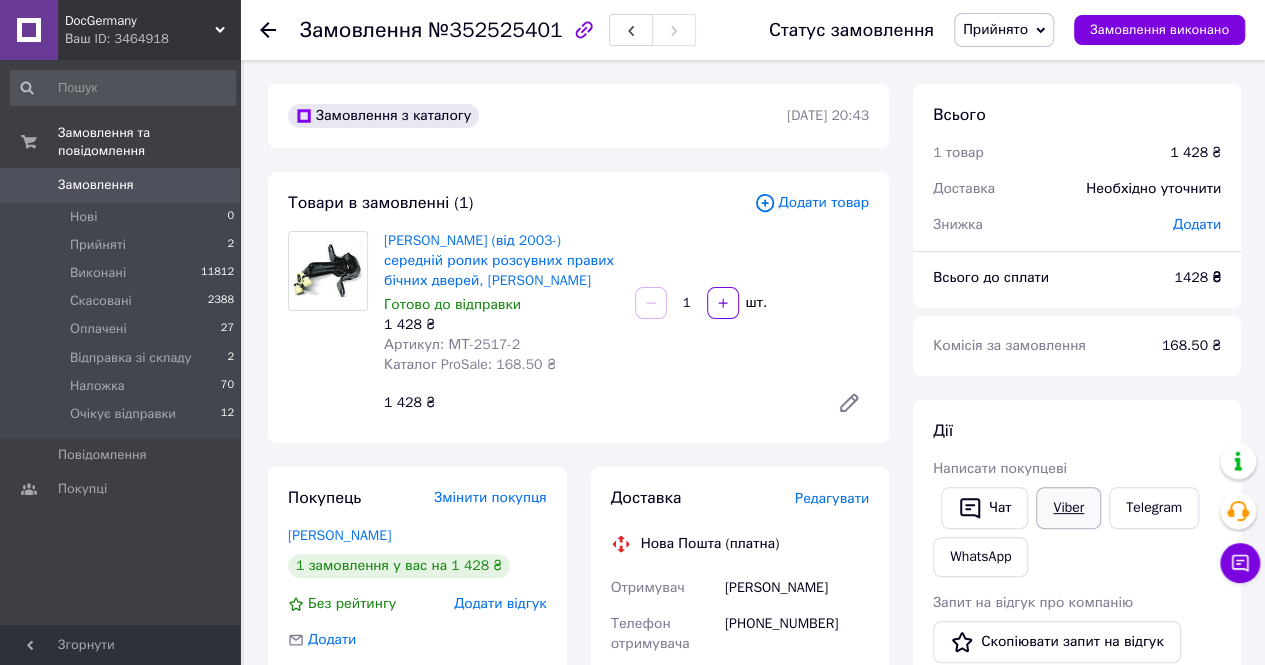 click on "Viber" at bounding box center (1068, 508) 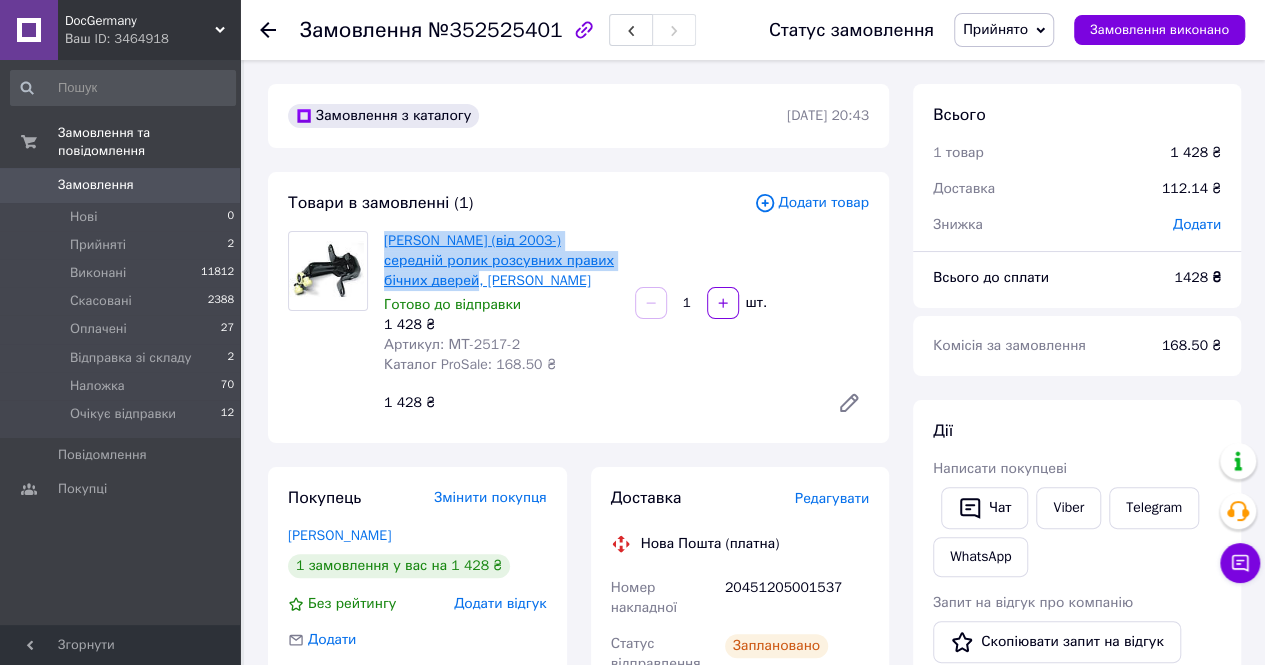 drag, startPoint x: 380, startPoint y: 240, endPoint x: 426, endPoint y: 286, distance: 65.053825 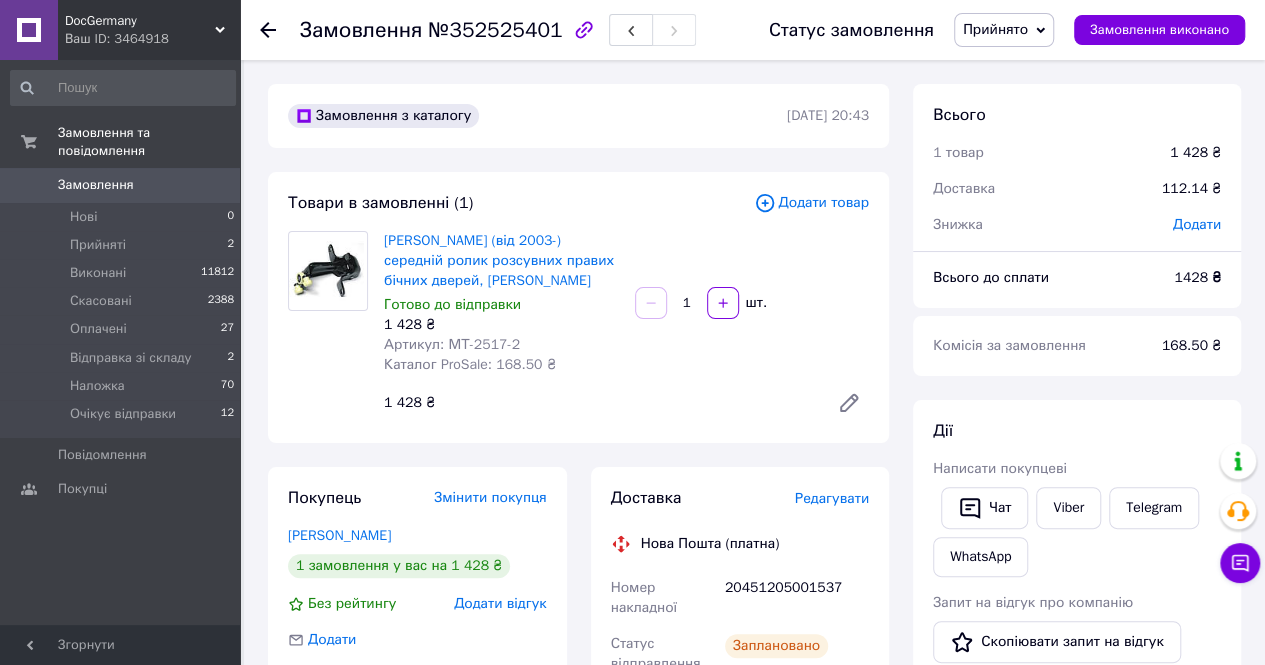 click on "20451205001537" at bounding box center [797, 598] 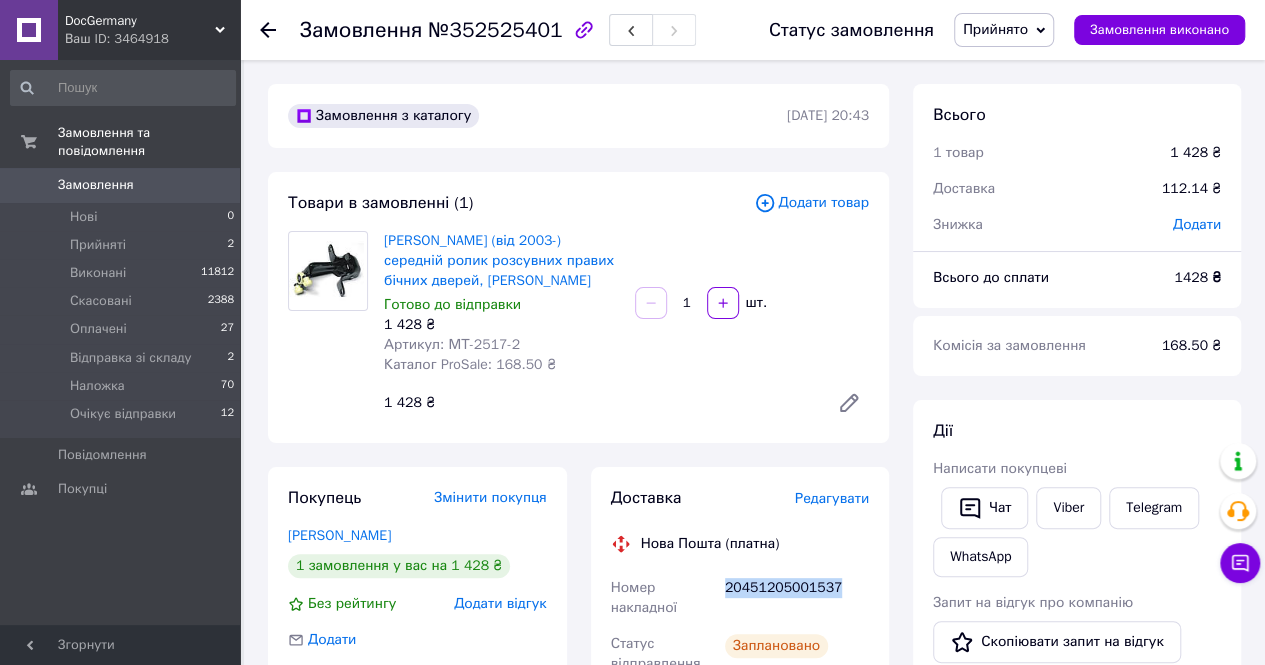 click on "20451205001537" at bounding box center [797, 598] 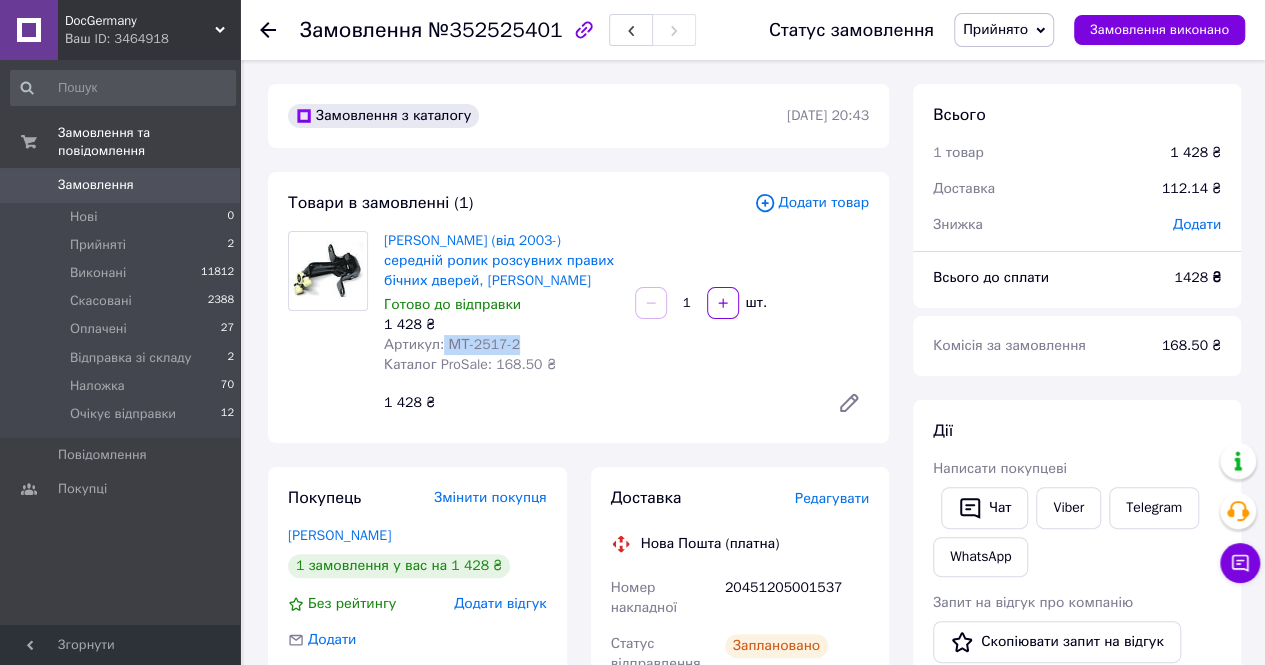 drag, startPoint x: 440, startPoint y: 351, endPoint x: 518, endPoint y: 347, distance: 78.10249 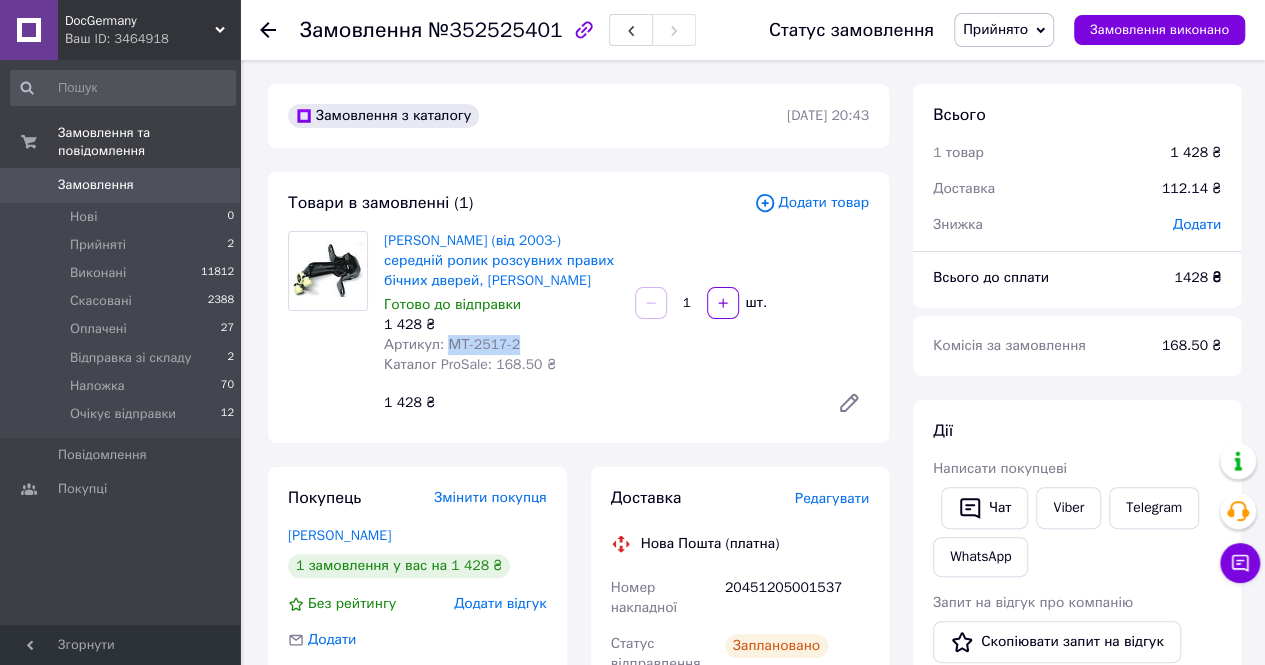 drag, startPoint x: 447, startPoint y: 347, endPoint x: 543, endPoint y: 346, distance: 96.00521 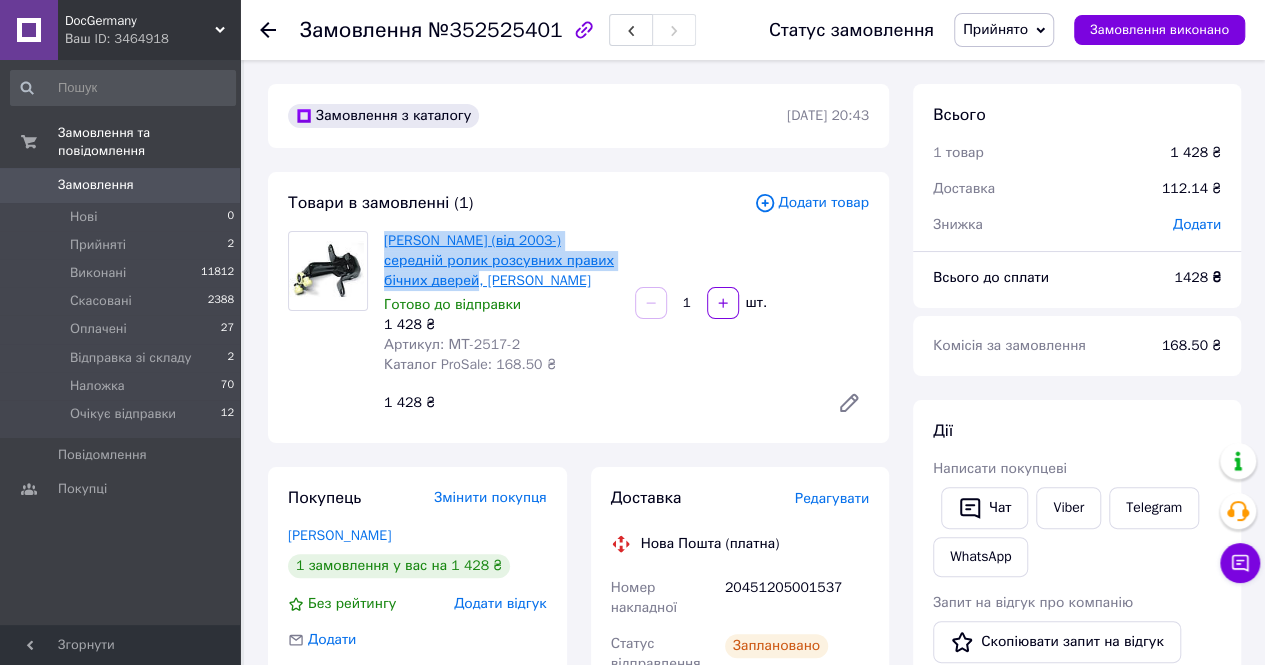 drag, startPoint x: 380, startPoint y: 241, endPoint x: 426, endPoint y: 284, distance: 62.968246 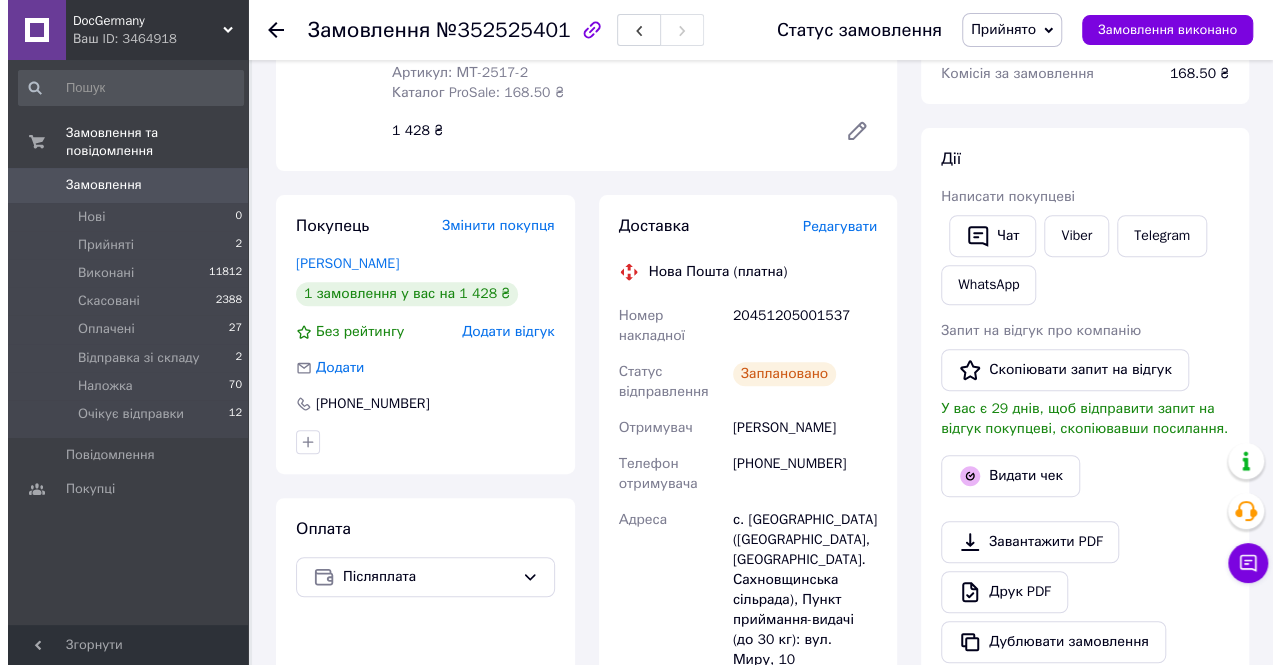 scroll, scrollTop: 300, scrollLeft: 0, axis: vertical 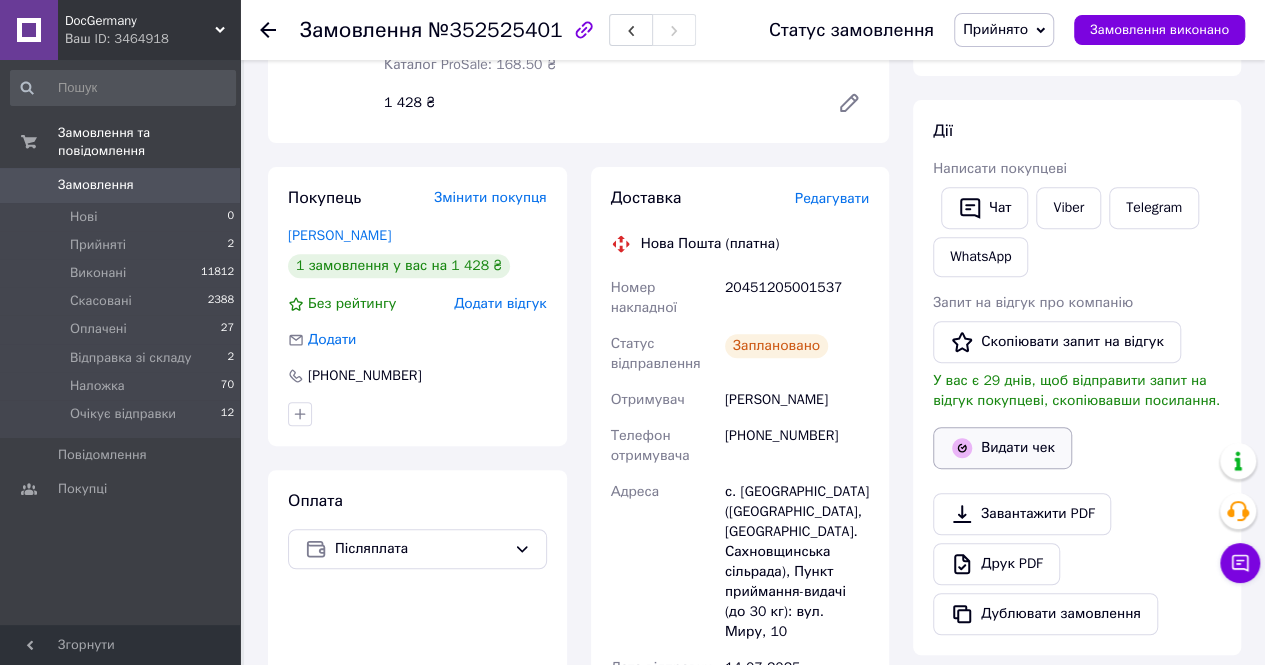 click on "Видати чек" at bounding box center [1002, 448] 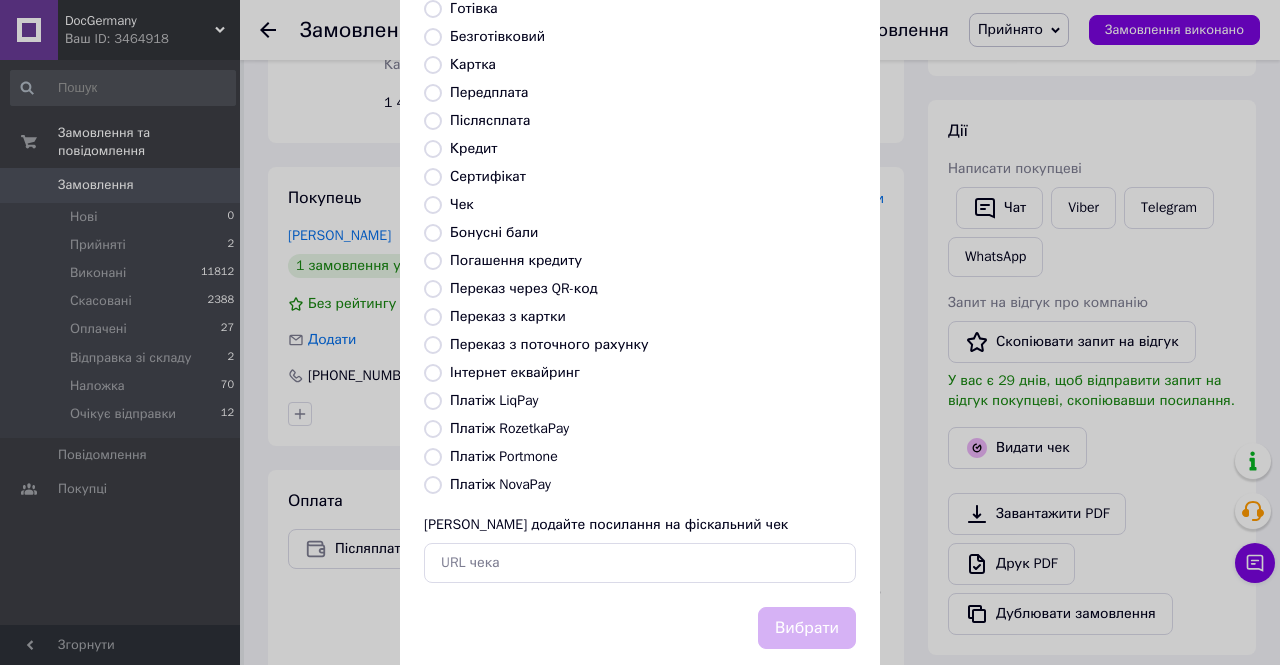 scroll, scrollTop: 192, scrollLeft: 0, axis: vertical 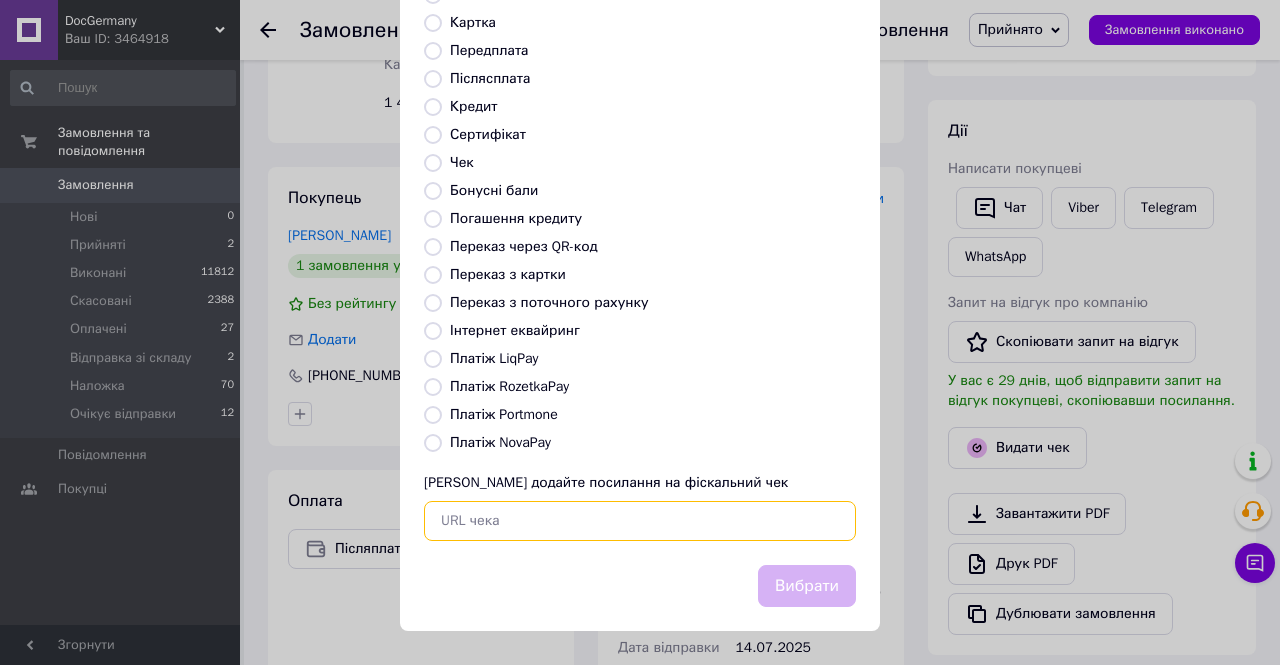 click at bounding box center [640, 521] 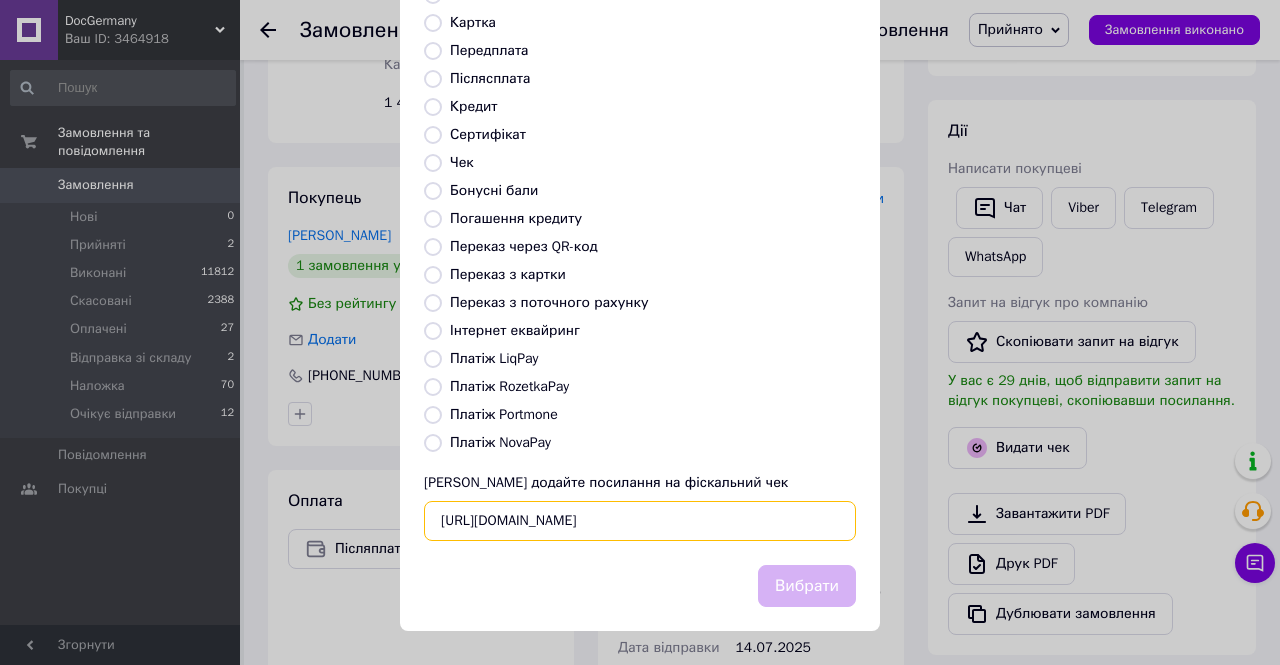 scroll, scrollTop: 0, scrollLeft: 25, axis: horizontal 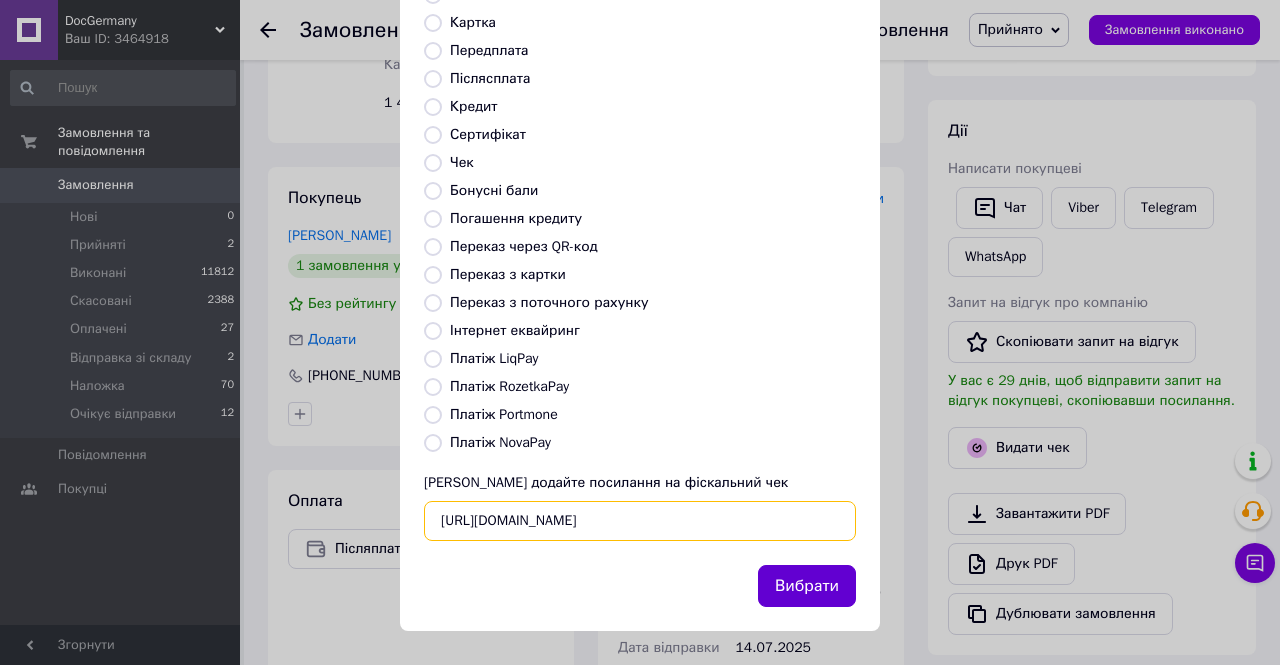 type on "[URL][DOMAIN_NAME]" 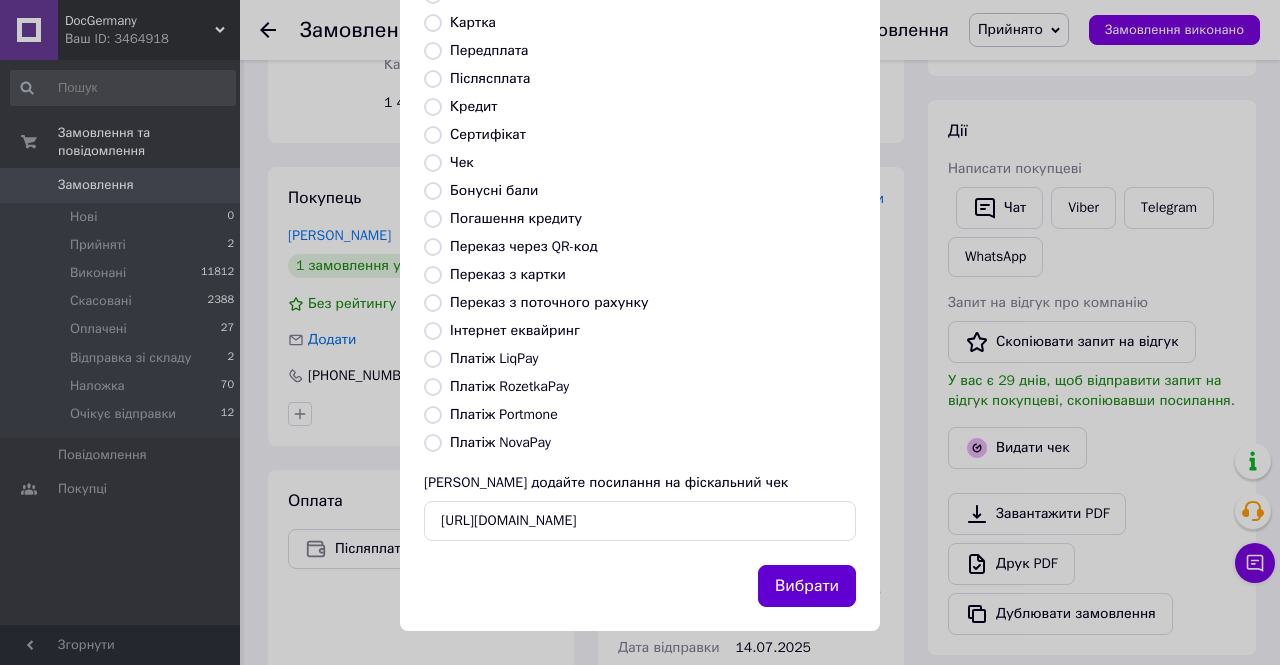 click on "Вибрати" at bounding box center (807, 586) 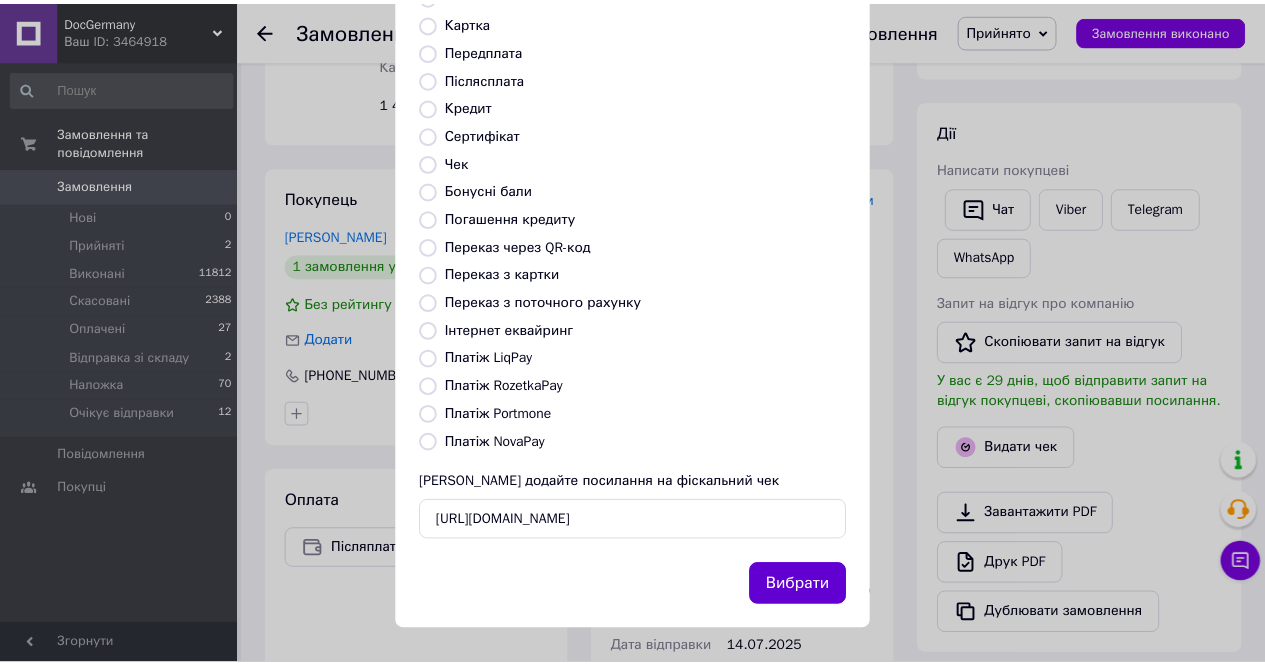 scroll, scrollTop: 0, scrollLeft: 0, axis: both 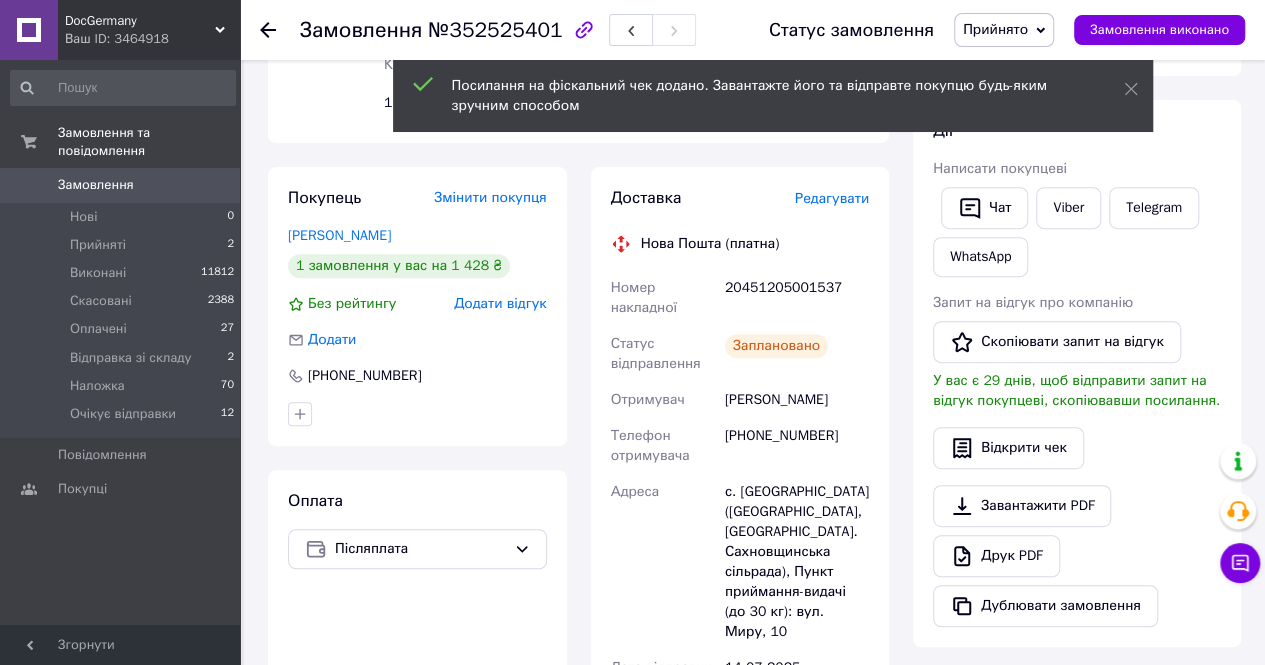 click on "[PERSON_NAME]" at bounding box center (797, 400) 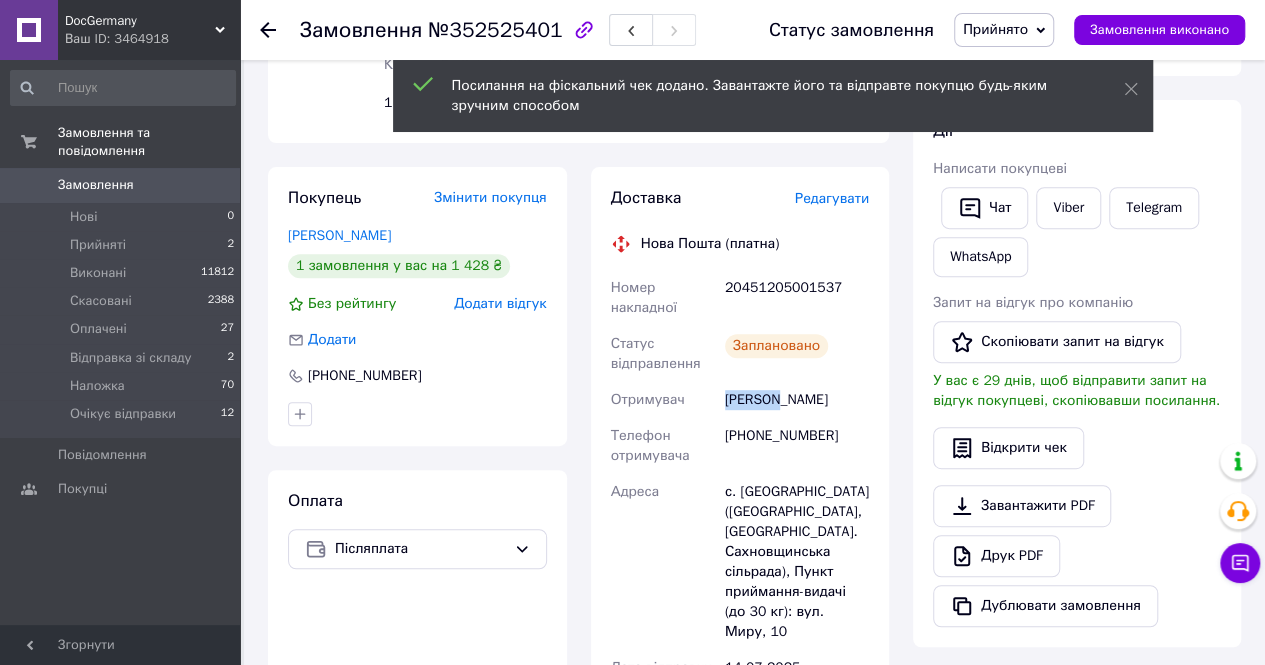 click on "[PERSON_NAME]" at bounding box center (797, 400) 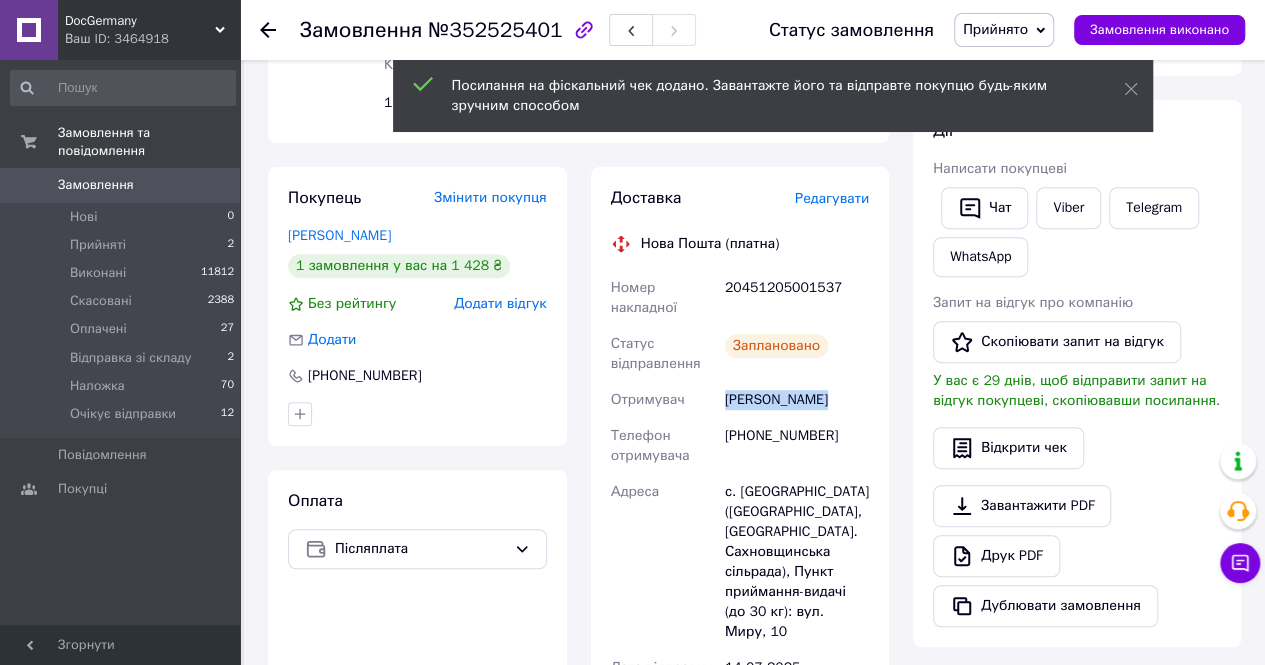click on "[PERSON_NAME]" at bounding box center (797, 400) 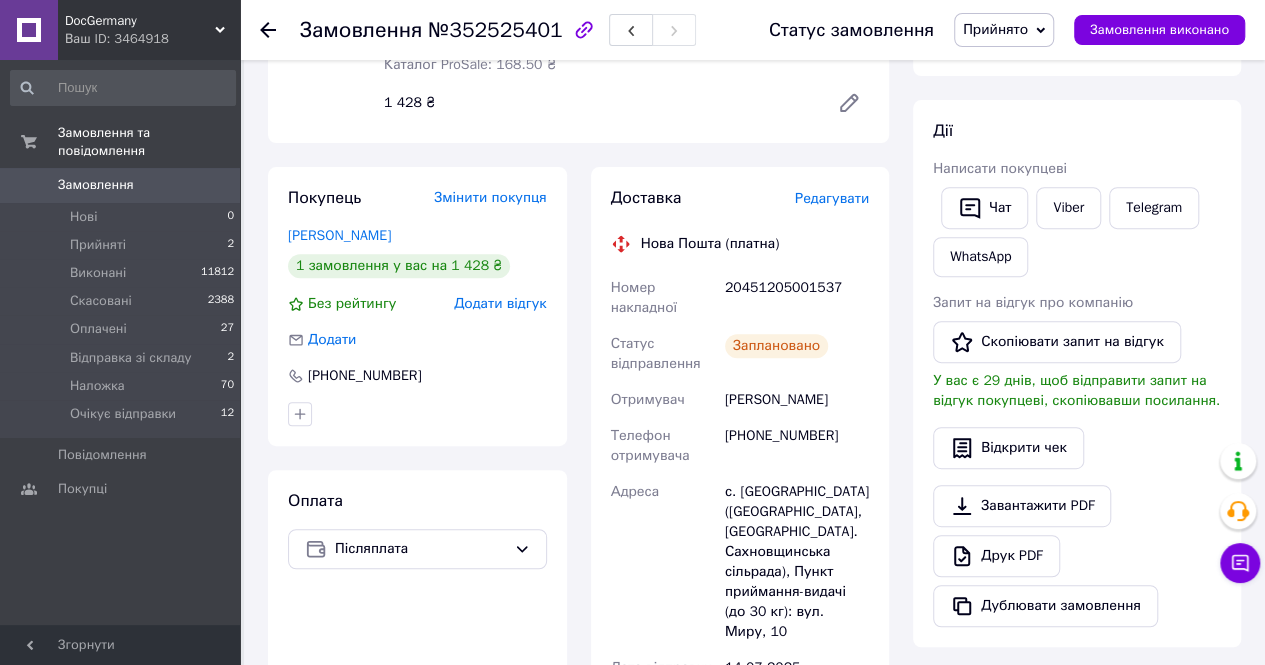 click on "20451205001537" at bounding box center [797, 298] 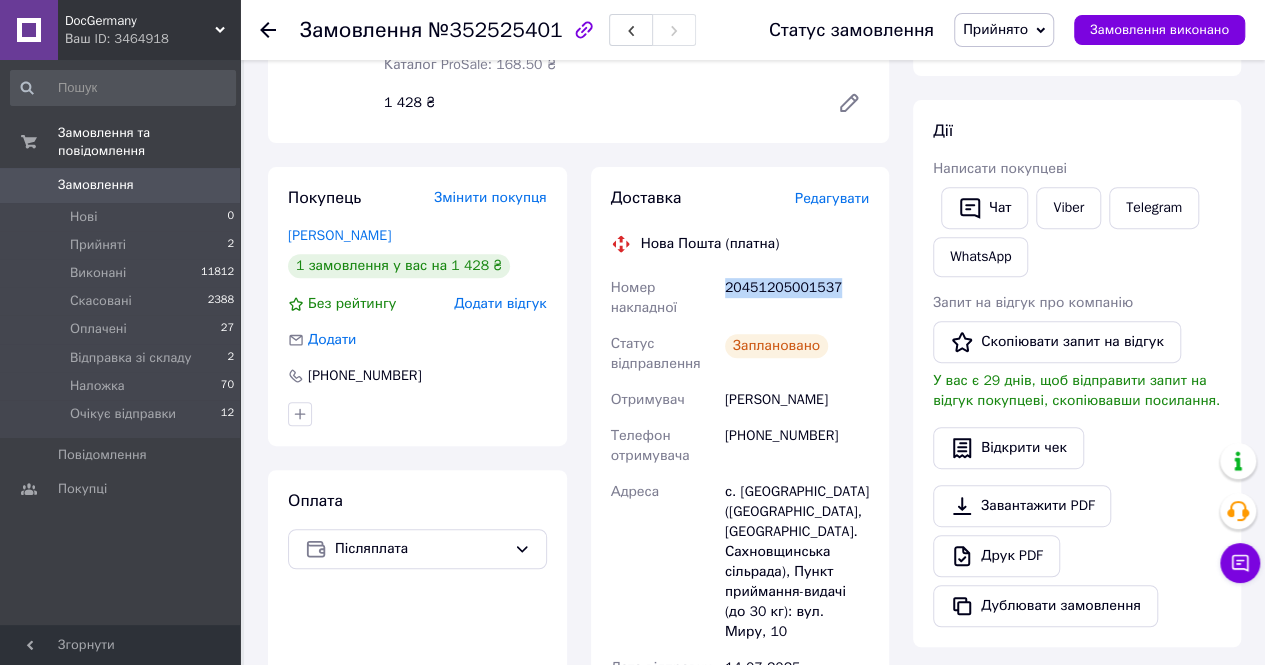 click on "20451205001537" at bounding box center (797, 298) 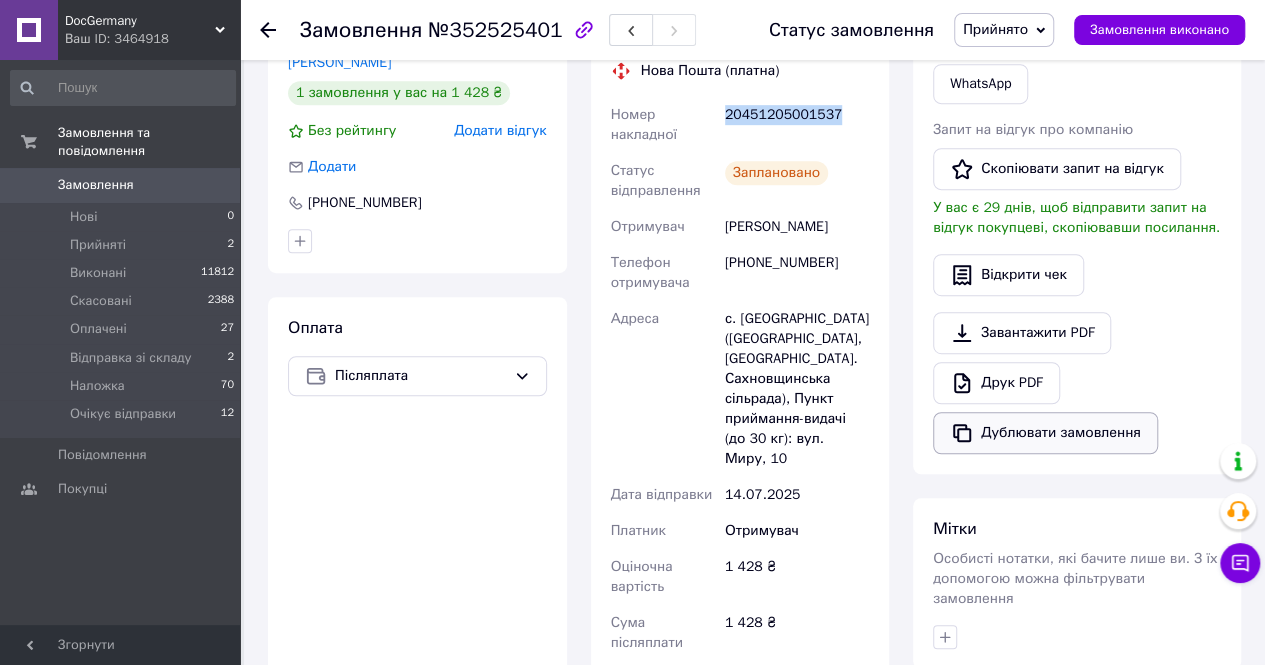 scroll, scrollTop: 600, scrollLeft: 0, axis: vertical 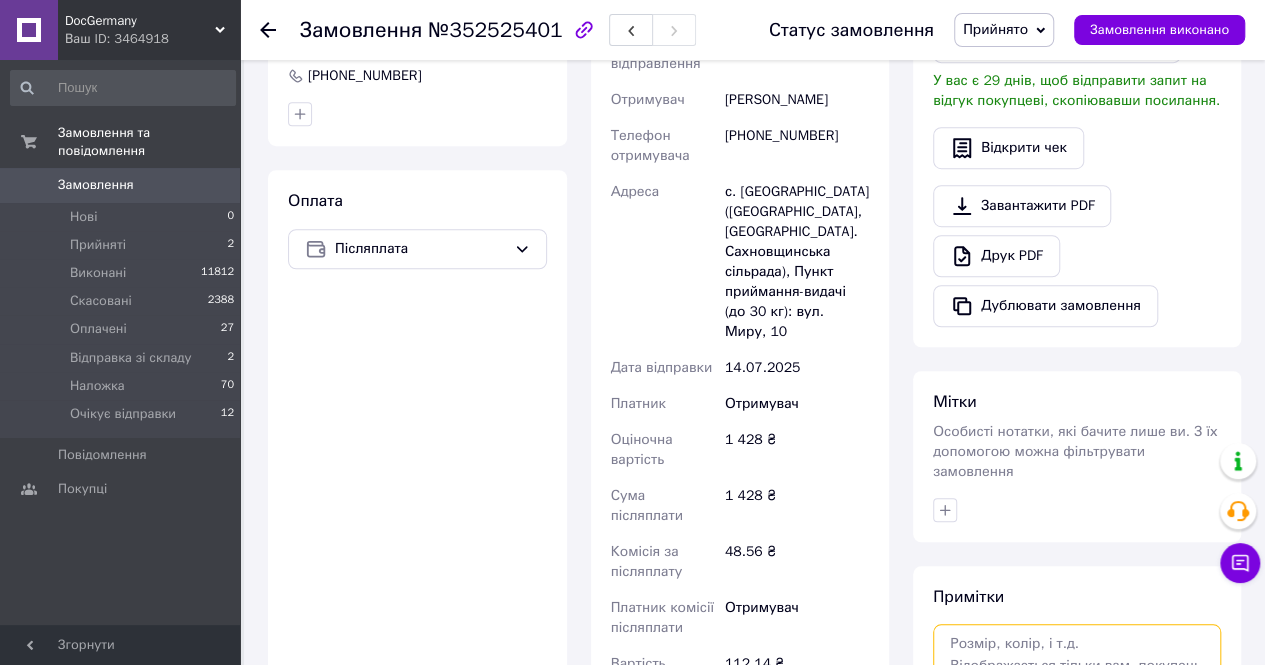 click at bounding box center (1077, 677) 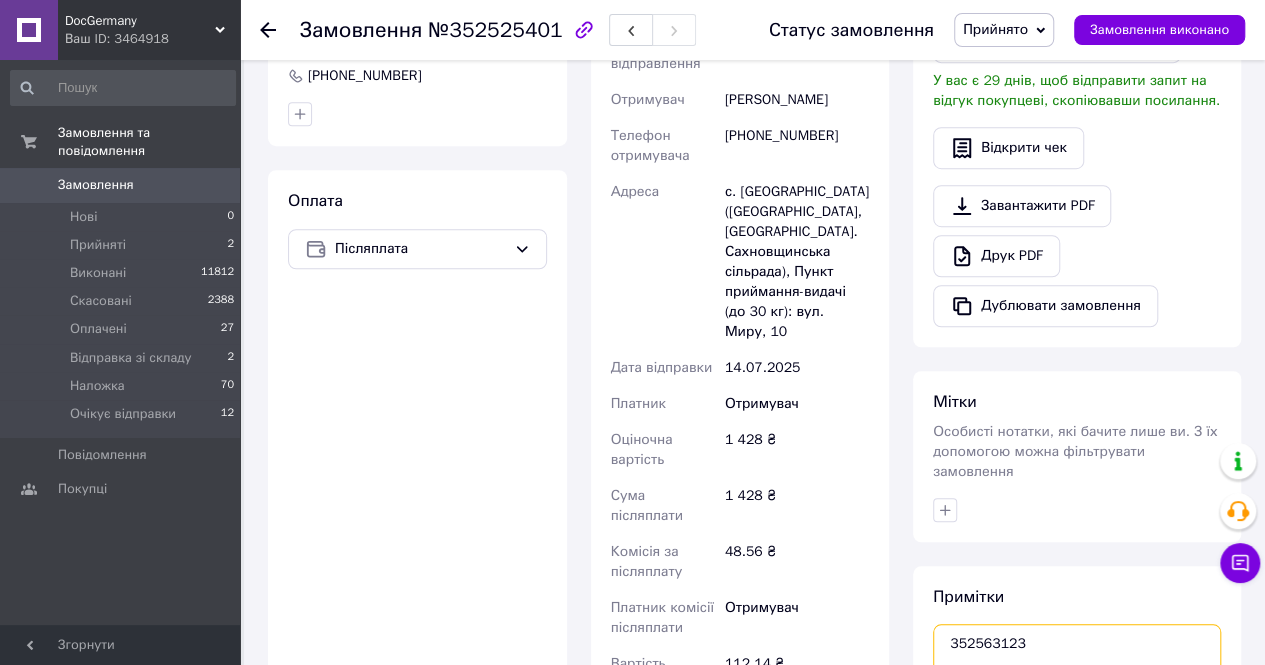 scroll, scrollTop: 800, scrollLeft: 0, axis: vertical 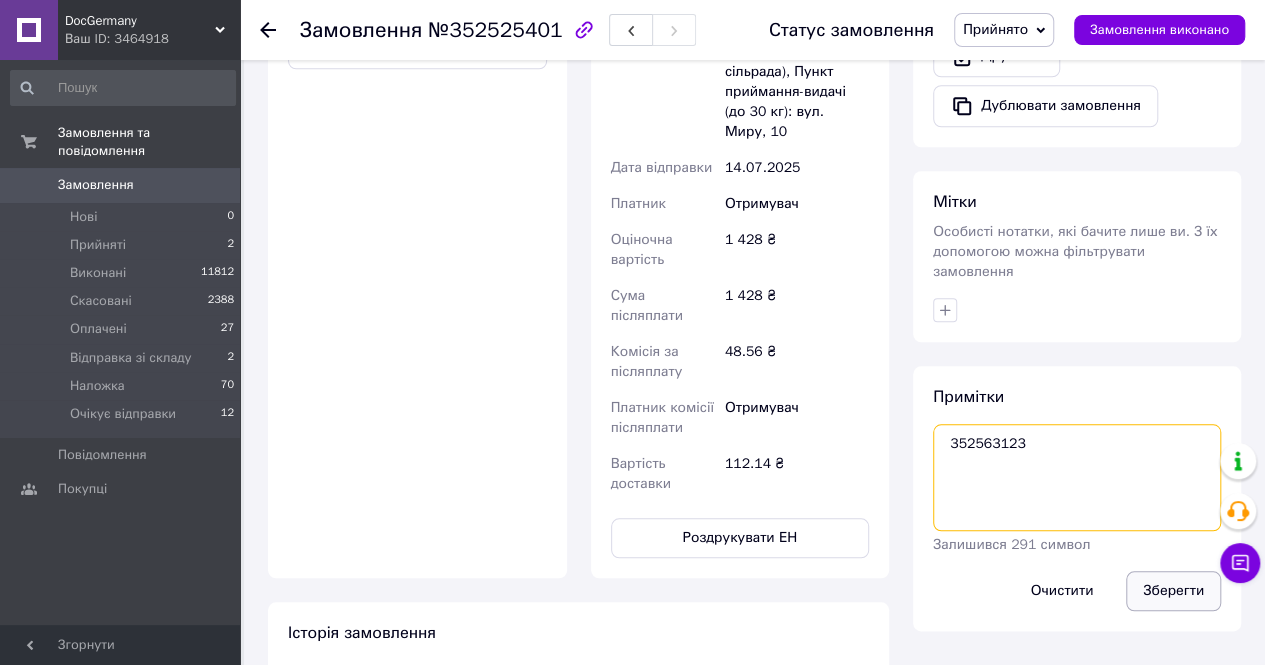 type on "352563123" 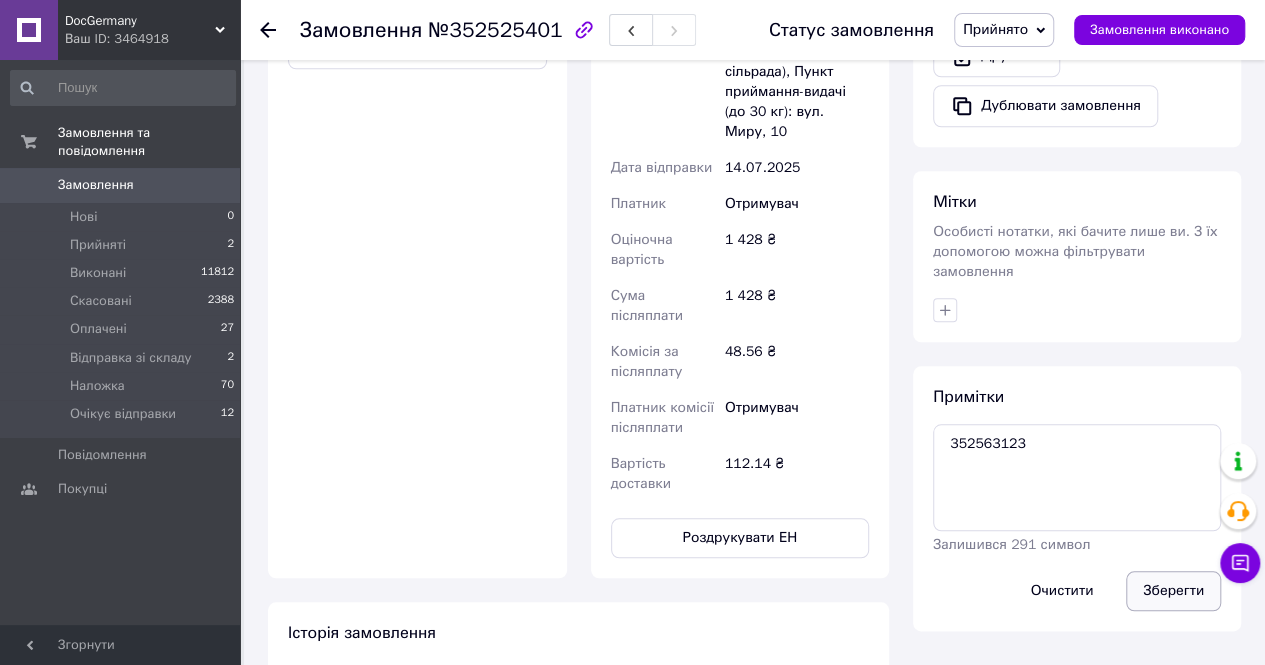 click on "Зберегти" at bounding box center [1173, 591] 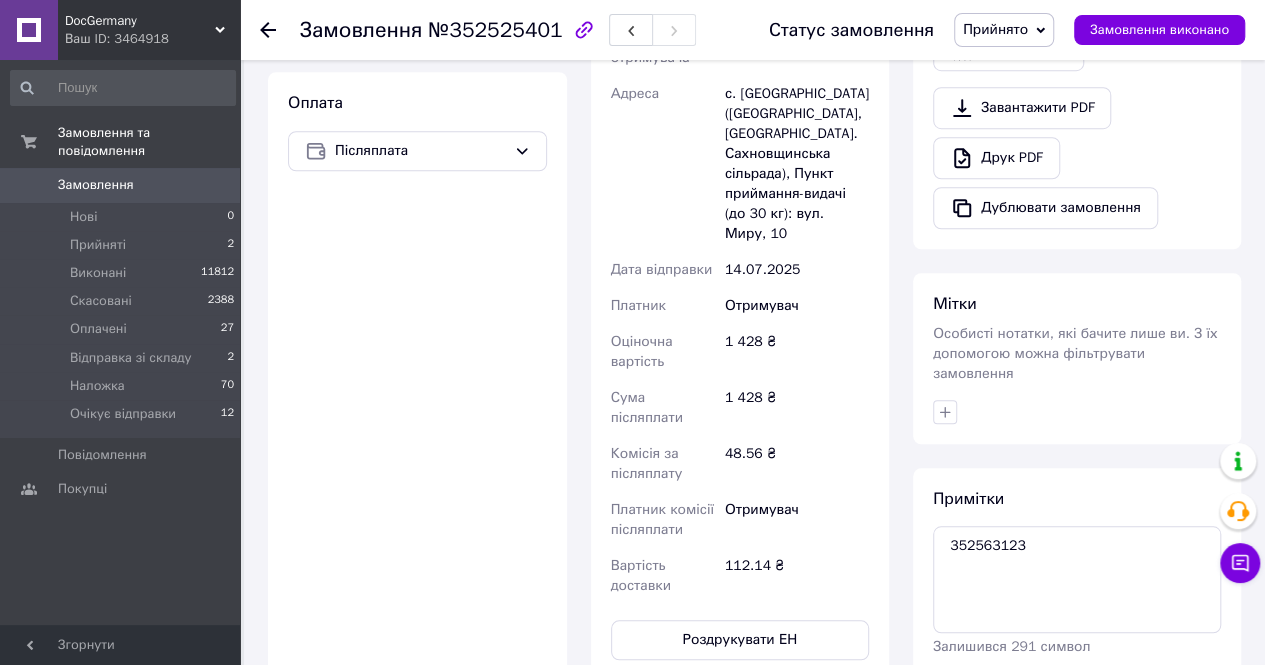scroll, scrollTop: 600, scrollLeft: 0, axis: vertical 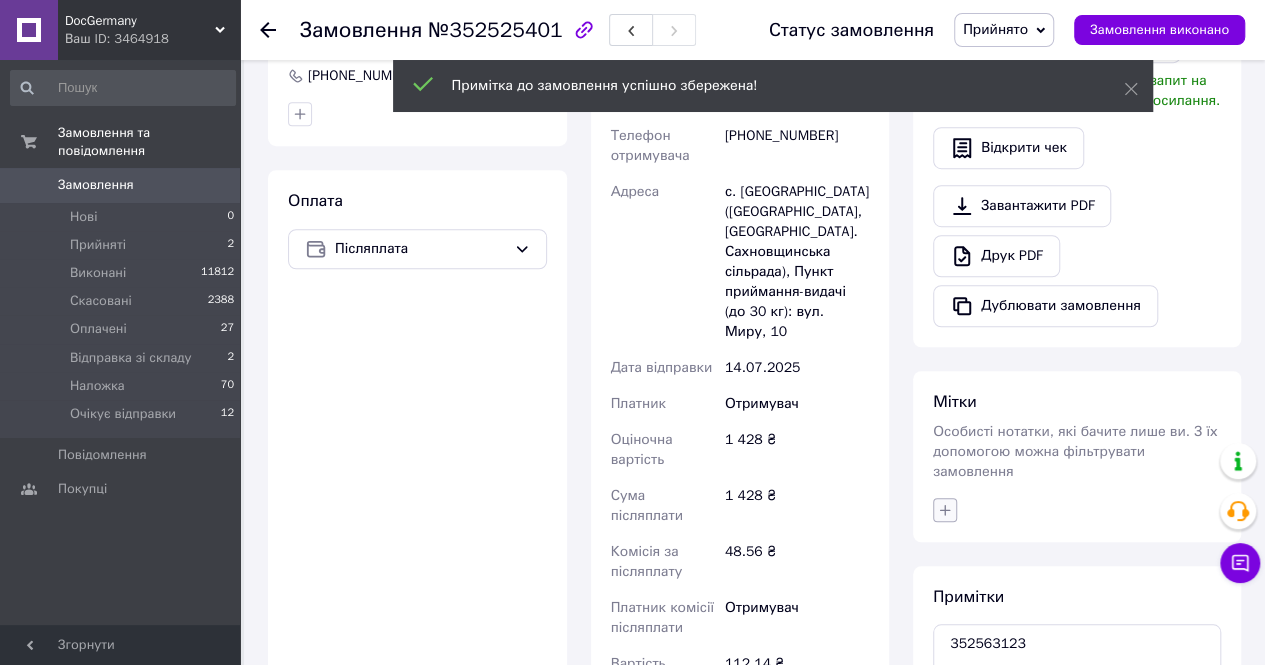 click 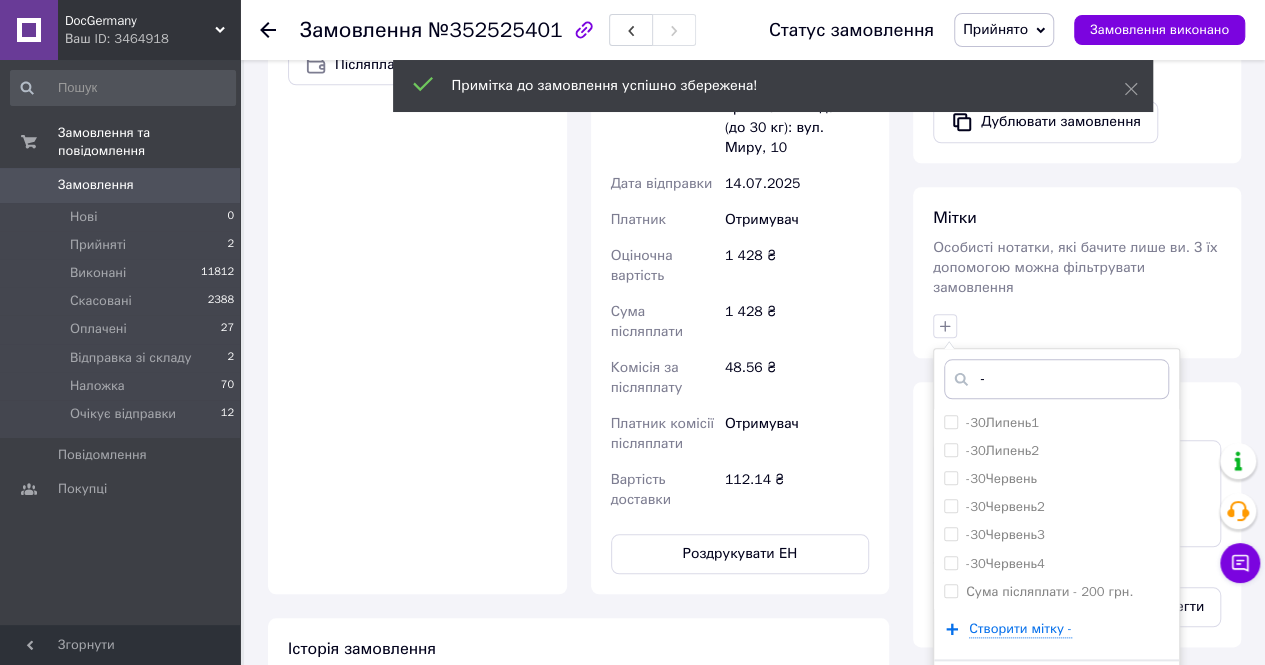 scroll, scrollTop: 800, scrollLeft: 0, axis: vertical 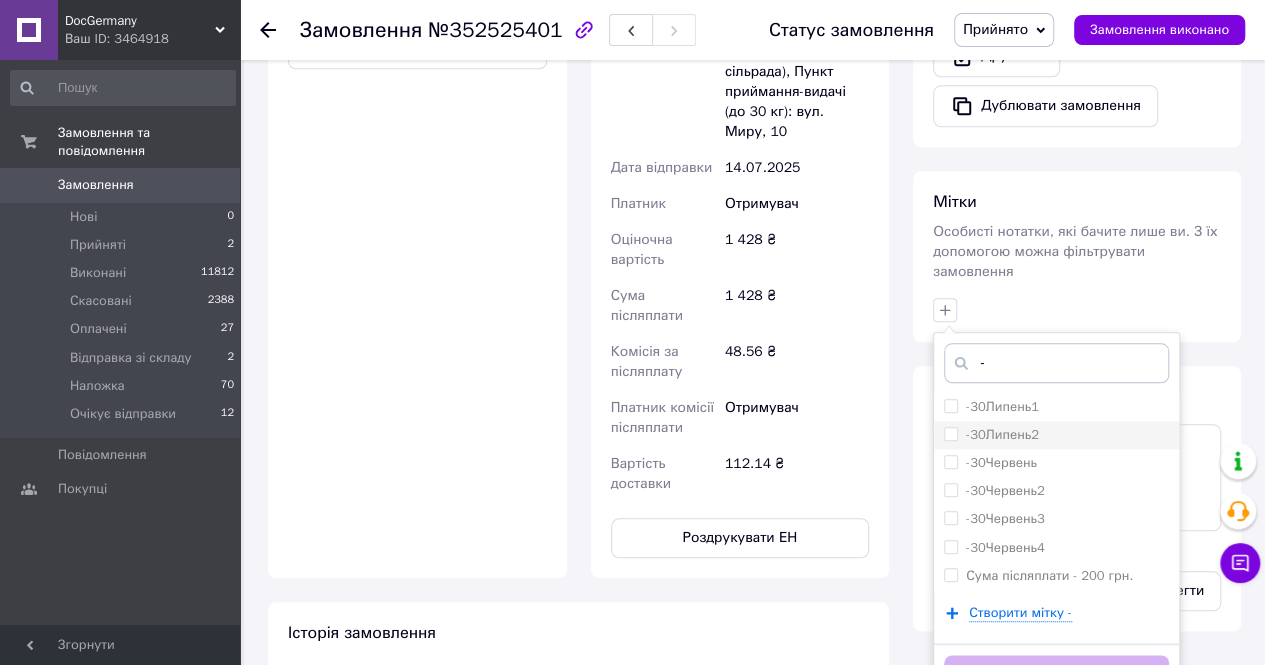type on "-" 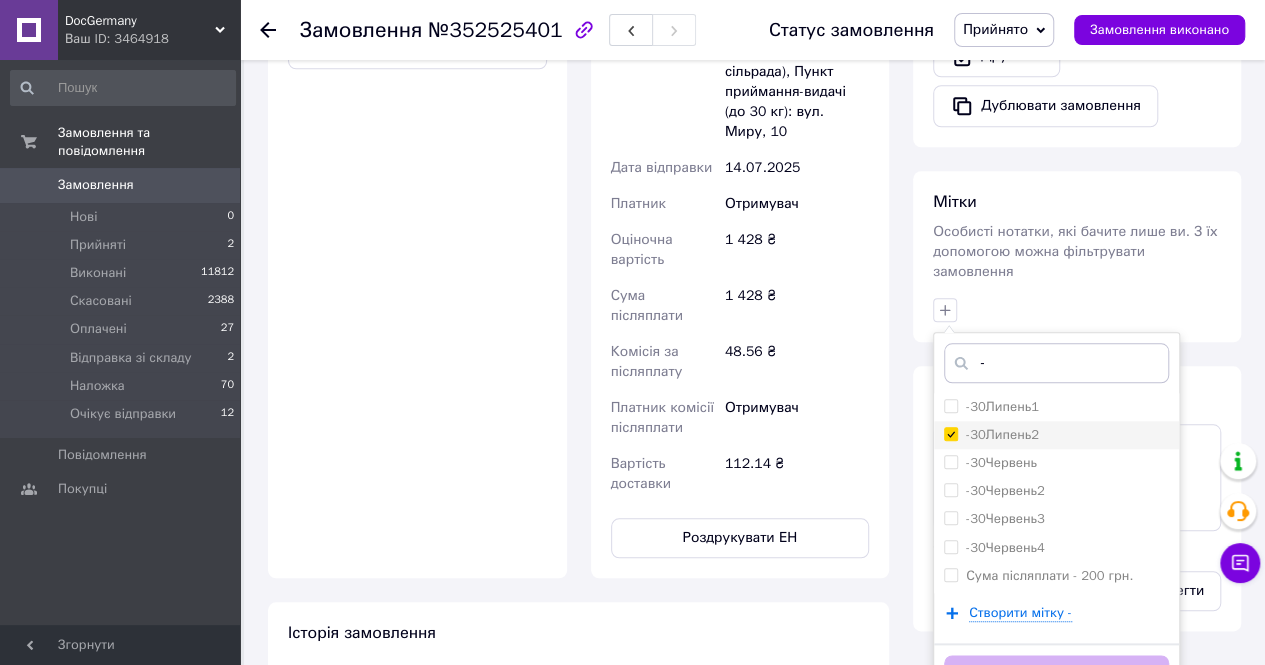 checkbox on "true" 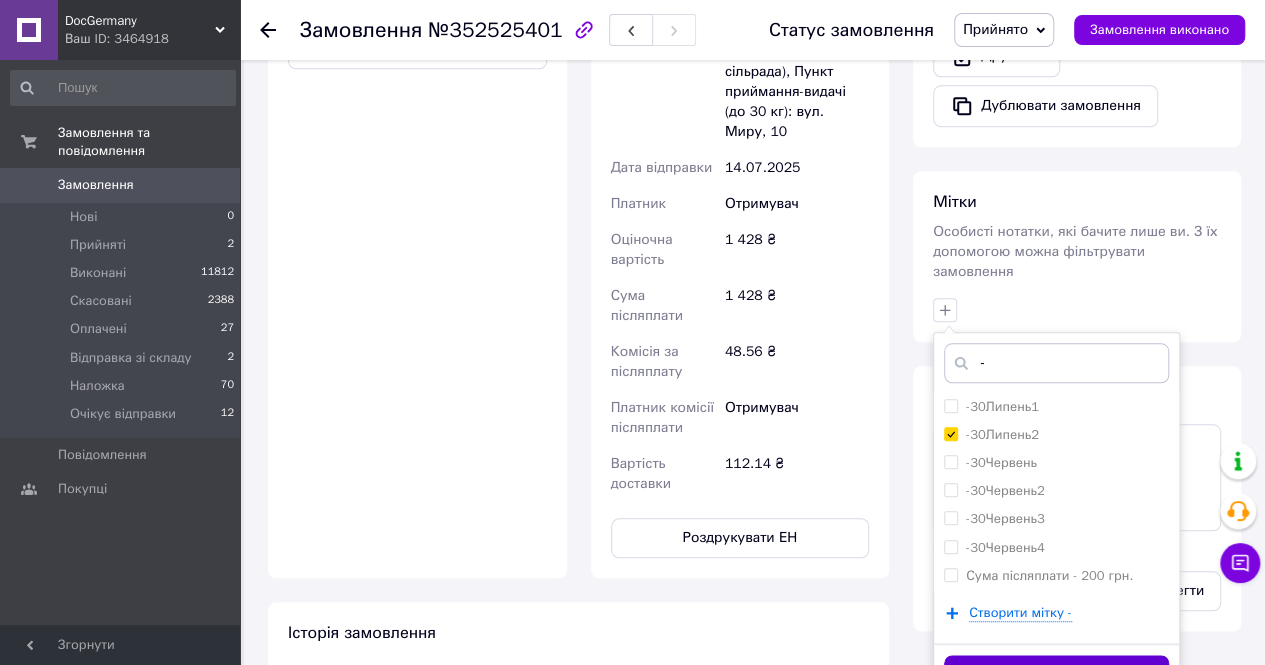 click on "Додати мітку" at bounding box center (1056, 674) 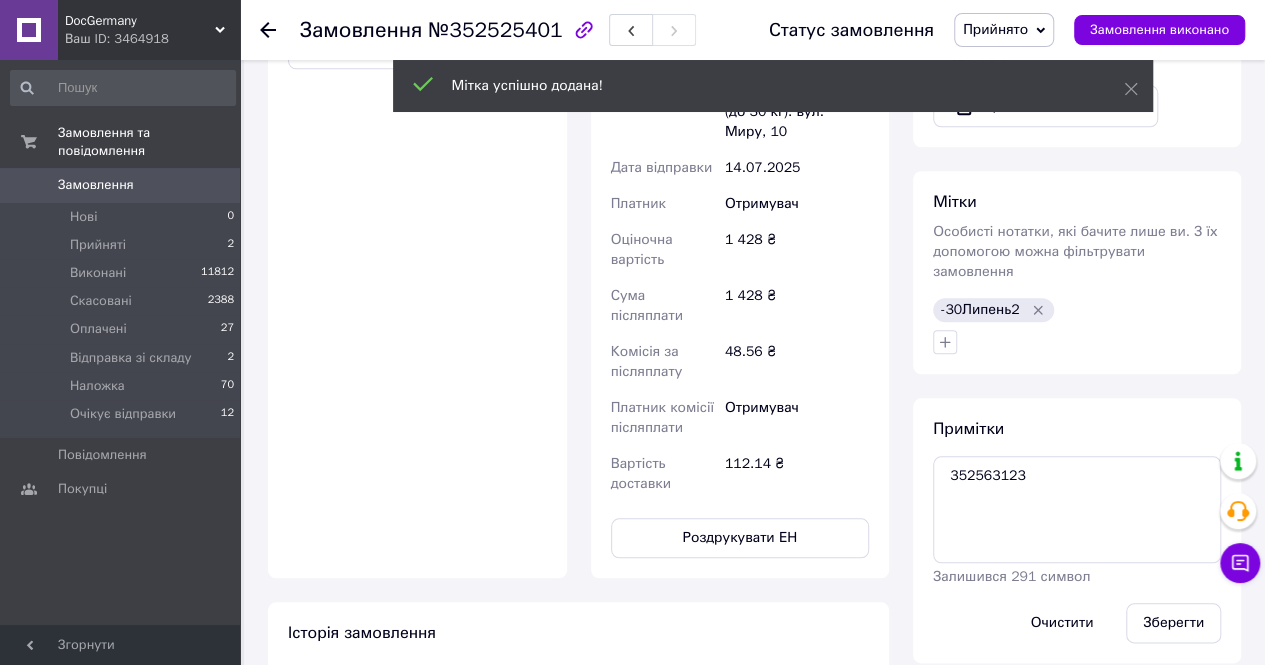 click on "Прийнято" at bounding box center (995, 29) 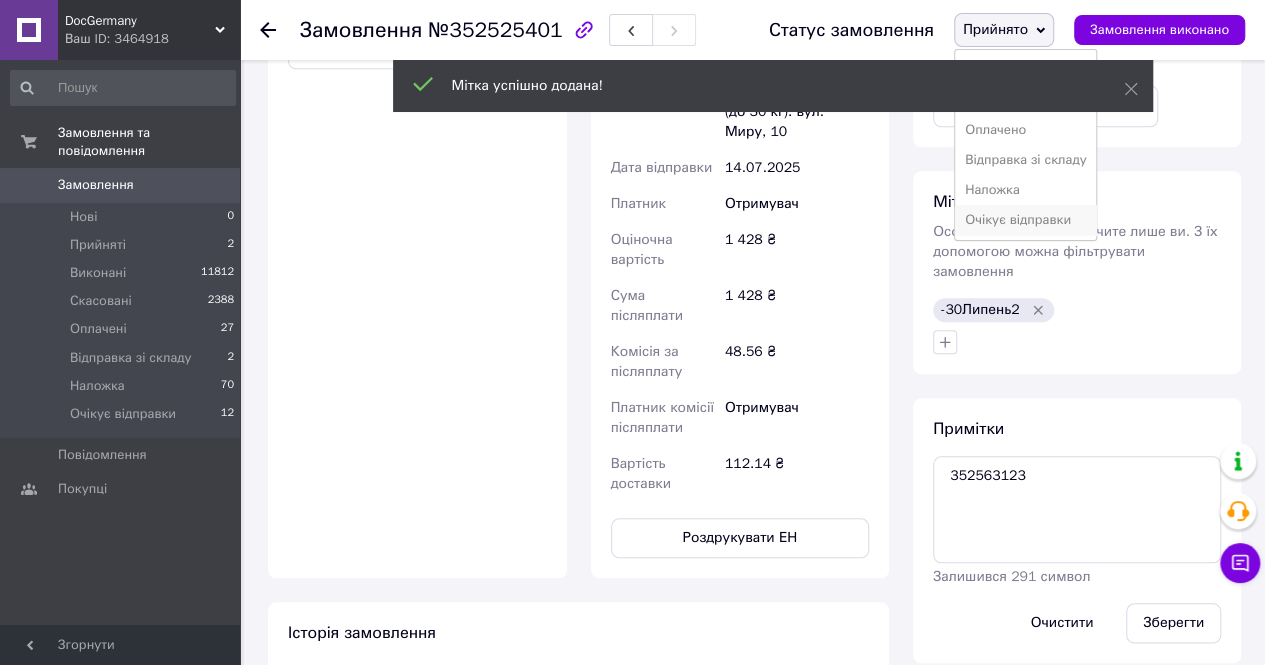 click on "Очікує відправки" at bounding box center [1026, 220] 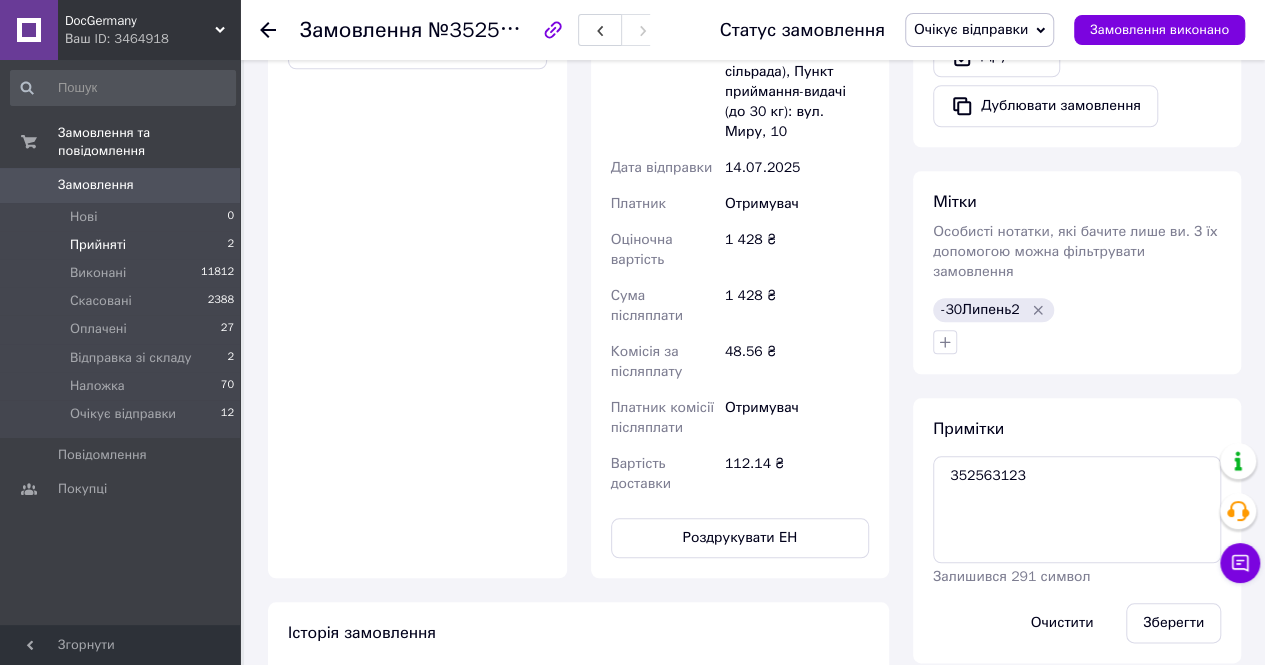 click on "Прийняті 2" at bounding box center (123, 245) 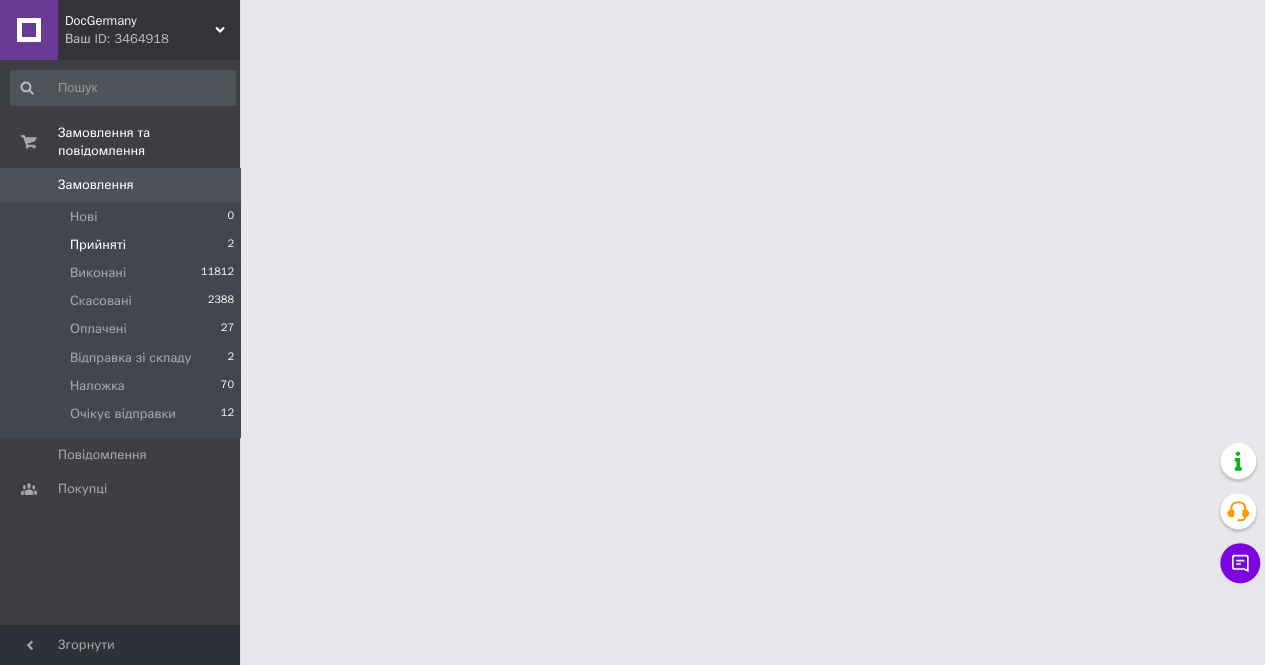 scroll, scrollTop: 0, scrollLeft: 0, axis: both 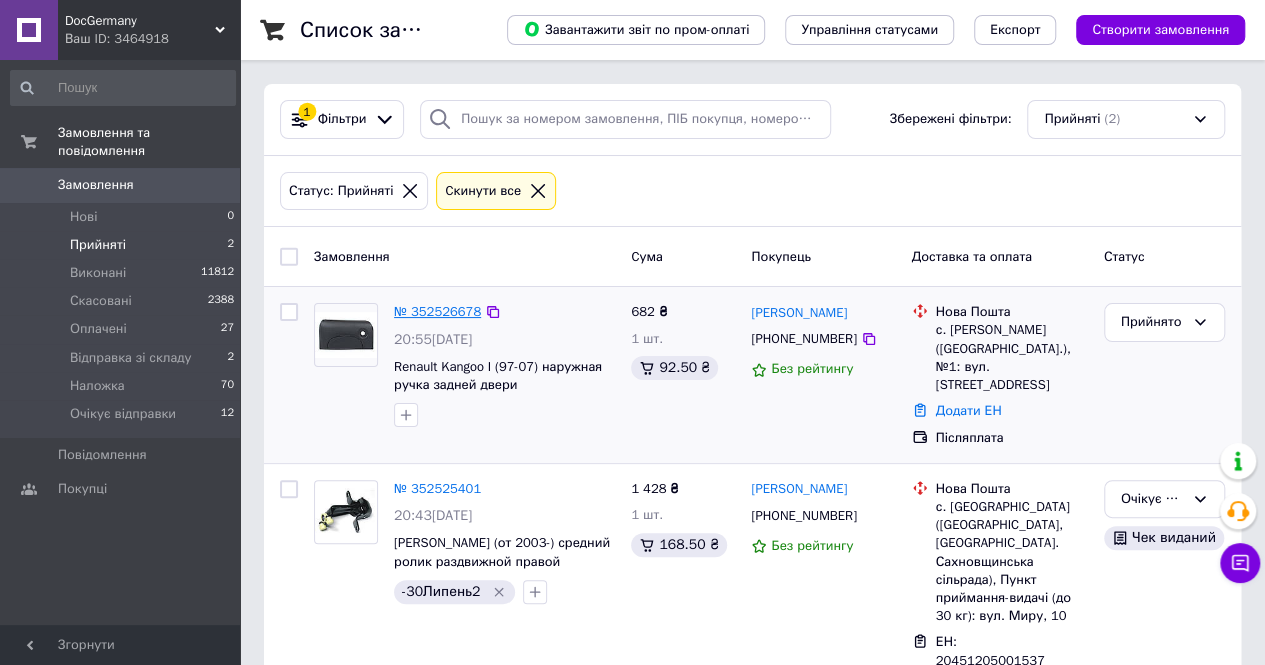 click on "№ 352526678" at bounding box center (437, 311) 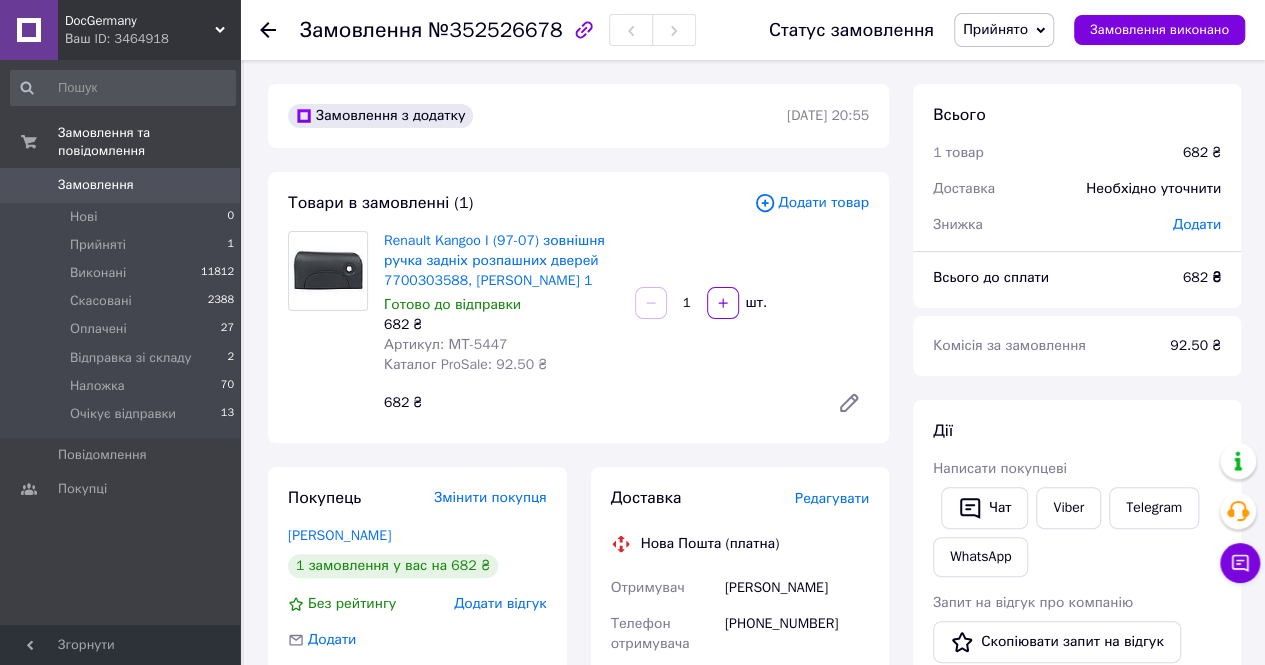 click on "Артикул: МТ-5447" at bounding box center (445, 344) 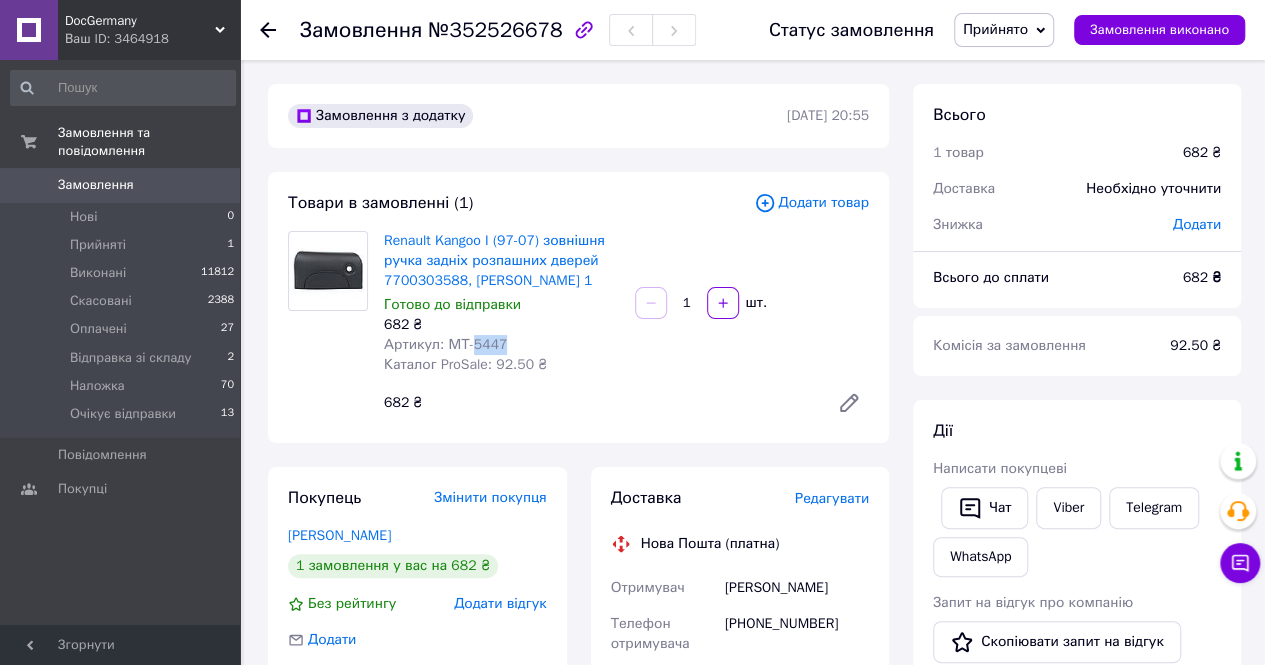 click on "Артикул: МТ-5447" at bounding box center (445, 344) 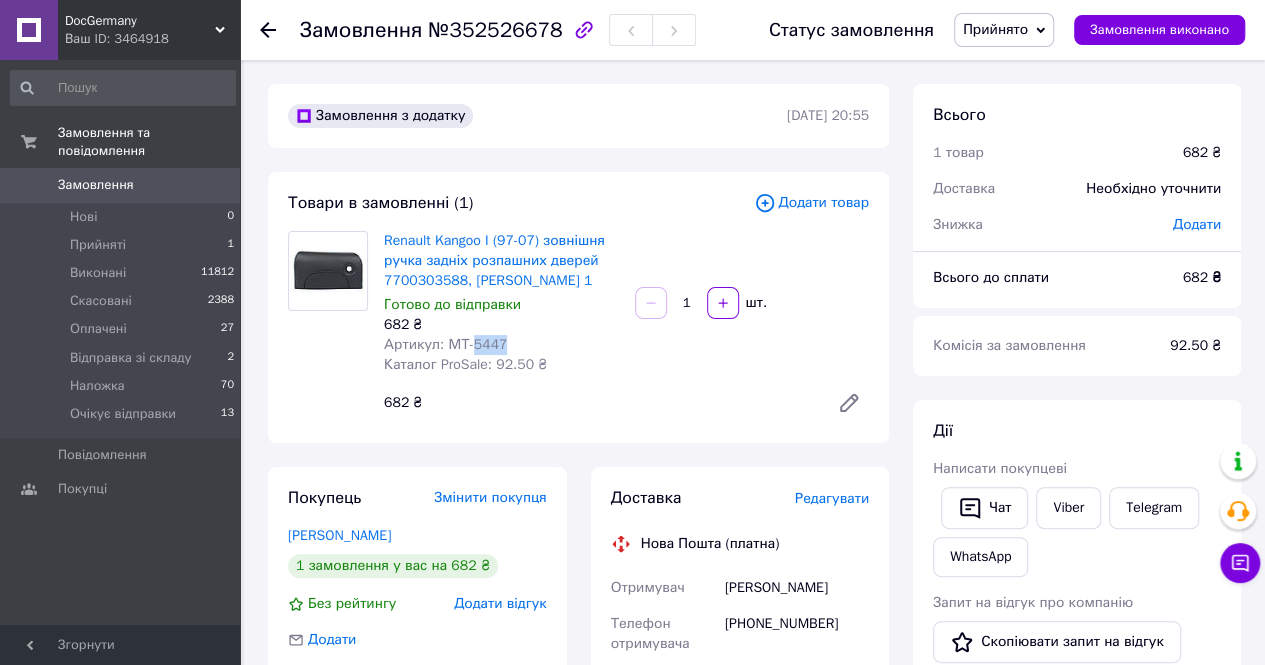 click on "DocGermany" at bounding box center [140, 21] 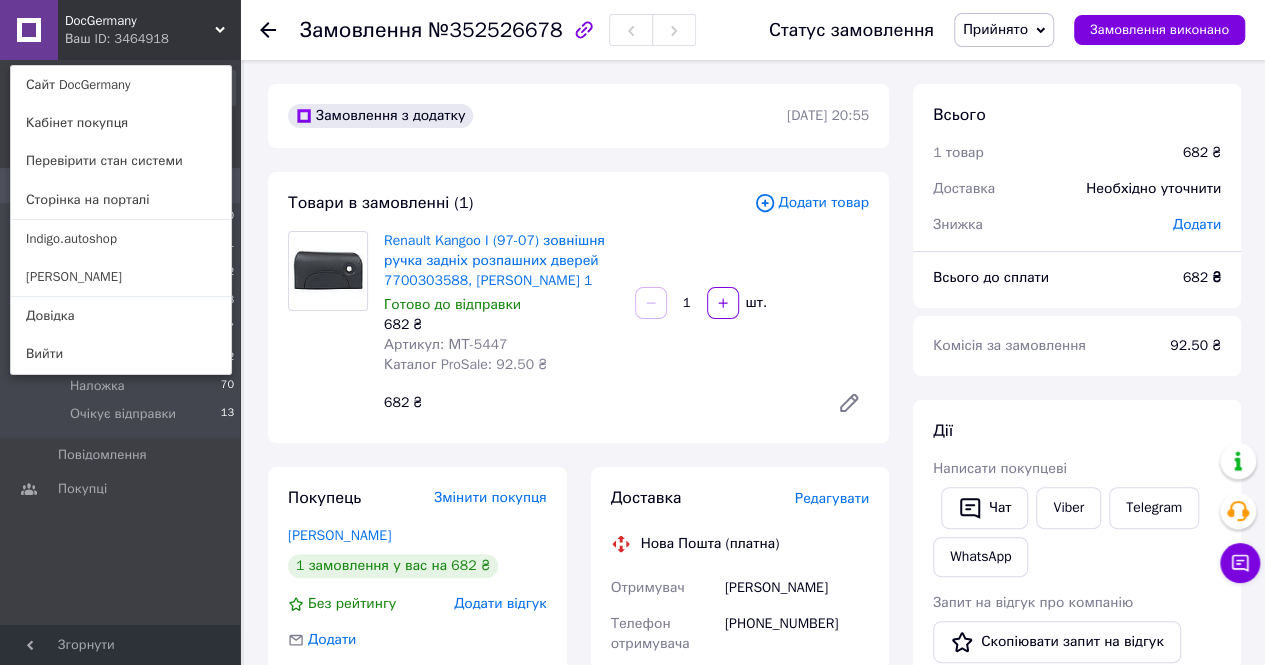 click on "Indigo.autoshop" at bounding box center (121, 239) 